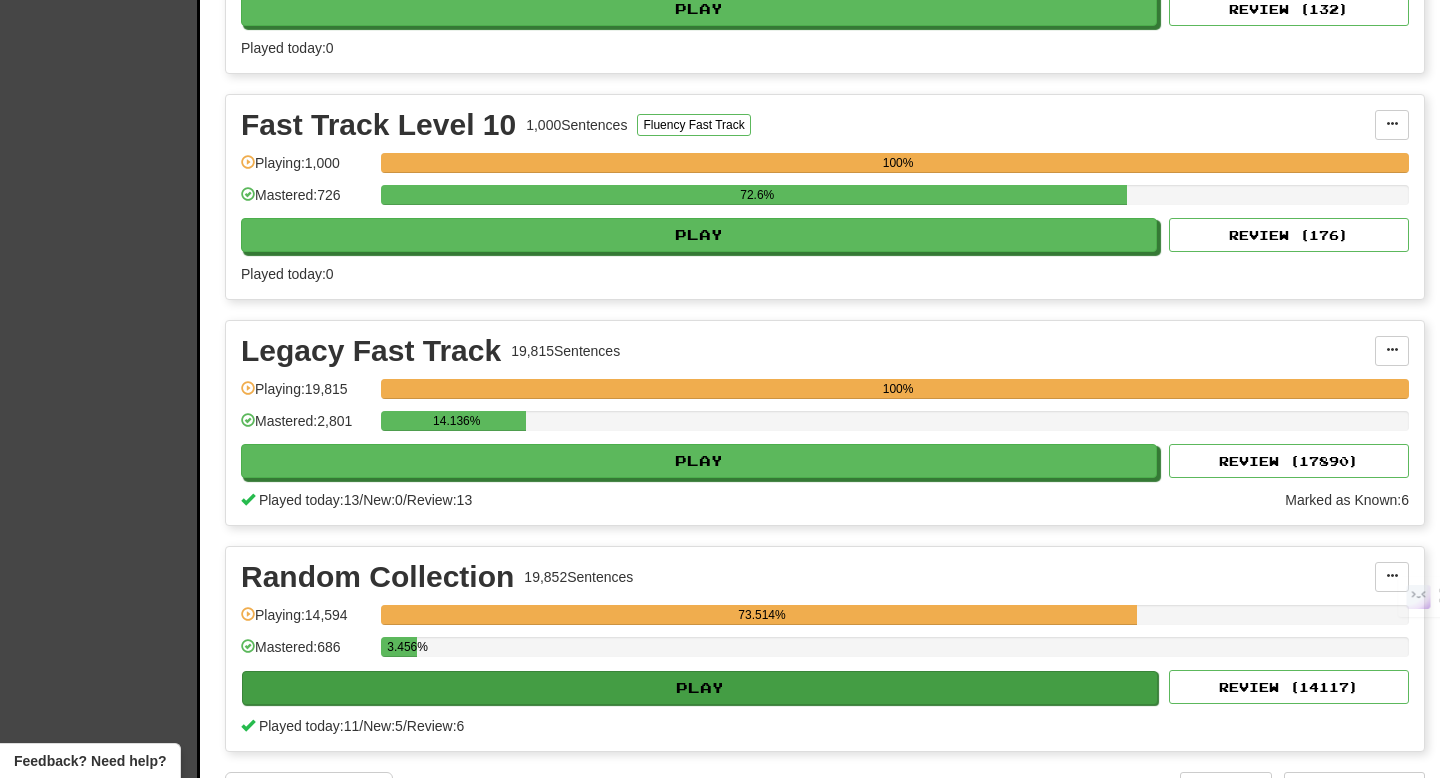 scroll, scrollTop: 2821, scrollLeft: 0, axis: vertical 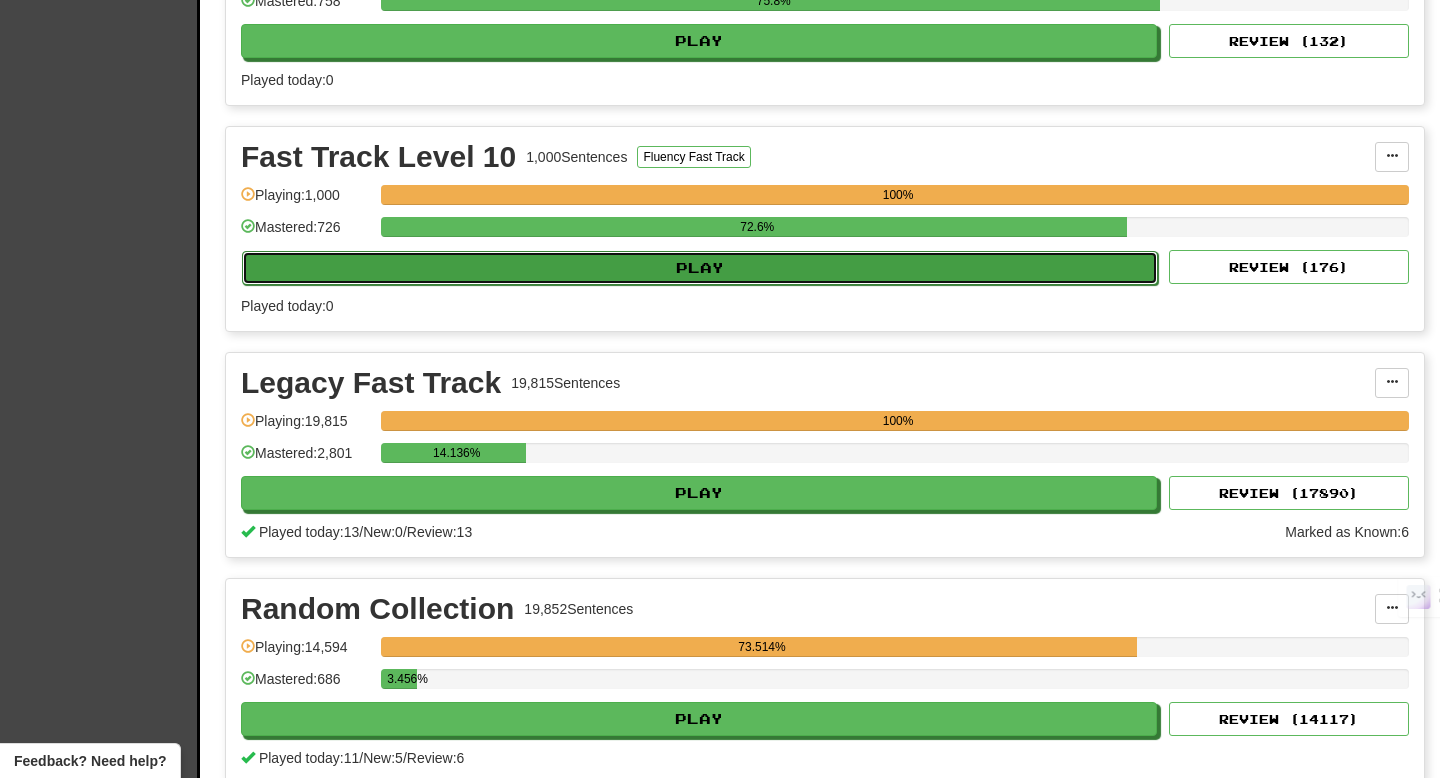 click on "Play" at bounding box center (700, 268) 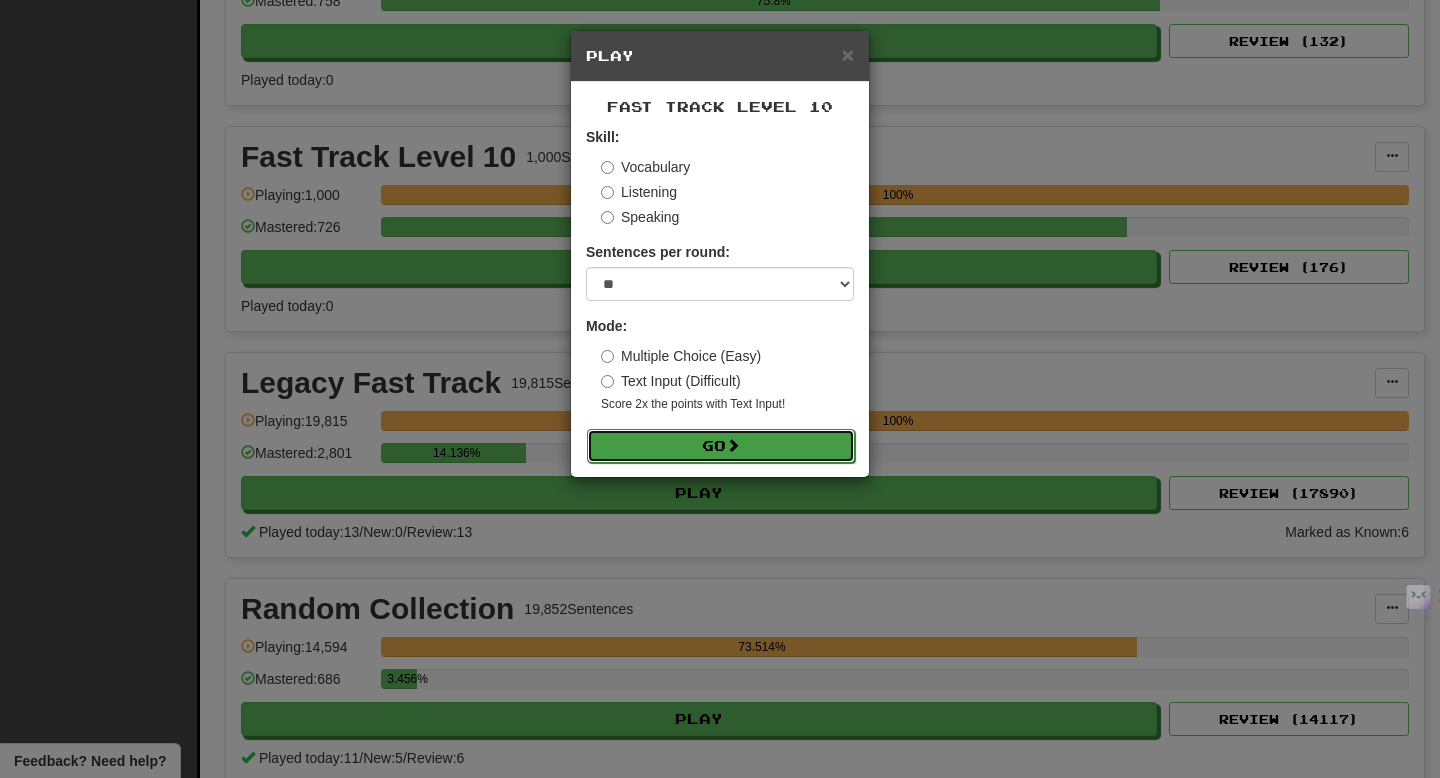 click on "Go" at bounding box center (721, 446) 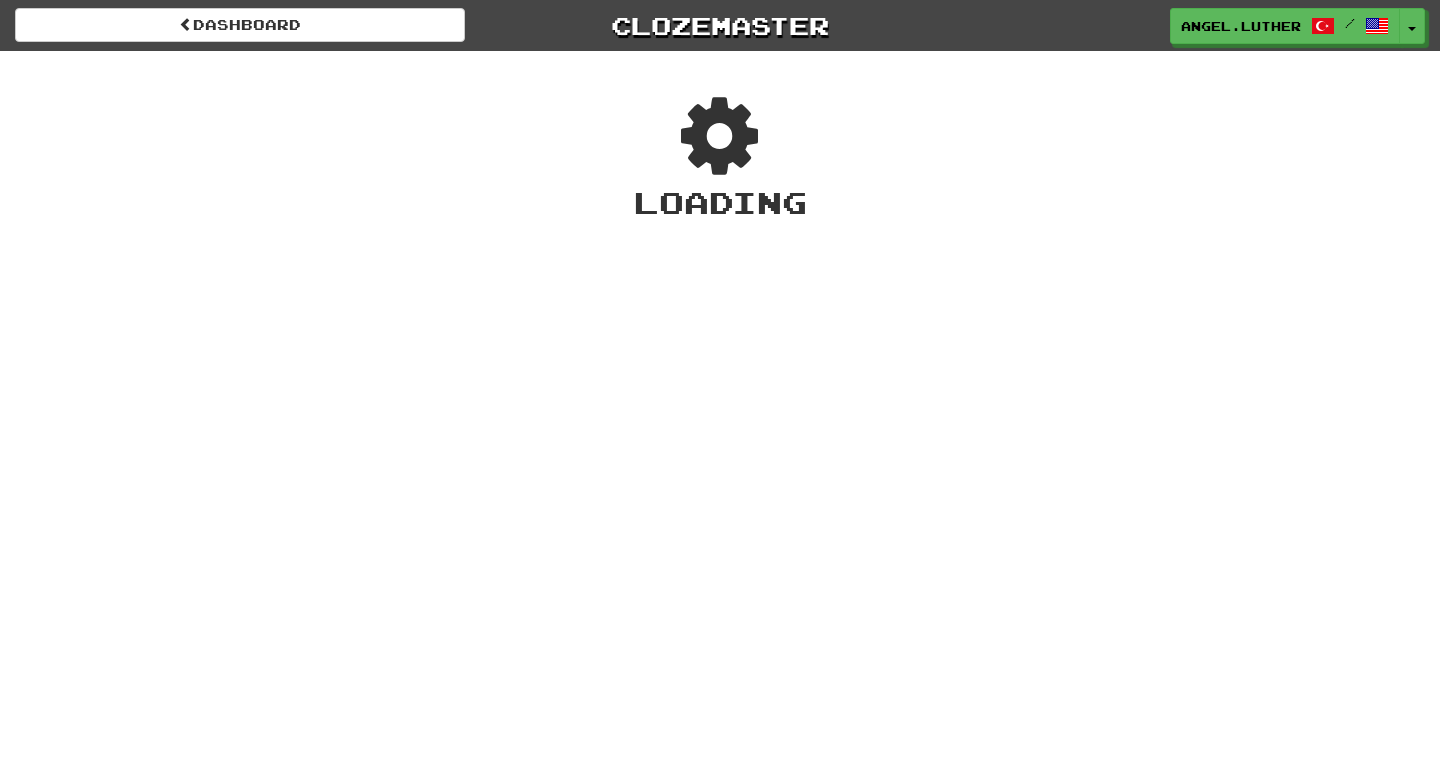 scroll, scrollTop: 0, scrollLeft: 0, axis: both 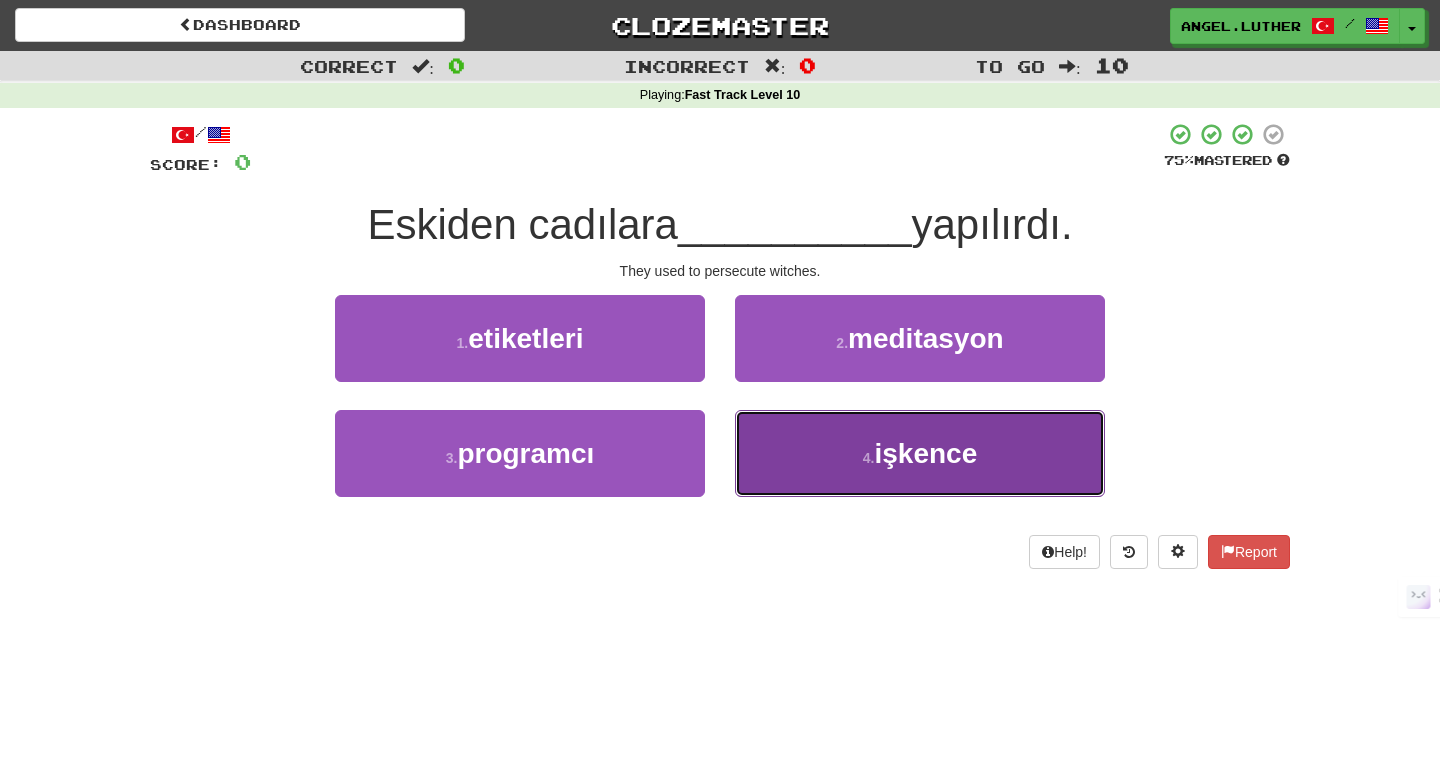 click on "4 .  işkence" at bounding box center (920, 453) 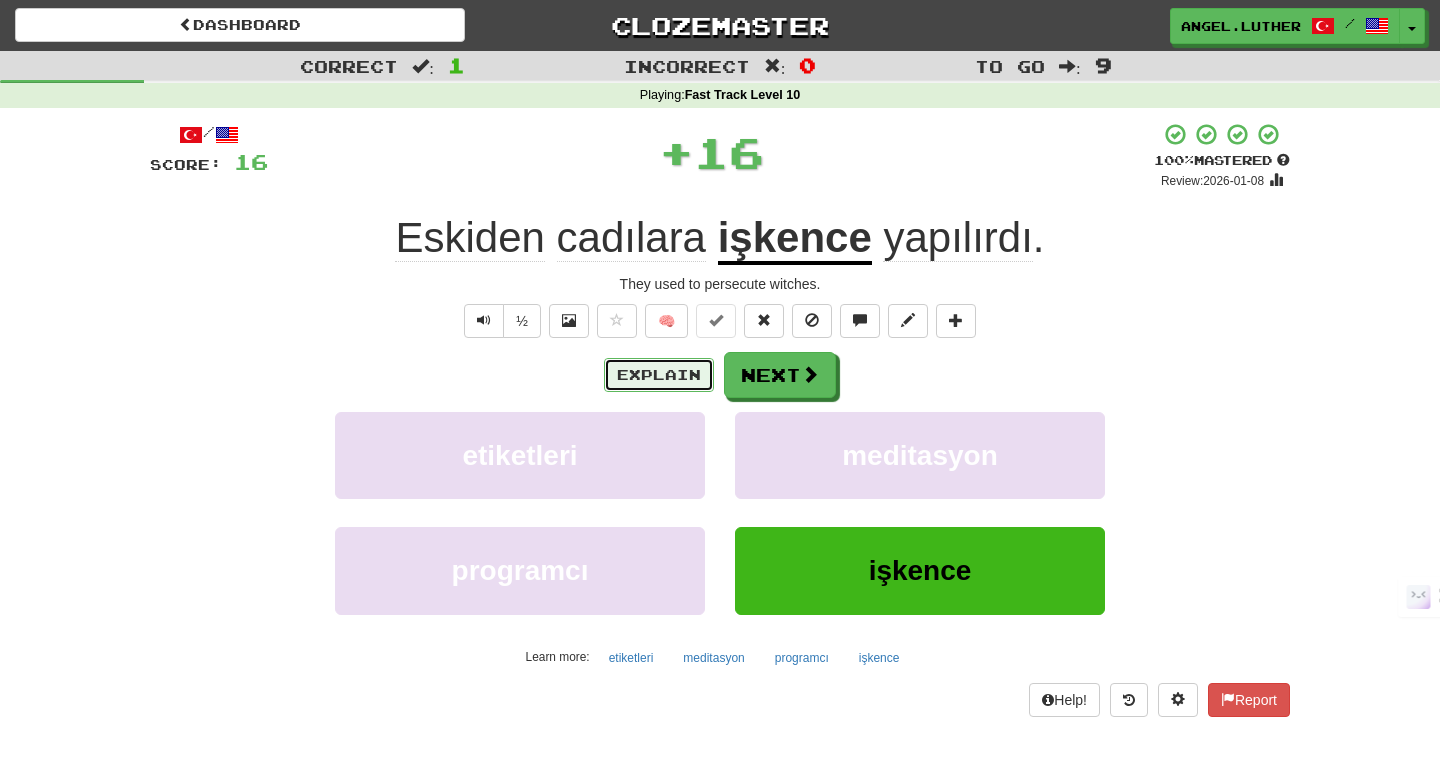 click on "Explain" at bounding box center [659, 375] 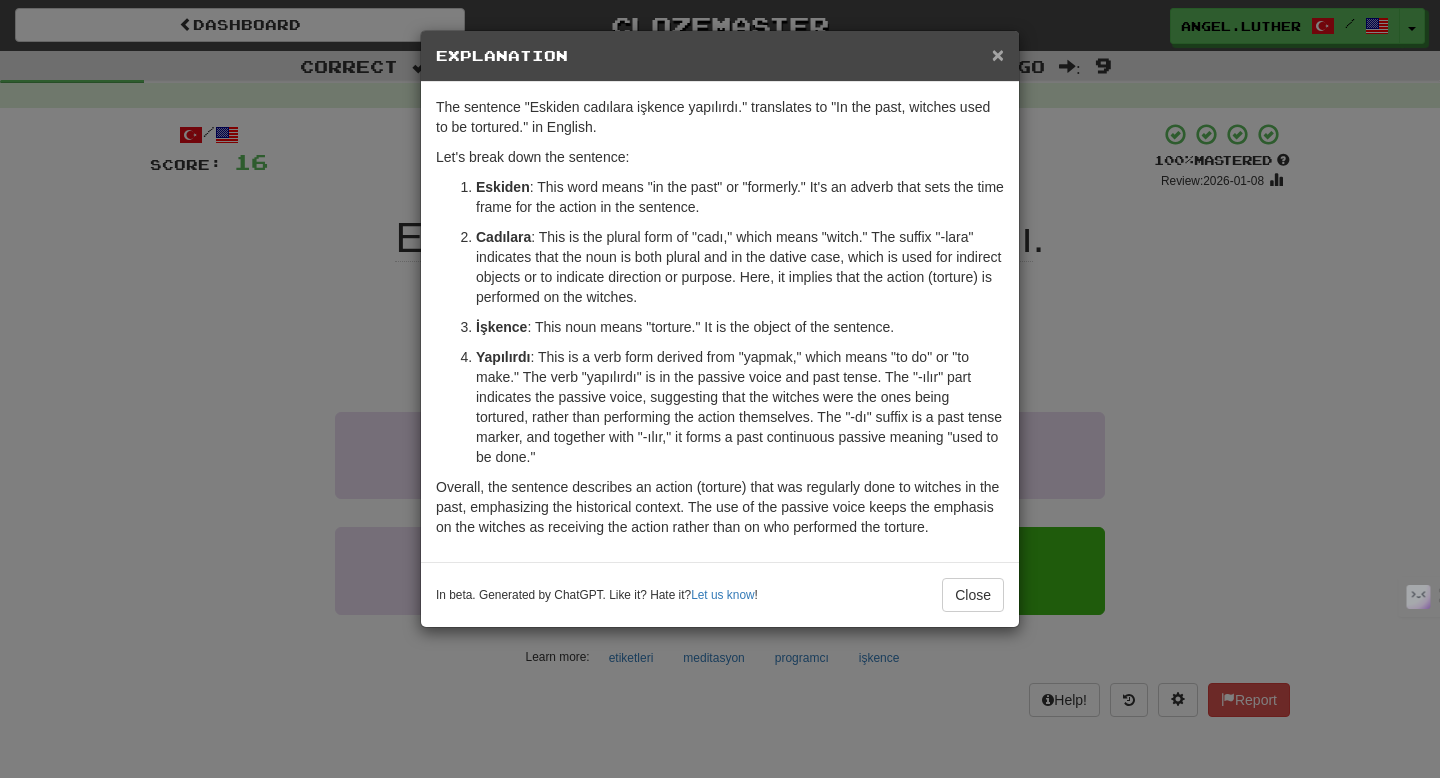 click on "×" at bounding box center [998, 54] 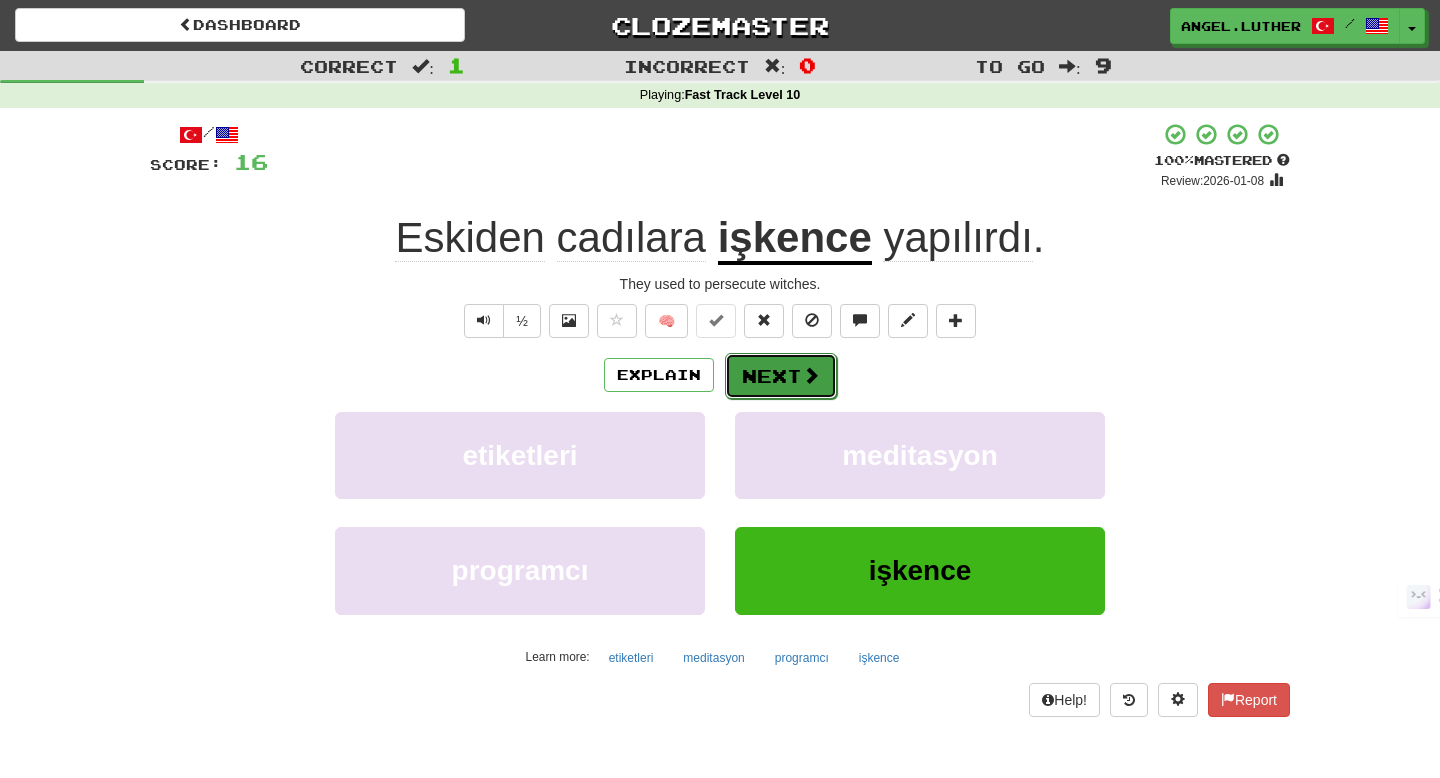 click on "Next" at bounding box center (781, 376) 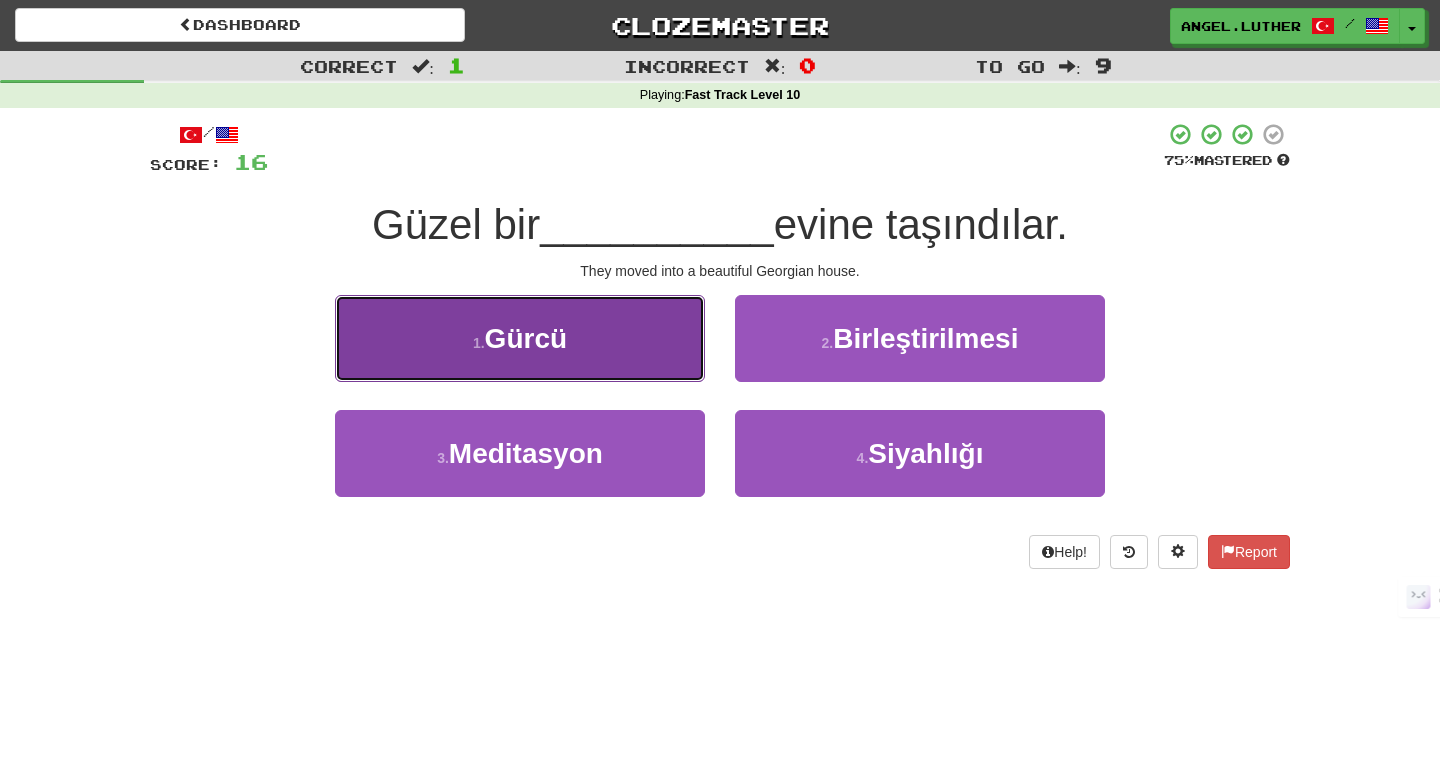 click on "1 .  Gürcü" at bounding box center [520, 338] 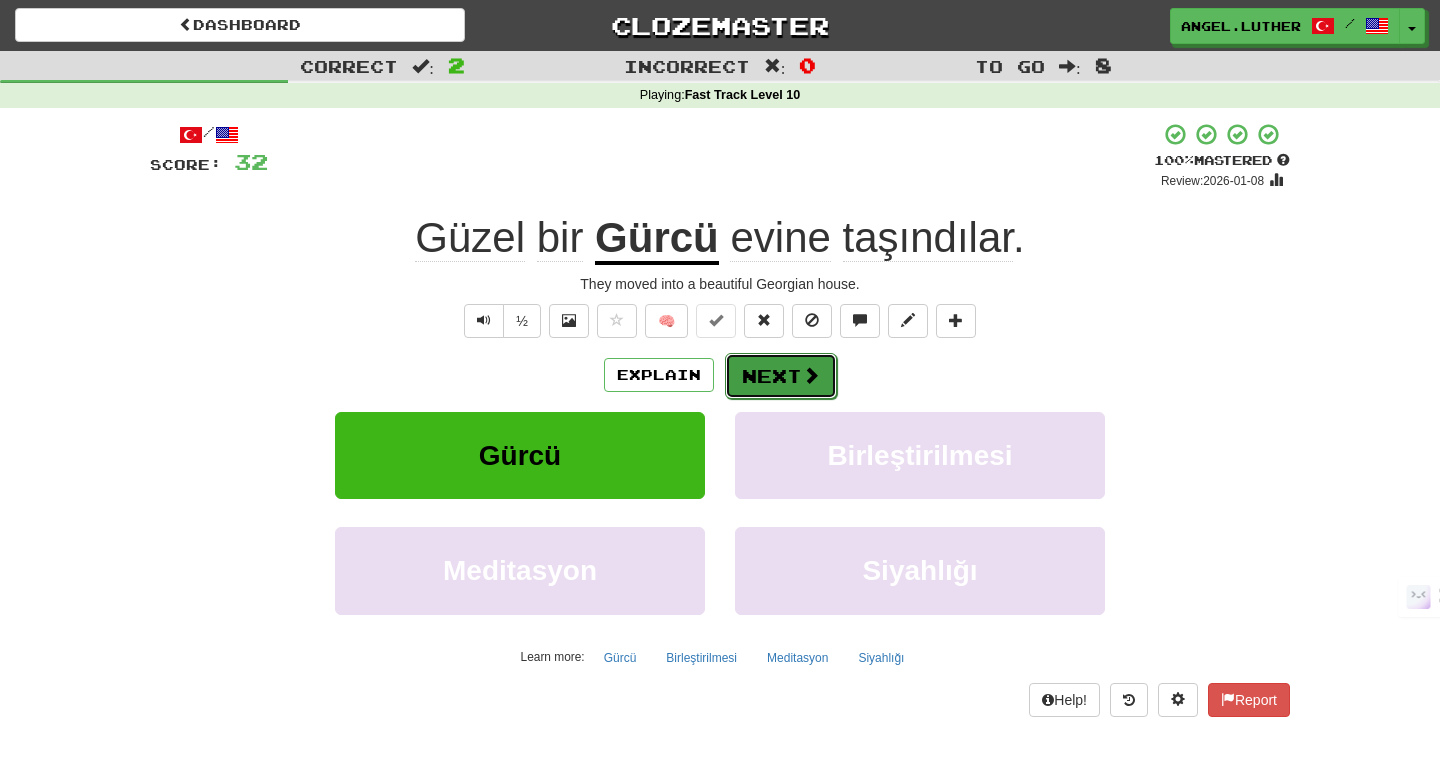 click on "Next" at bounding box center (781, 376) 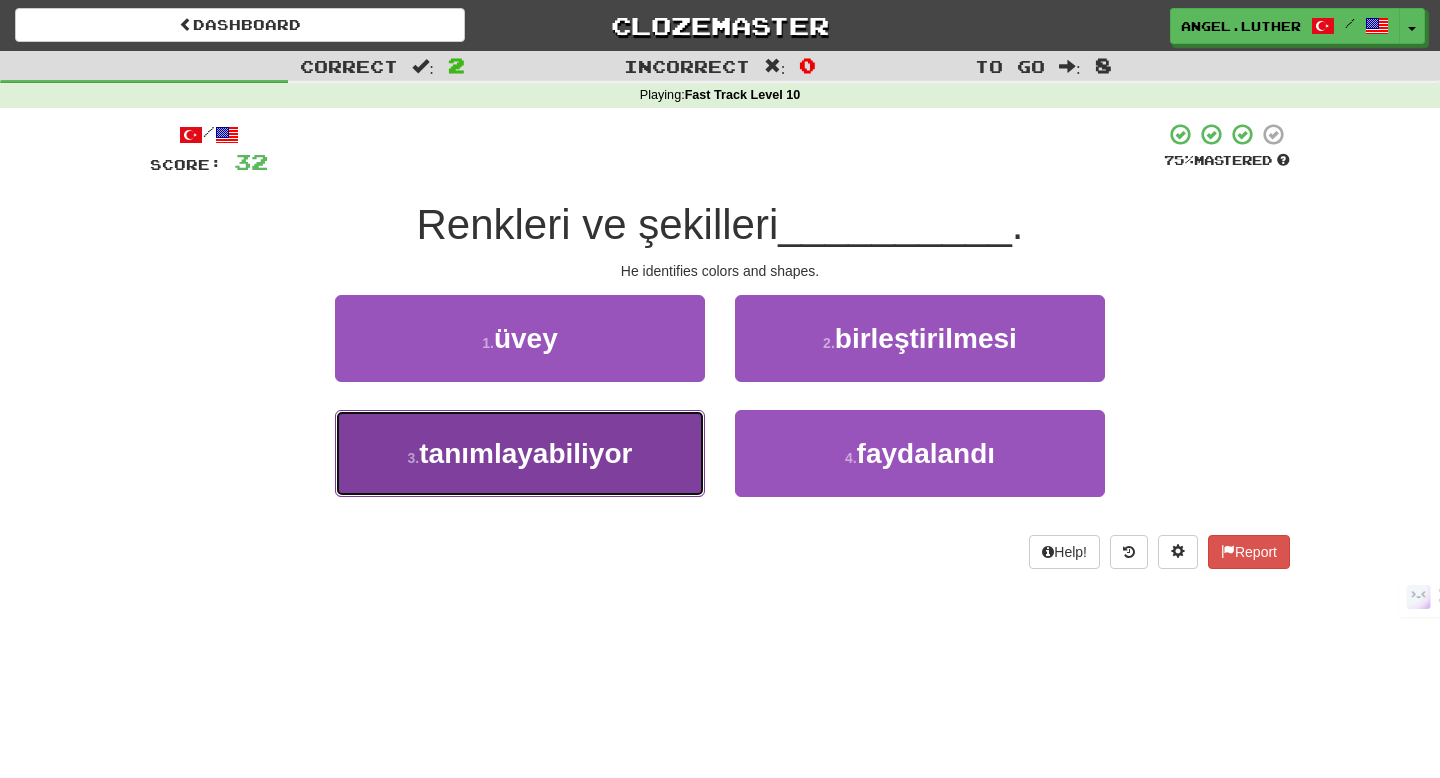 click on "3 .  tanımlayabiliyor" at bounding box center [520, 453] 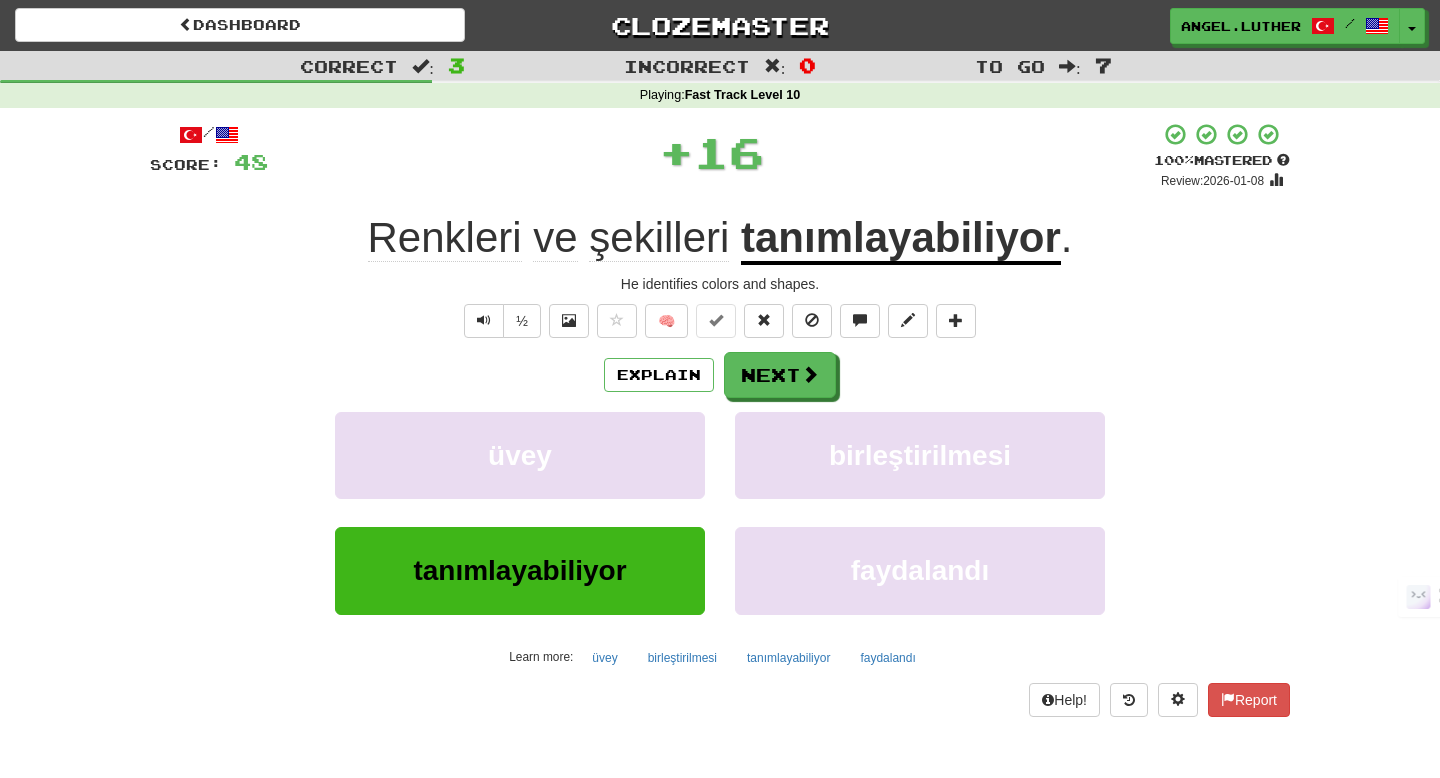 click on "tanımlayabiliyor" at bounding box center (901, 239) 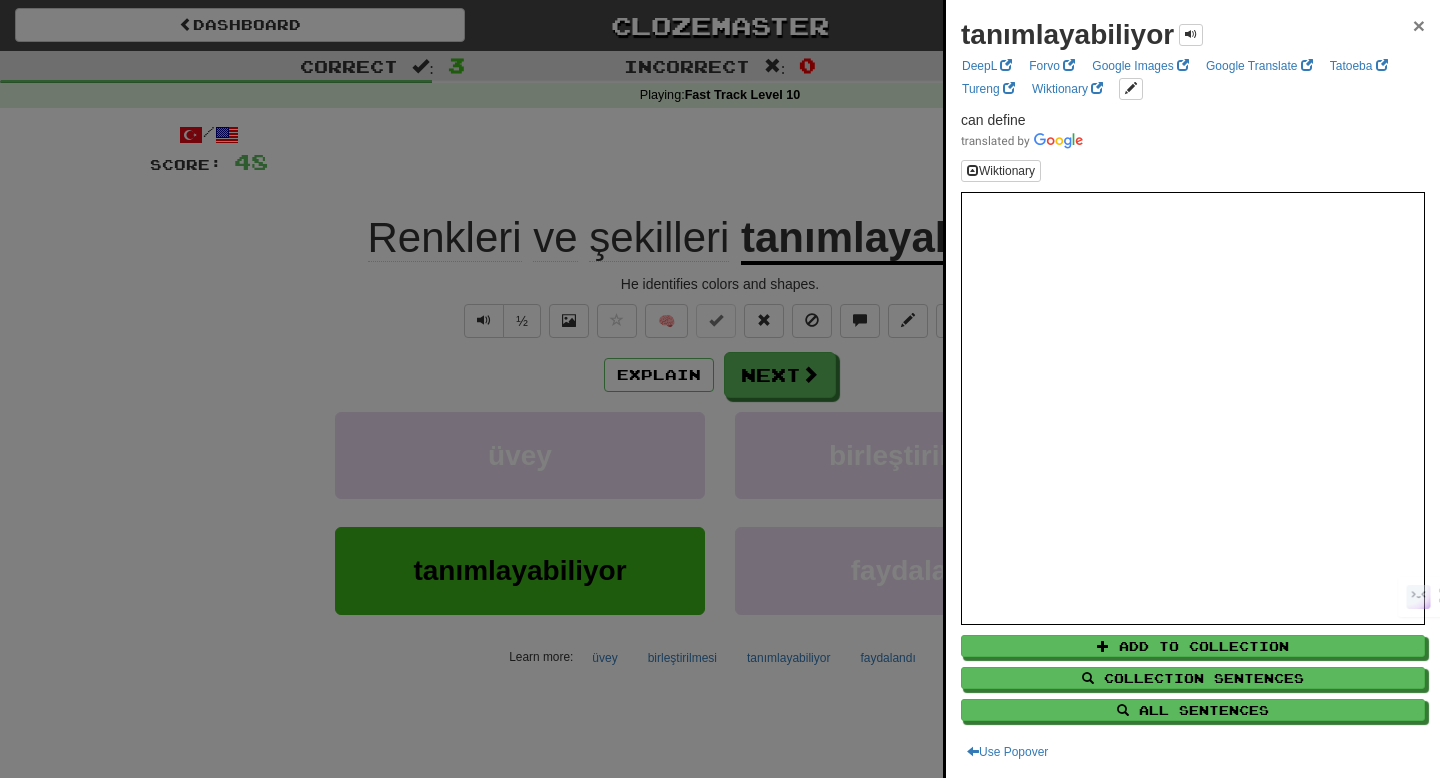 click on "×" at bounding box center (1419, 25) 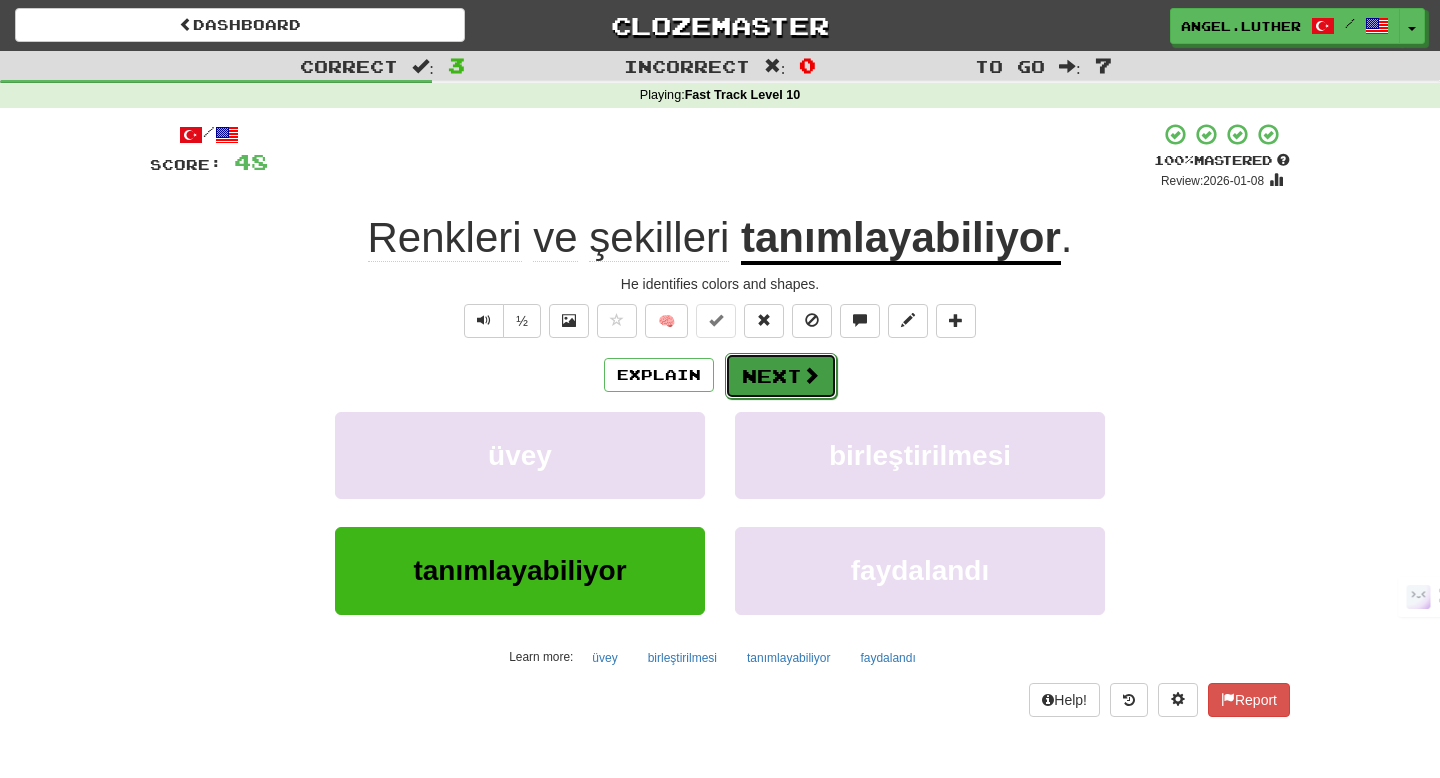 click on "Next" at bounding box center [781, 376] 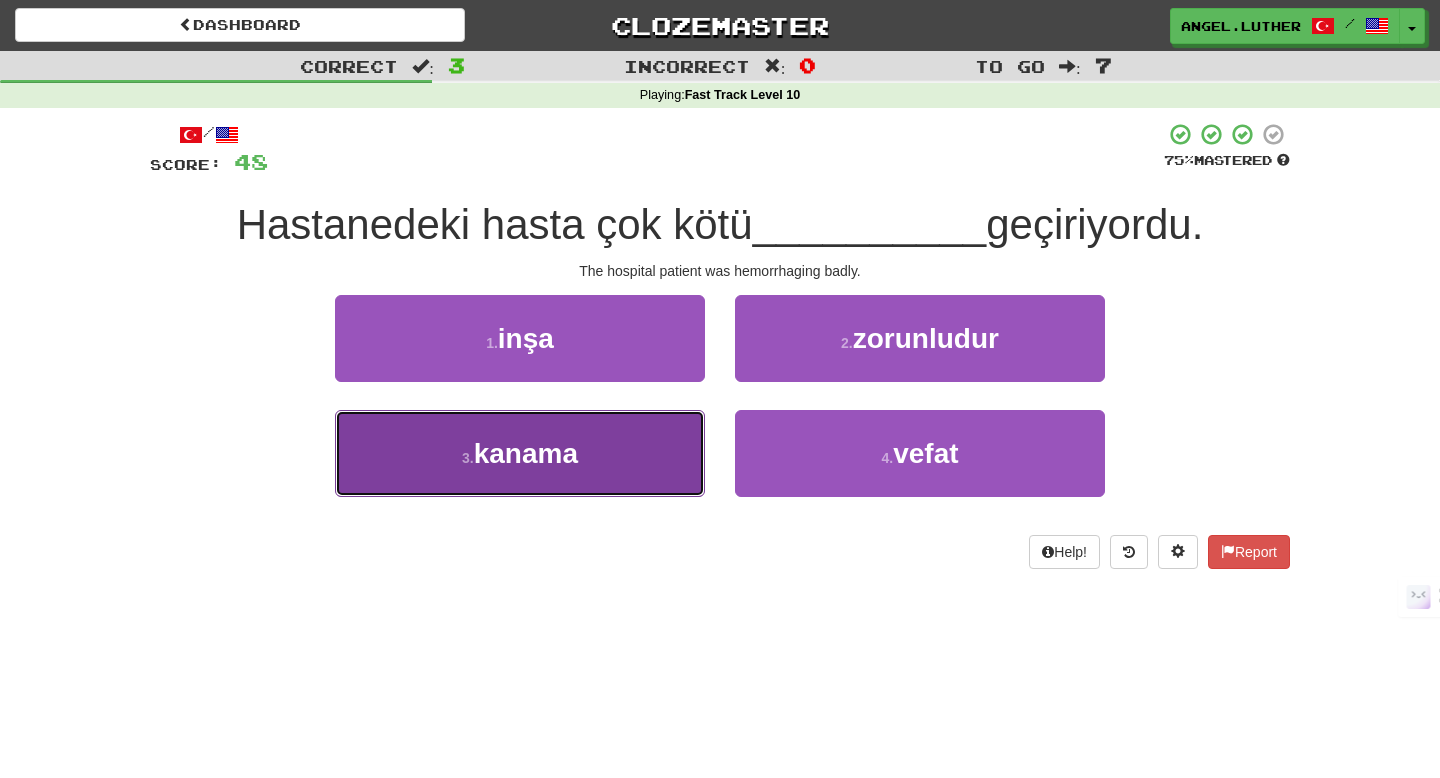 click on "kanama" at bounding box center (526, 453) 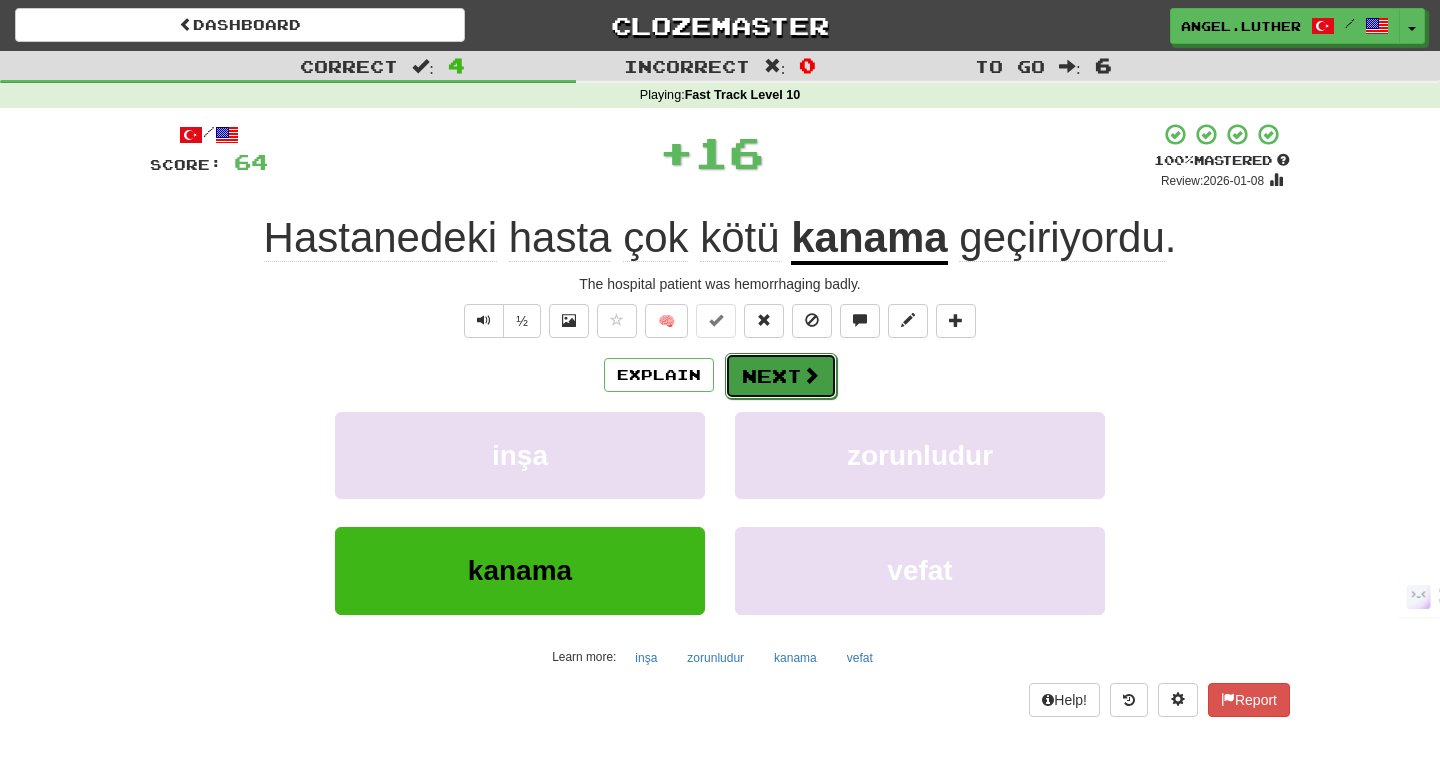 click on "Next" at bounding box center [781, 376] 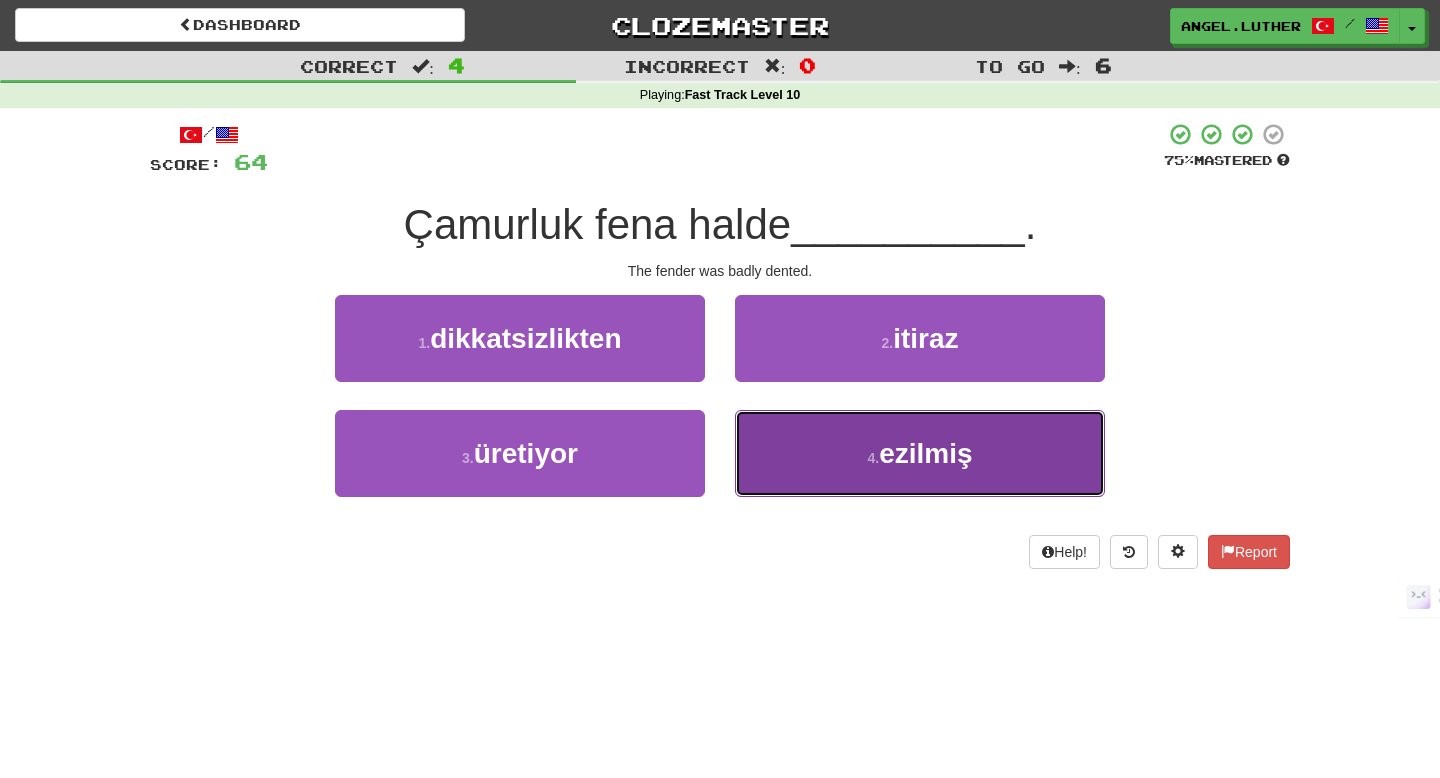 click on "4 .  ezilmiş" at bounding box center (920, 453) 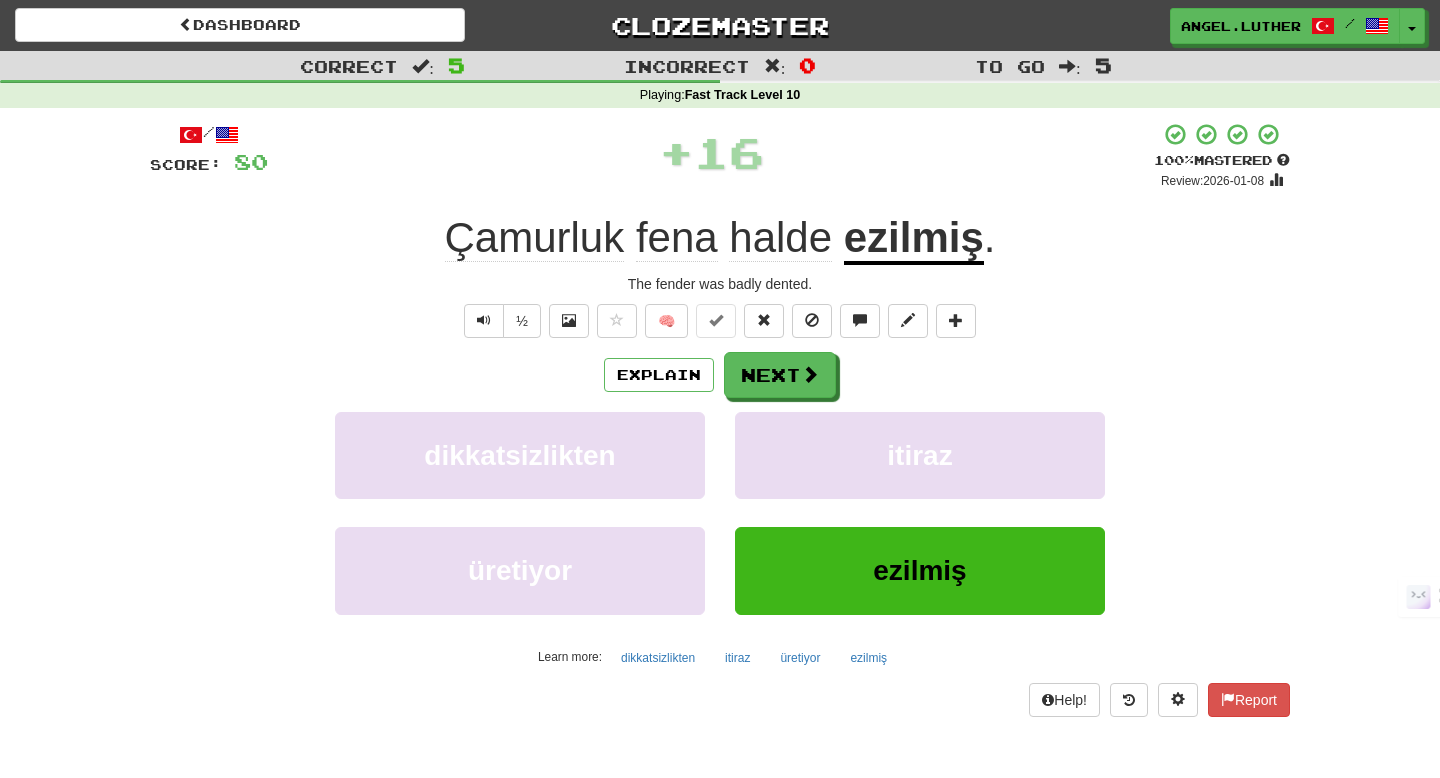 click on "Çamurluk" 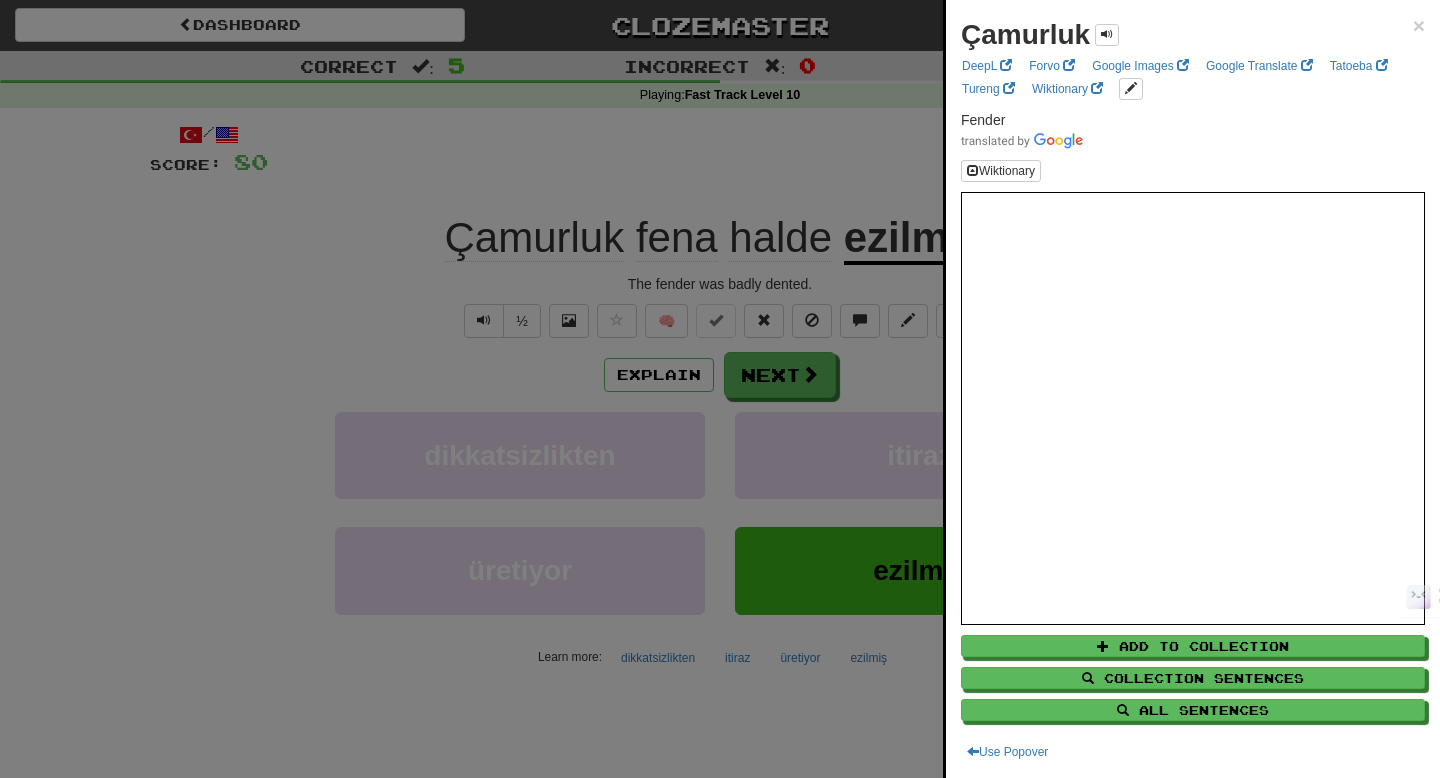 click on "Çamurluk × DeepL   Forvo   Google Images   Google Translate   Tatoeba   Tureng   Wiktionary   Fender  Wiktionary   Add to Collection   Collection Sentences   All Sentences  Use Popover" at bounding box center (1193, 389) 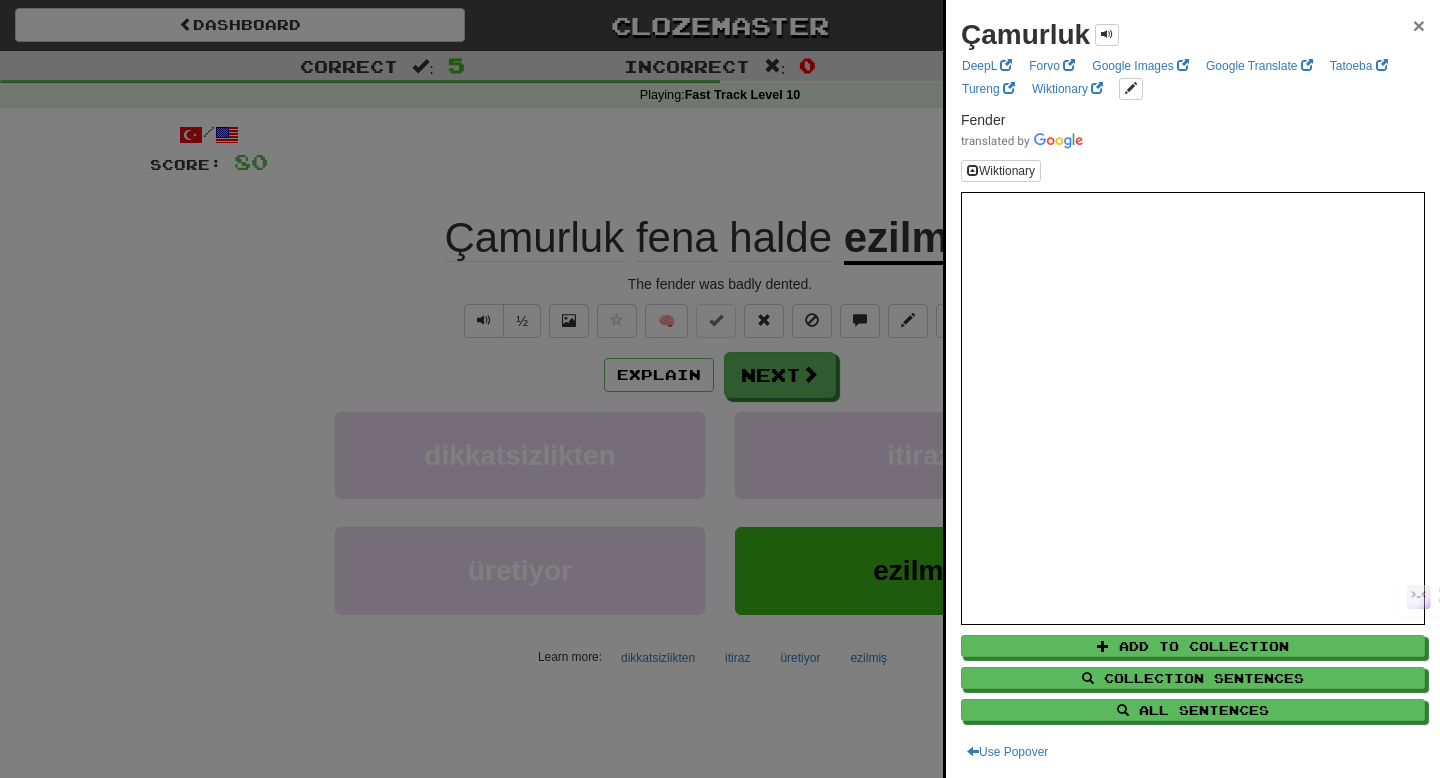click on "×" at bounding box center (1419, 25) 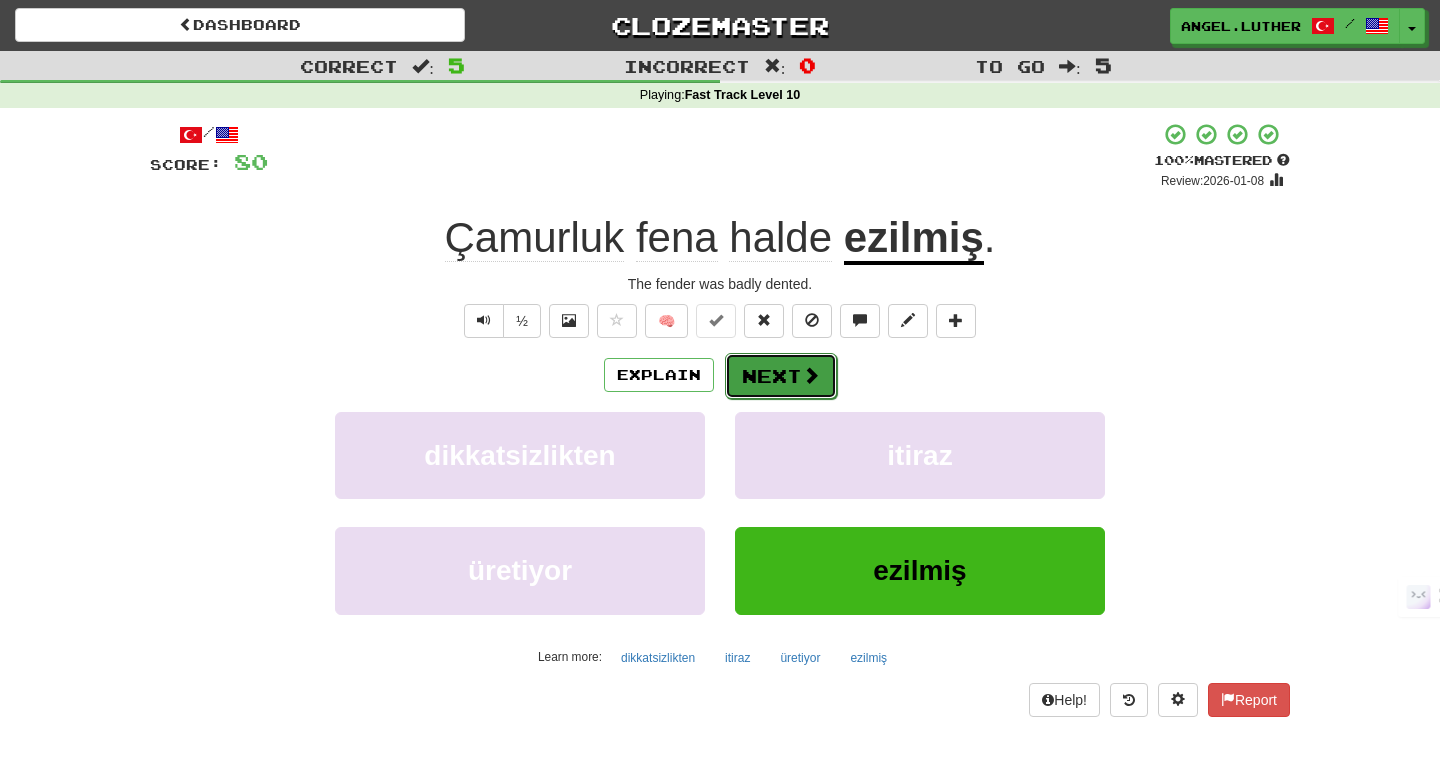 click at bounding box center (811, 375) 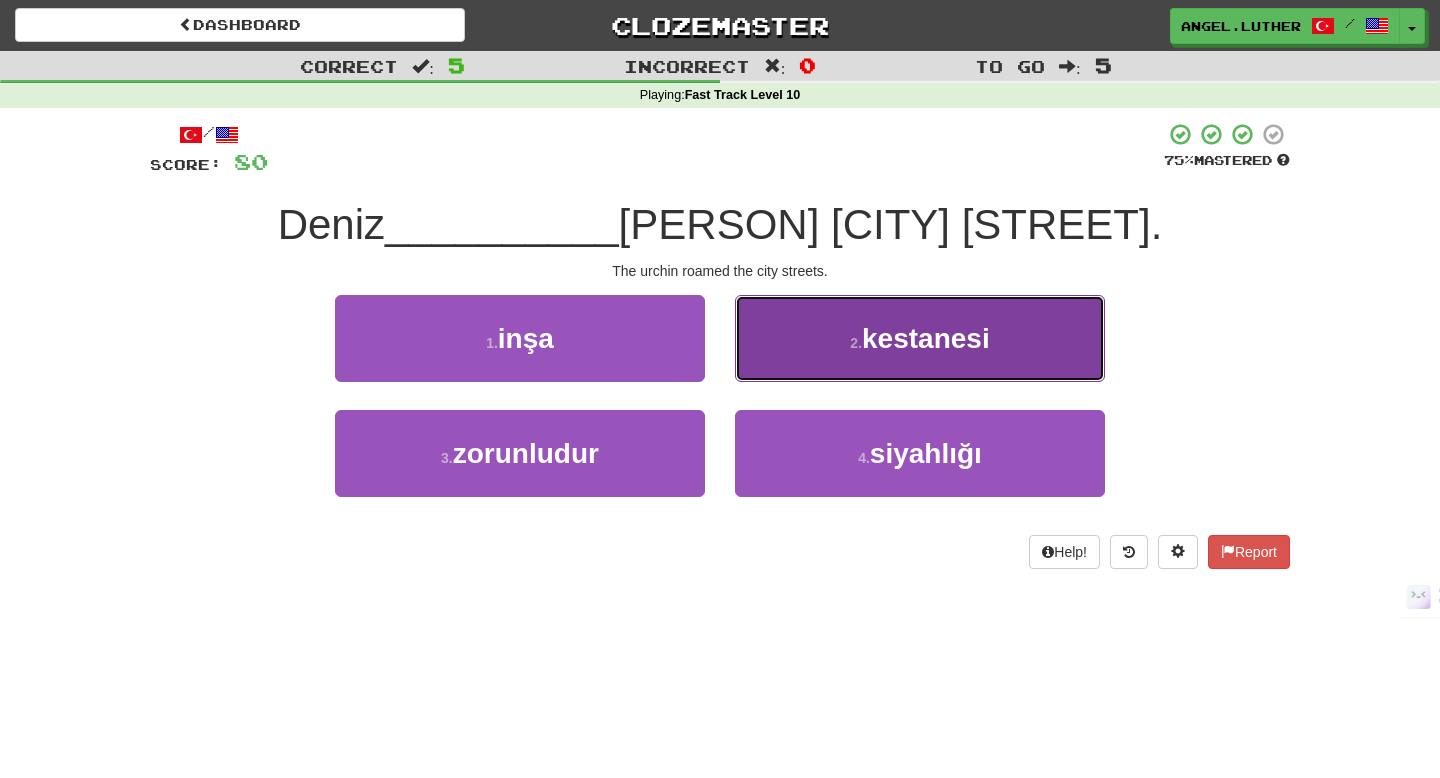 click on "kestanesi" at bounding box center [926, 338] 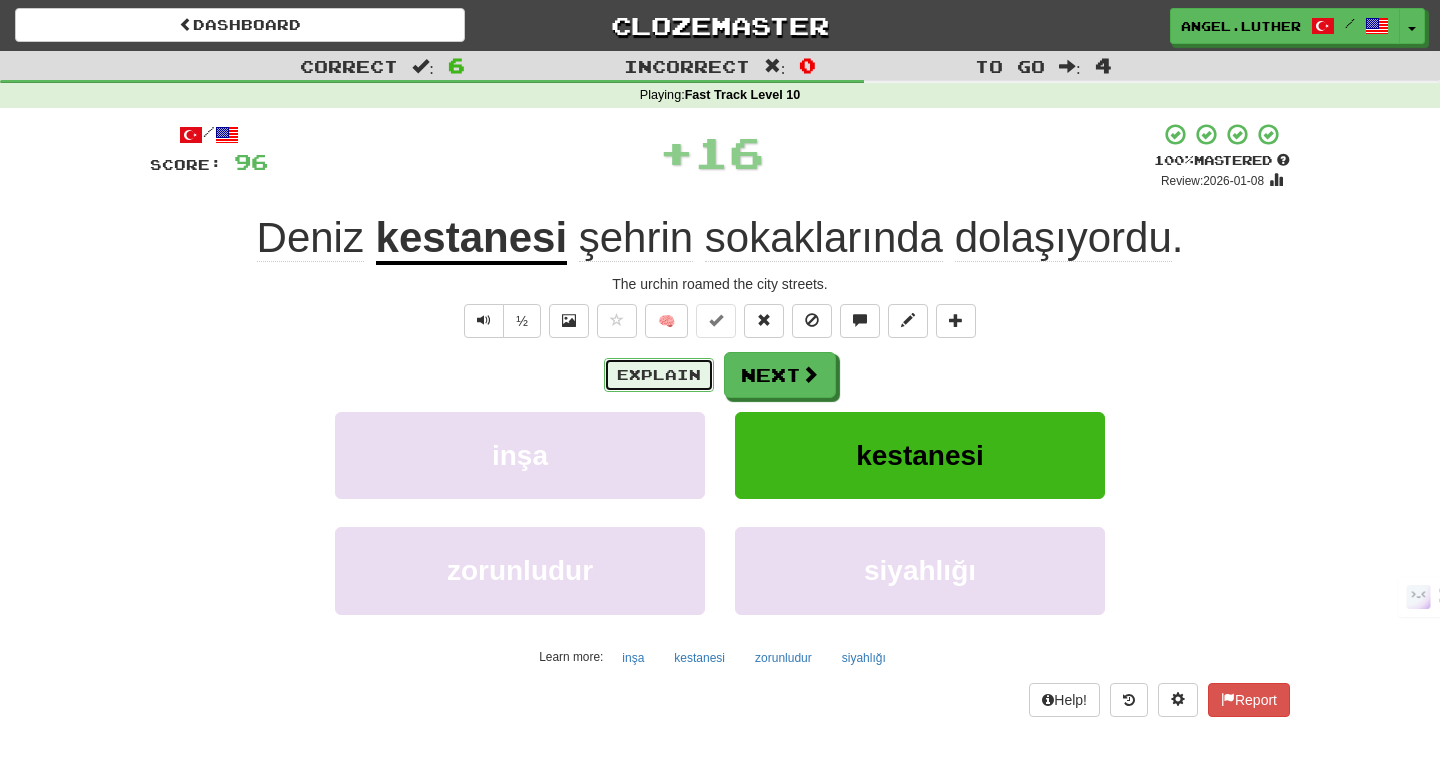 click on "Explain" at bounding box center [659, 375] 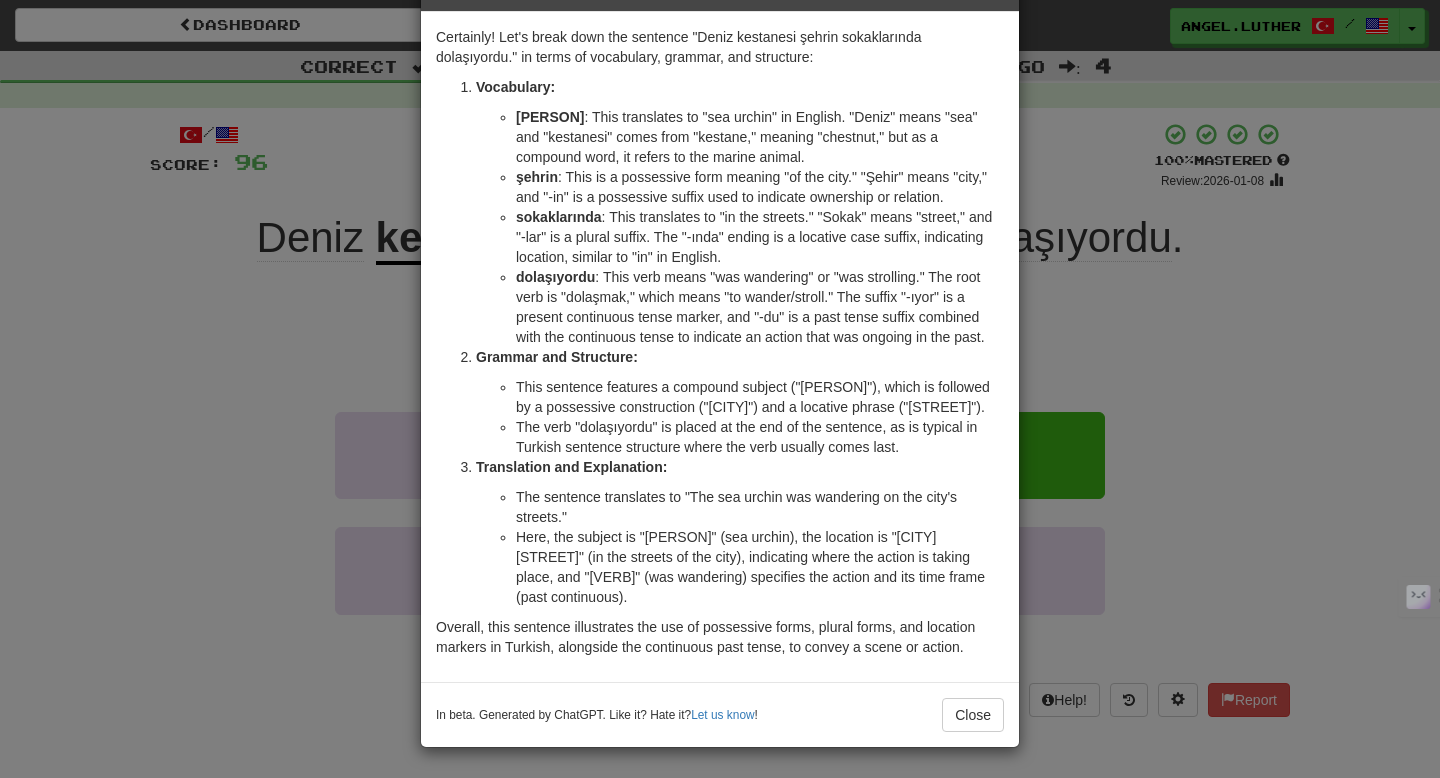 scroll, scrollTop: 90, scrollLeft: 0, axis: vertical 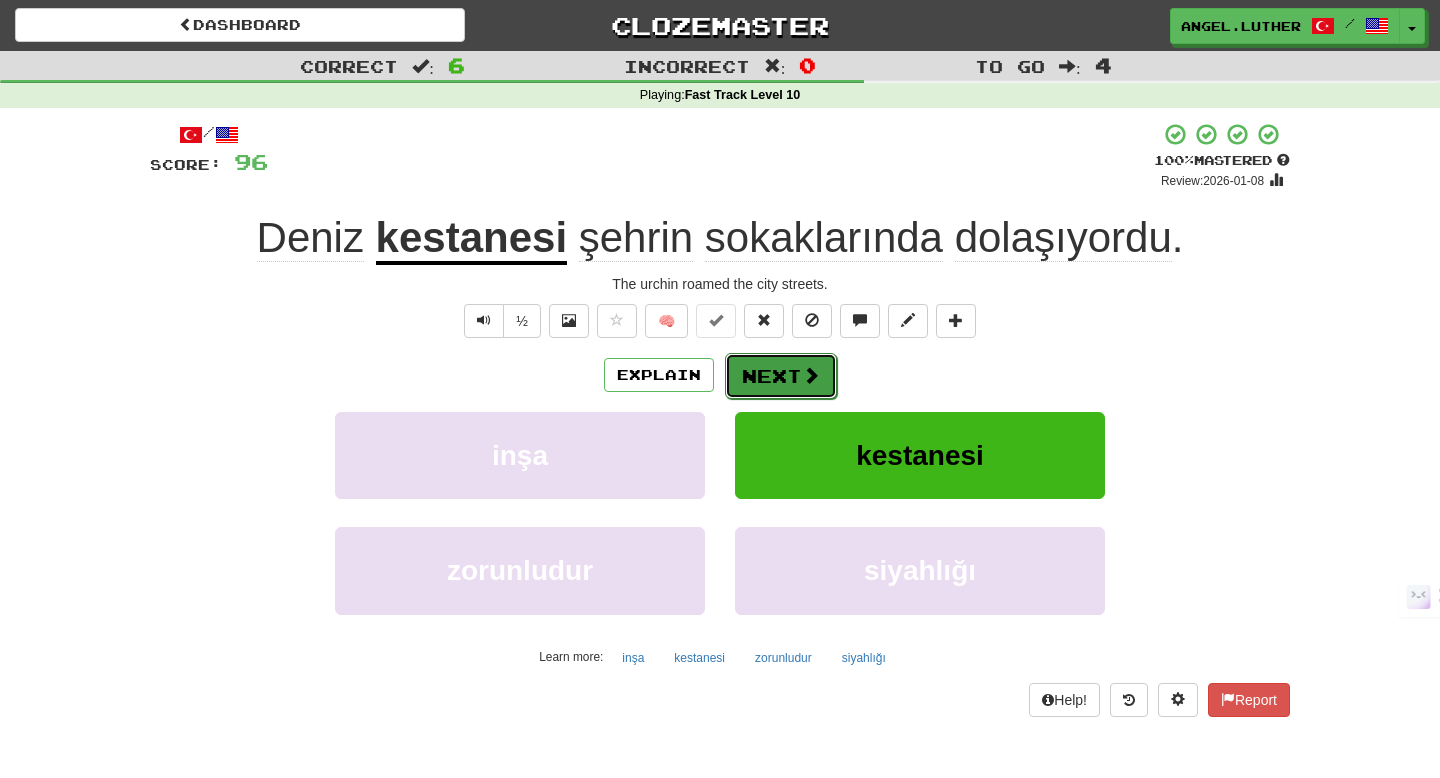 click on "Next" at bounding box center (781, 376) 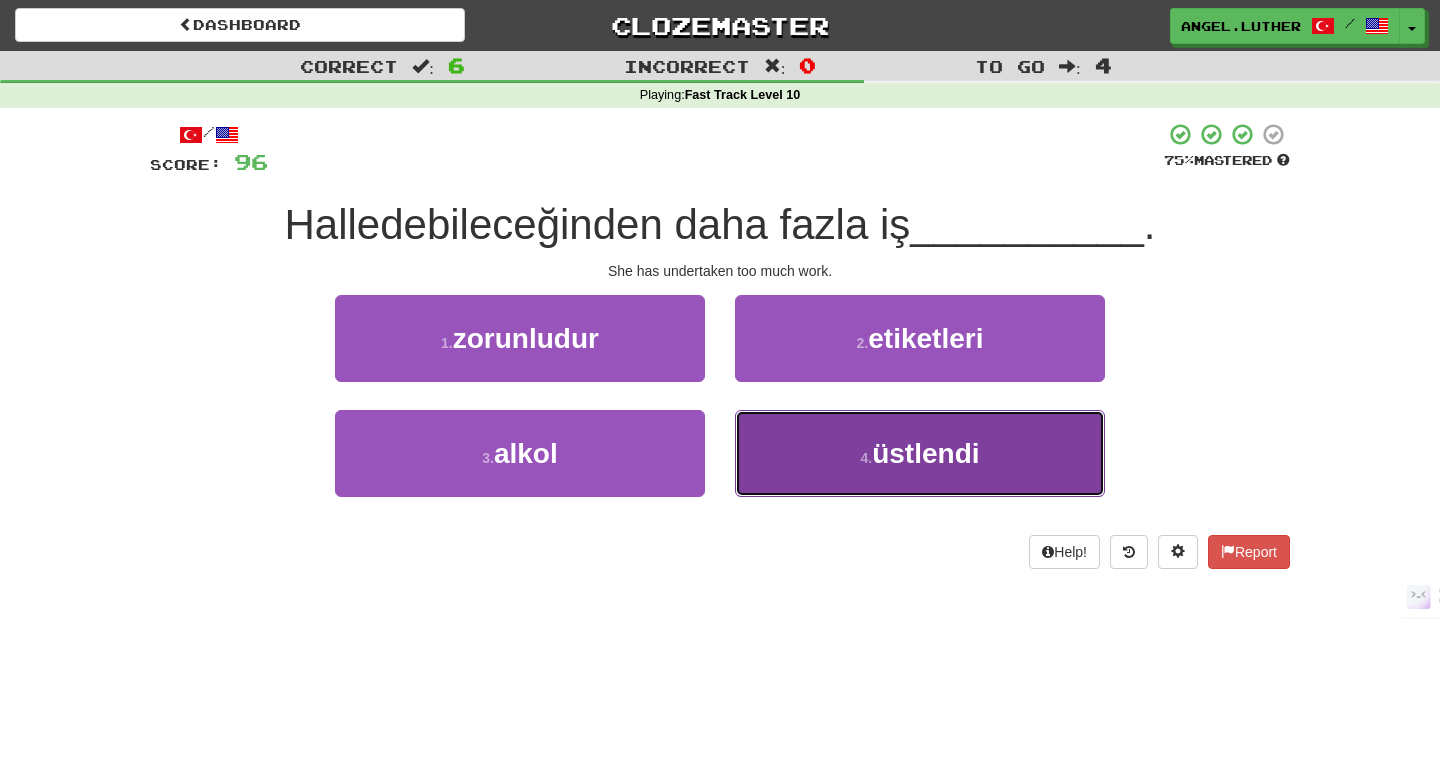 click on "4 ." at bounding box center [866, 458] 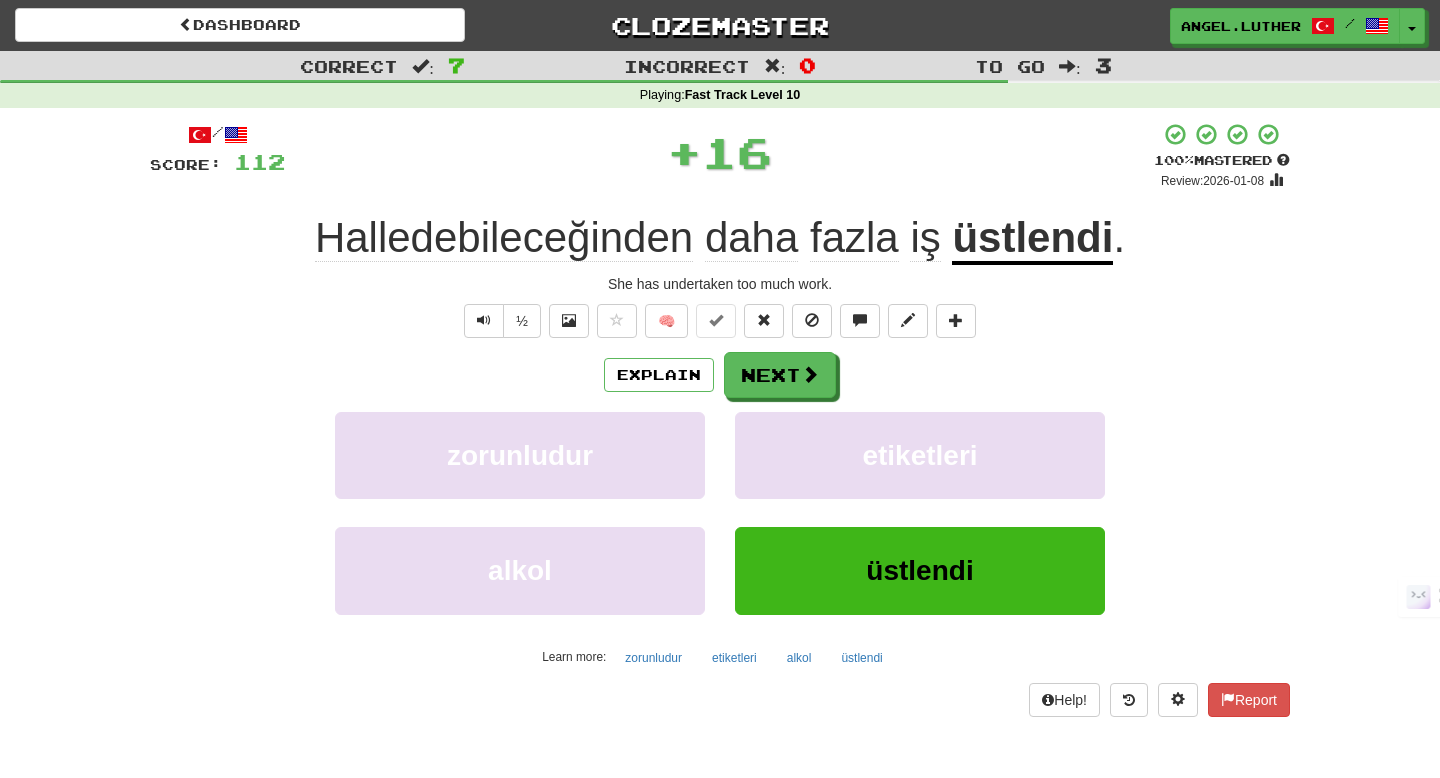 click on "üstlendi" at bounding box center [1032, 239] 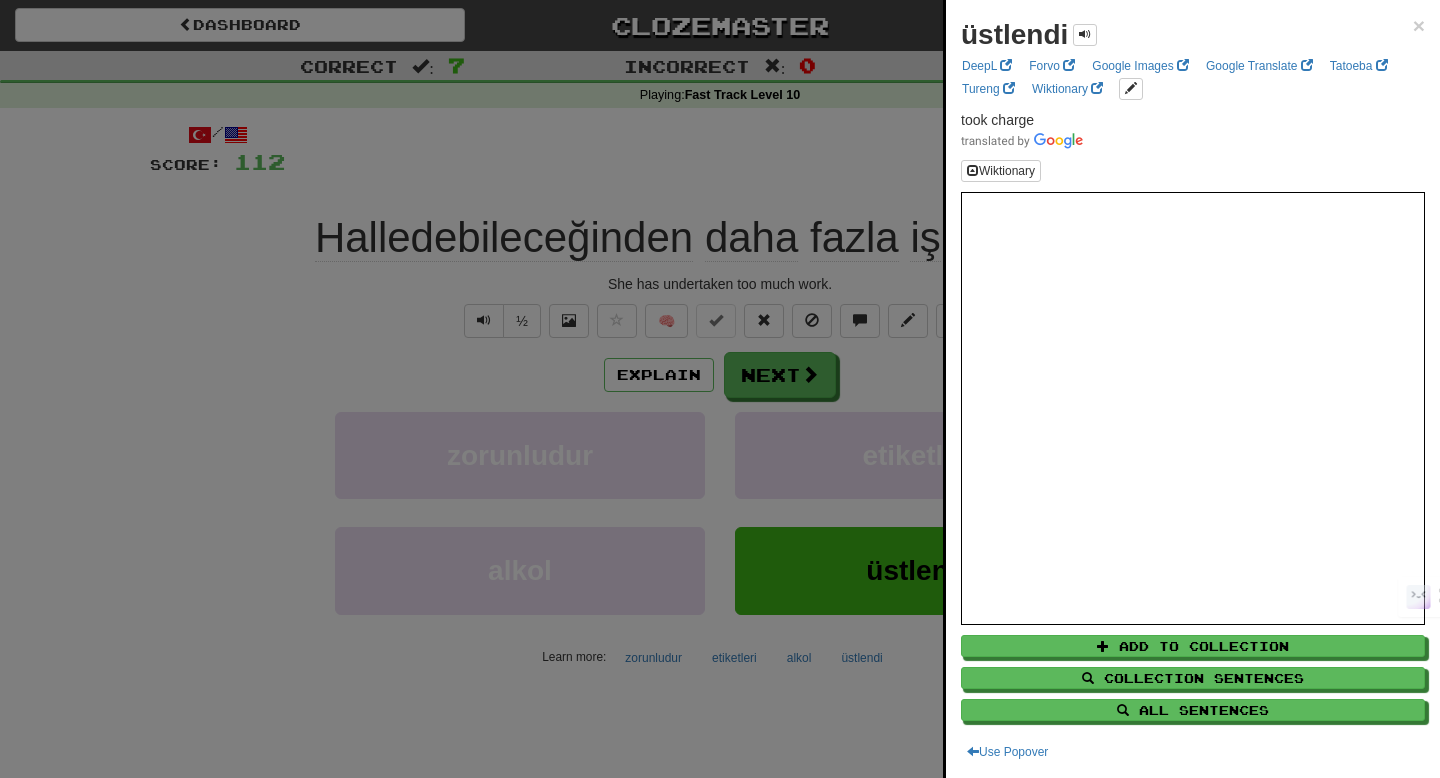 click at bounding box center (720, 389) 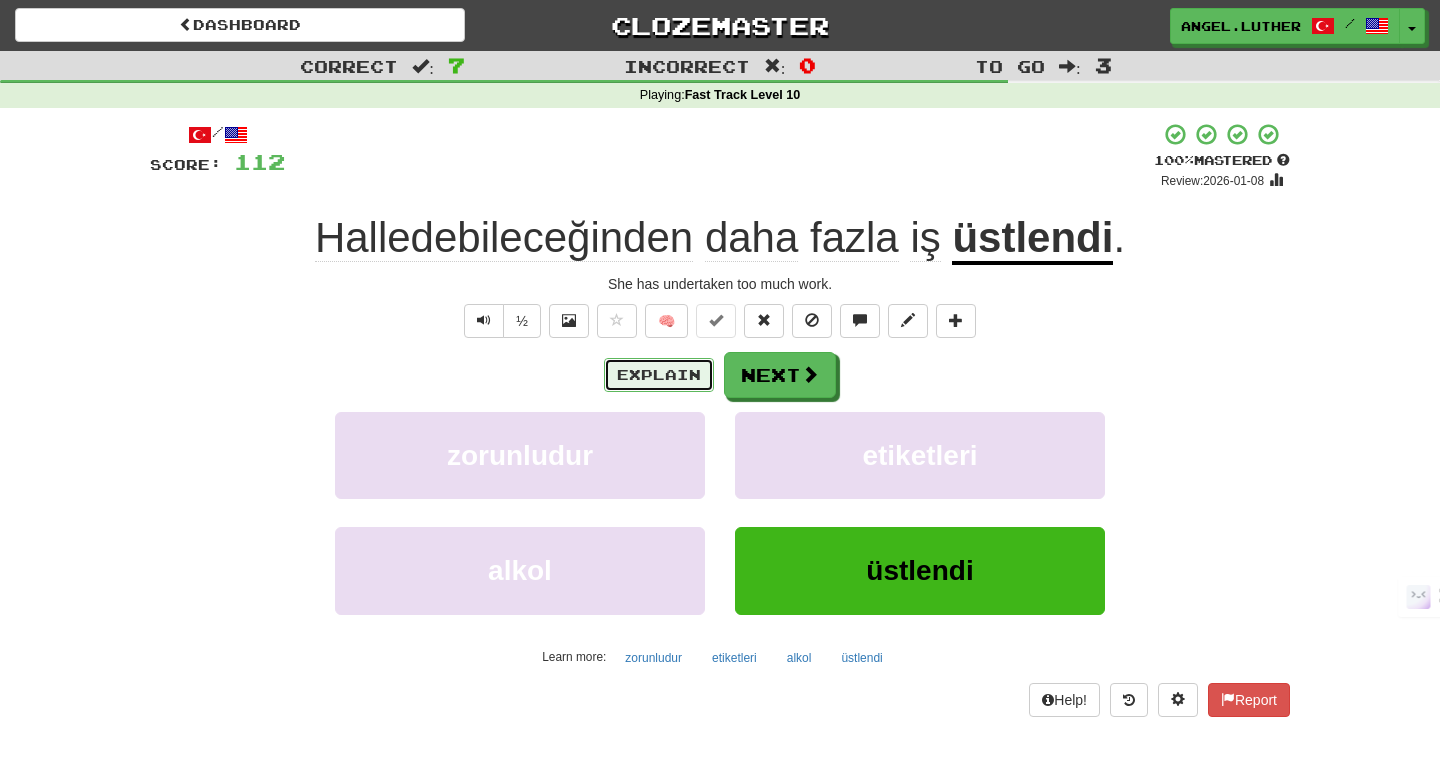 click on "Explain" at bounding box center (659, 375) 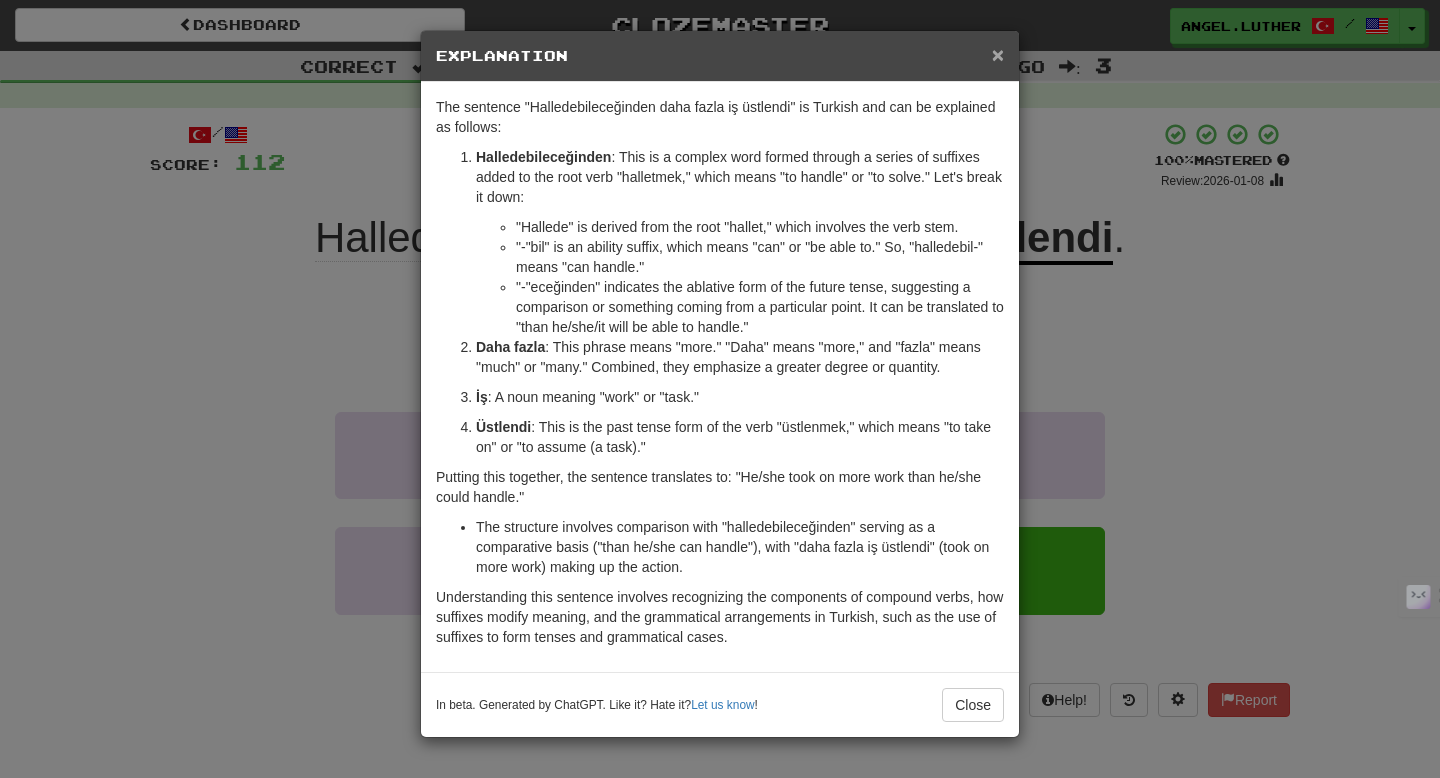 click on "×" at bounding box center (998, 54) 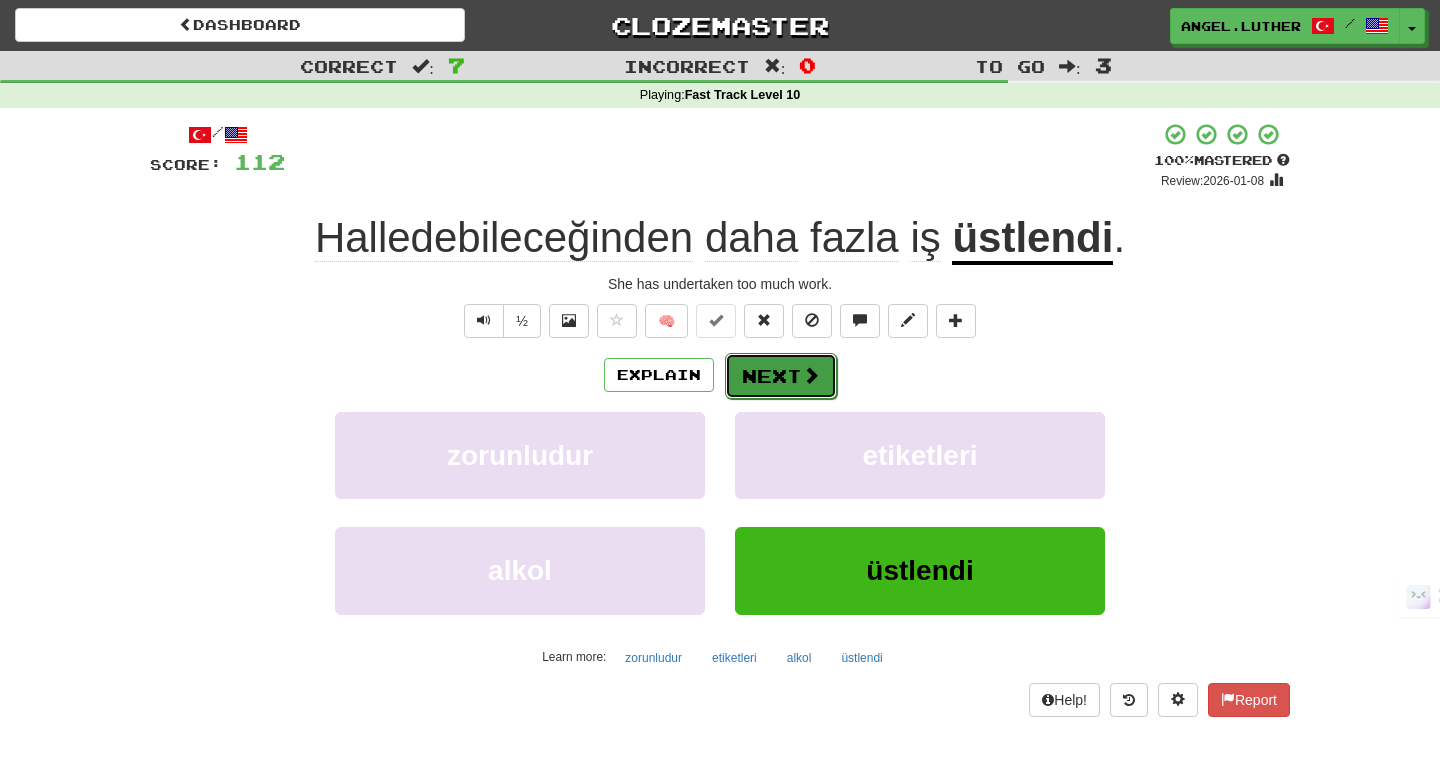 click on "Next" at bounding box center [781, 376] 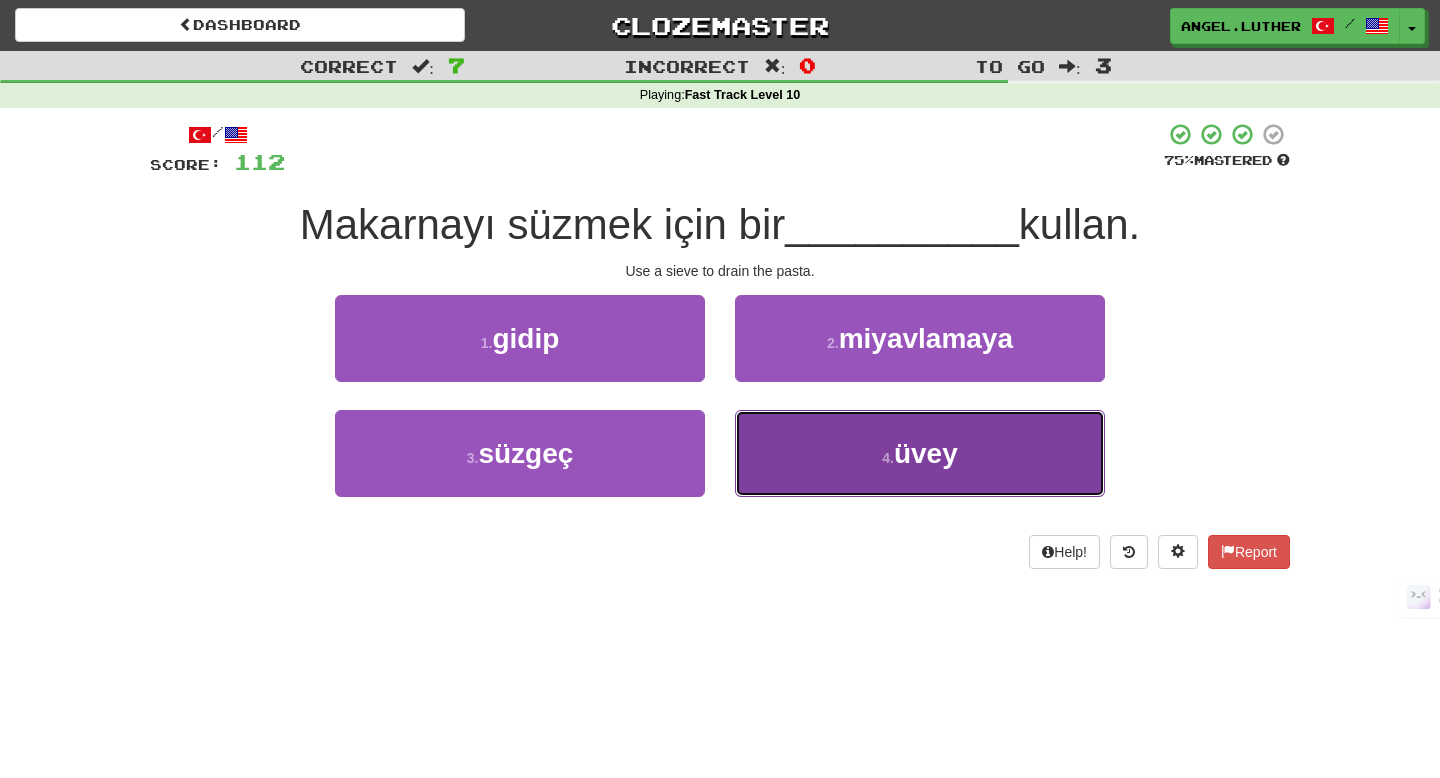click on "4 .  üvey" at bounding box center [920, 453] 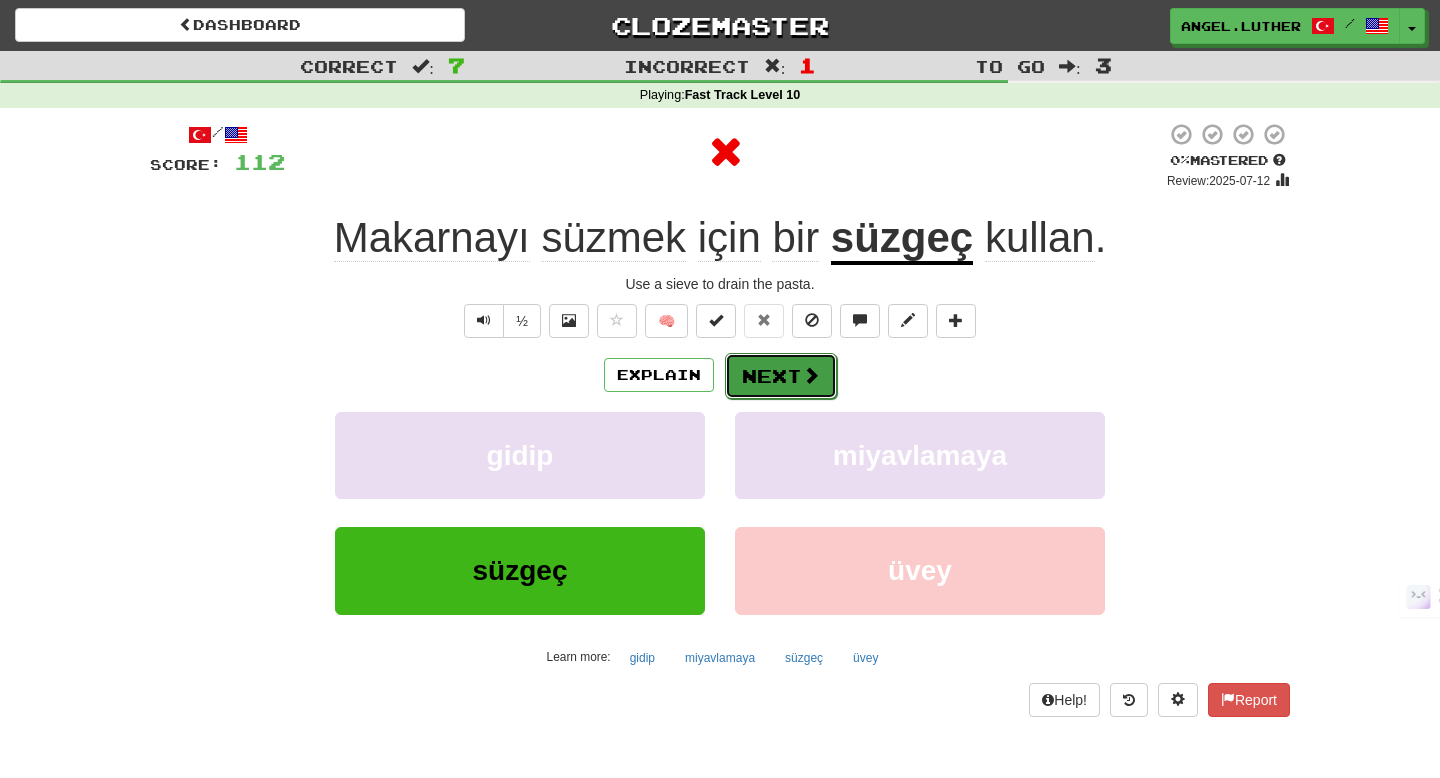 click on "Next" at bounding box center (781, 376) 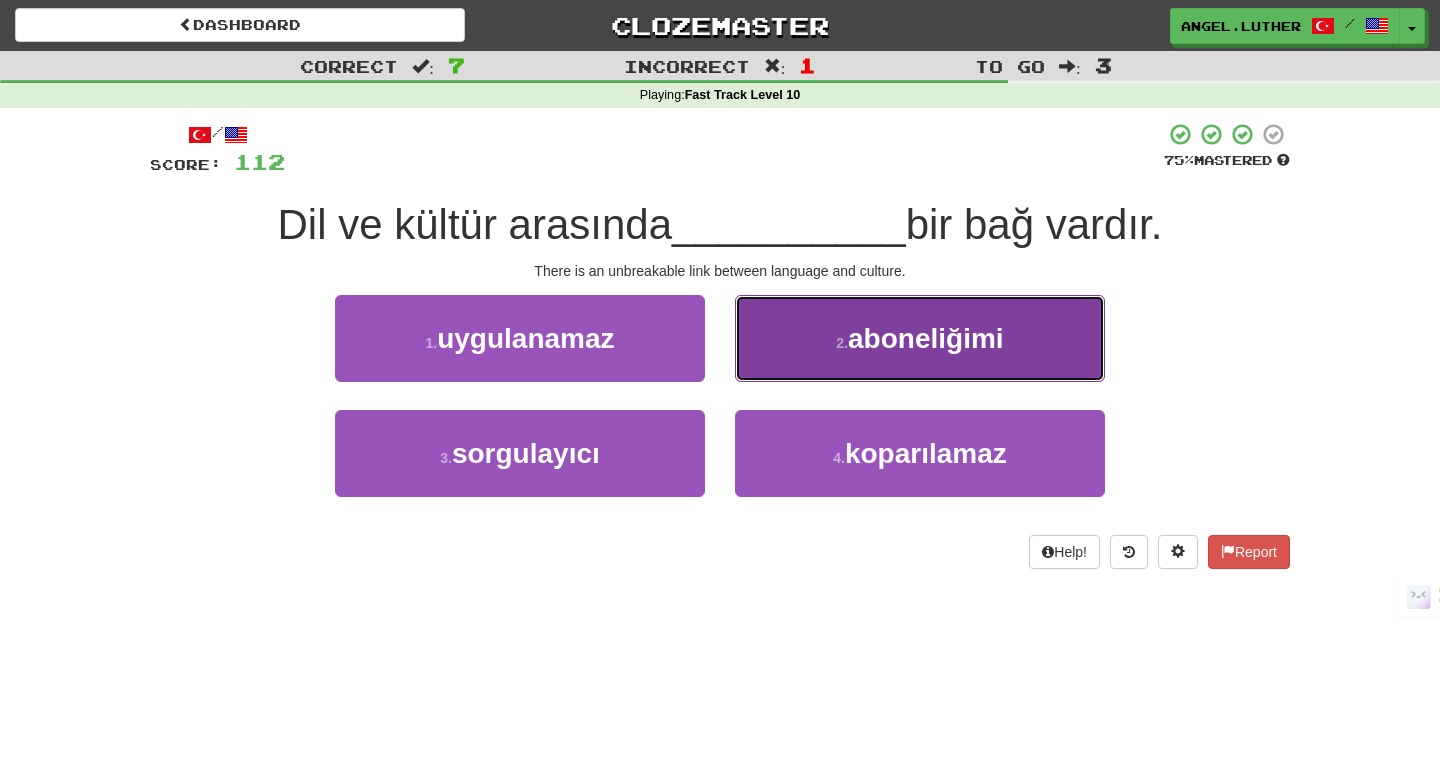 click on "2 .  aboneliğimi" at bounding box center [920, 338] 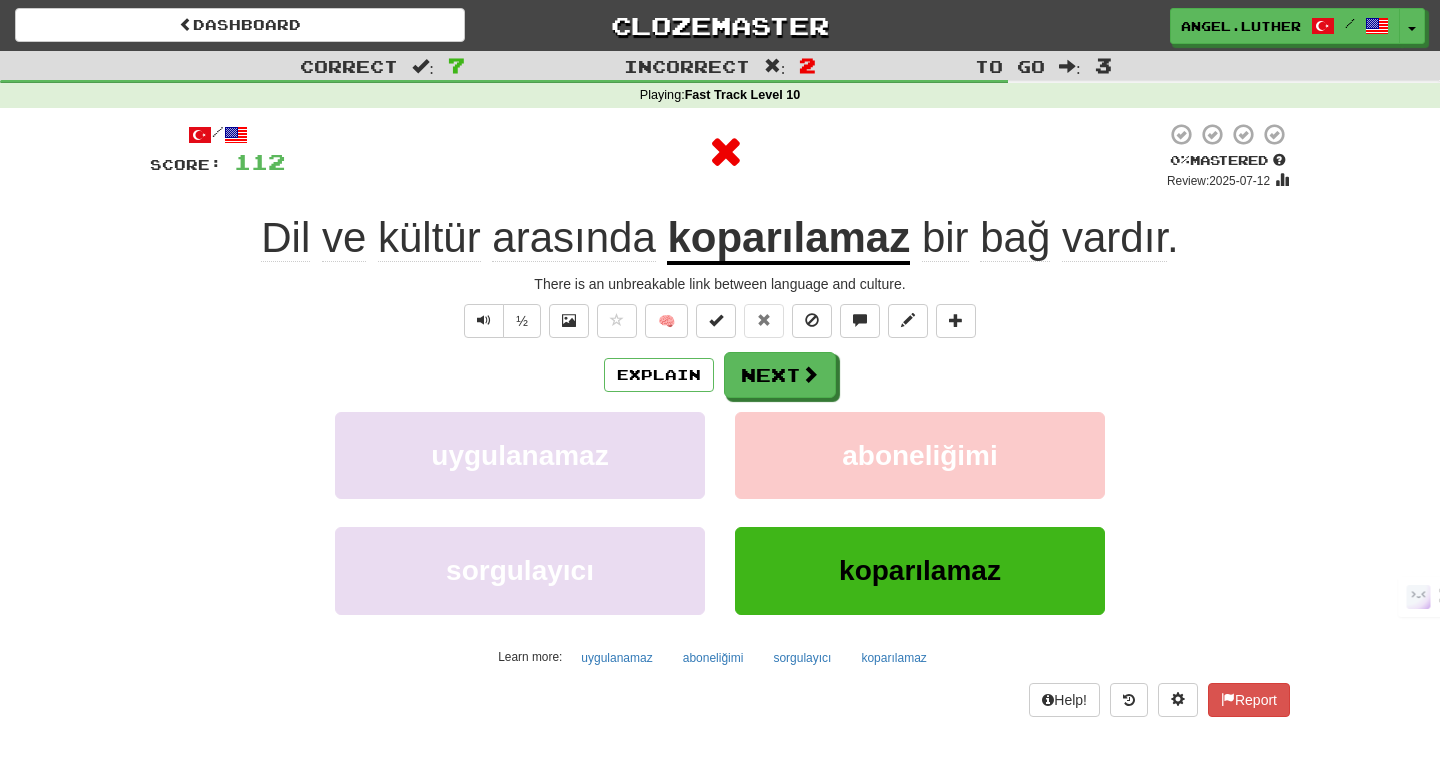 click on "koparılamaz" at bounding box center (788, 239) 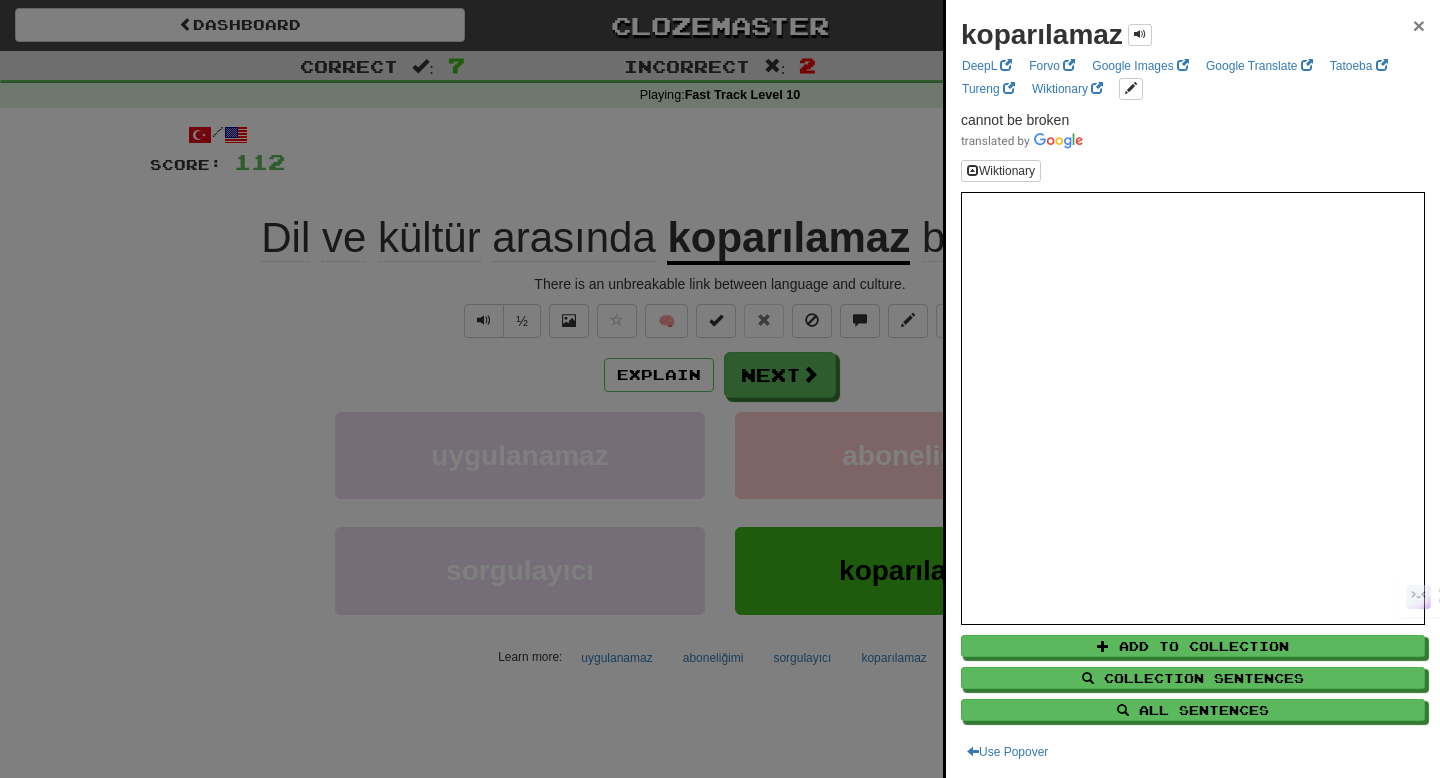 click on "×" at bounding box center (1419, 25) 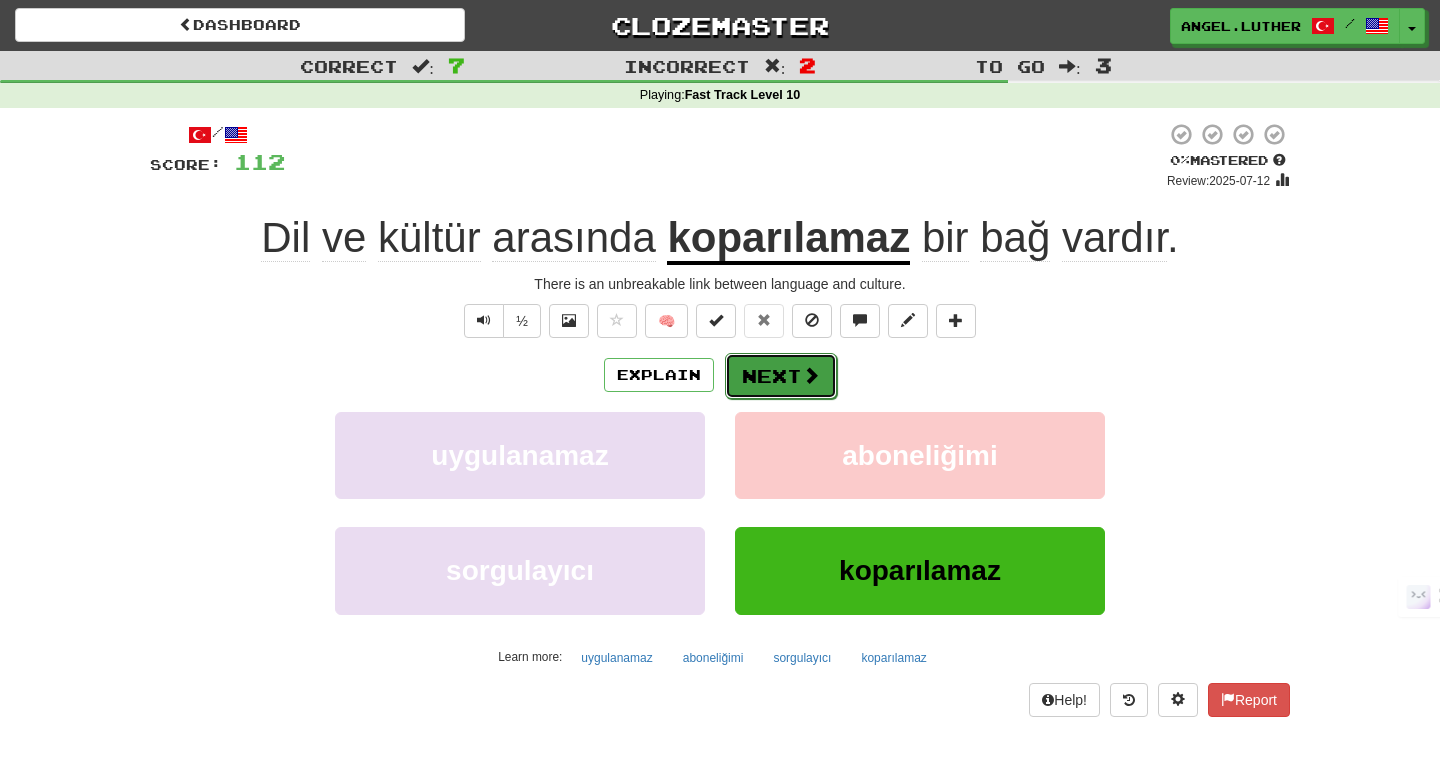click on "Next" at bounding box center [781, 376] 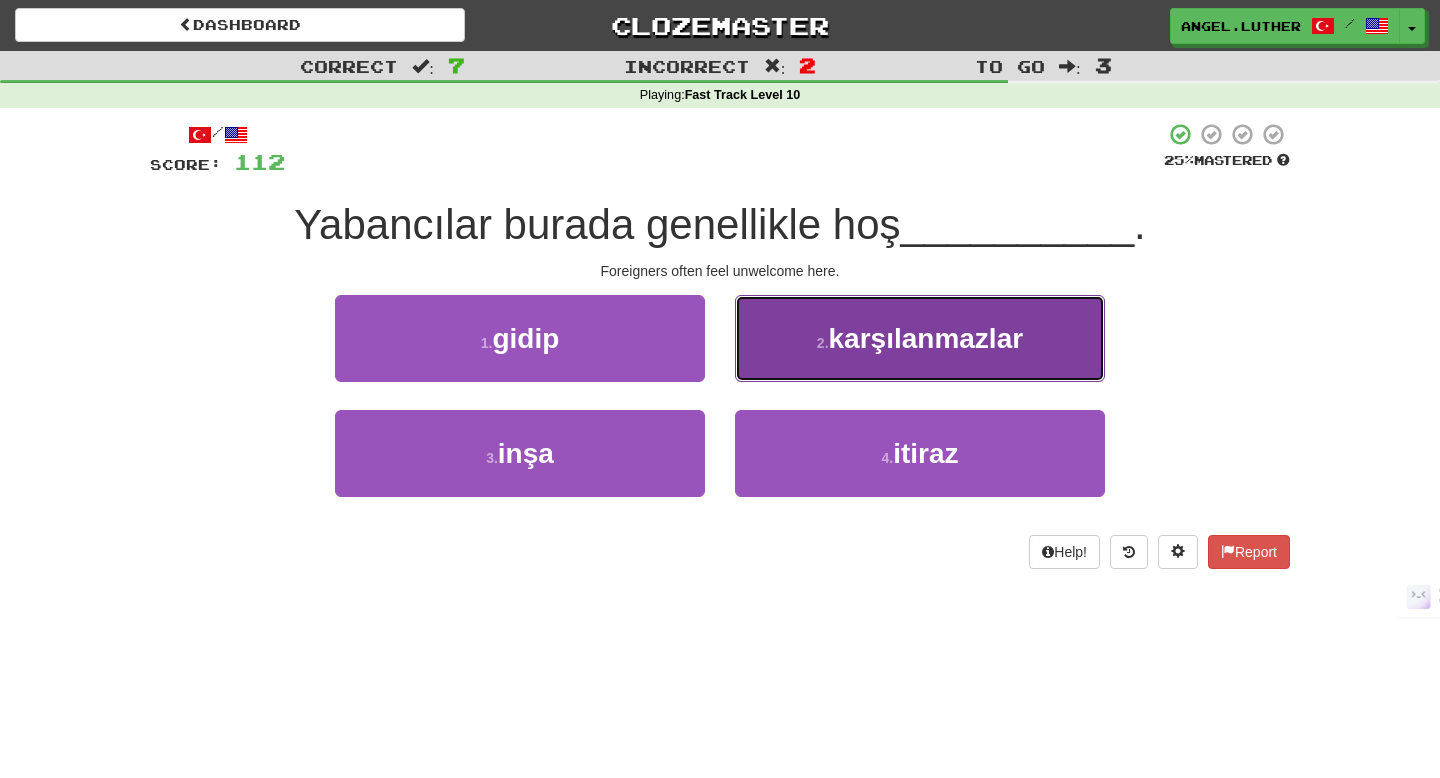 click on "2 .  karşılanmazlar" at bounding box center [920, 338] 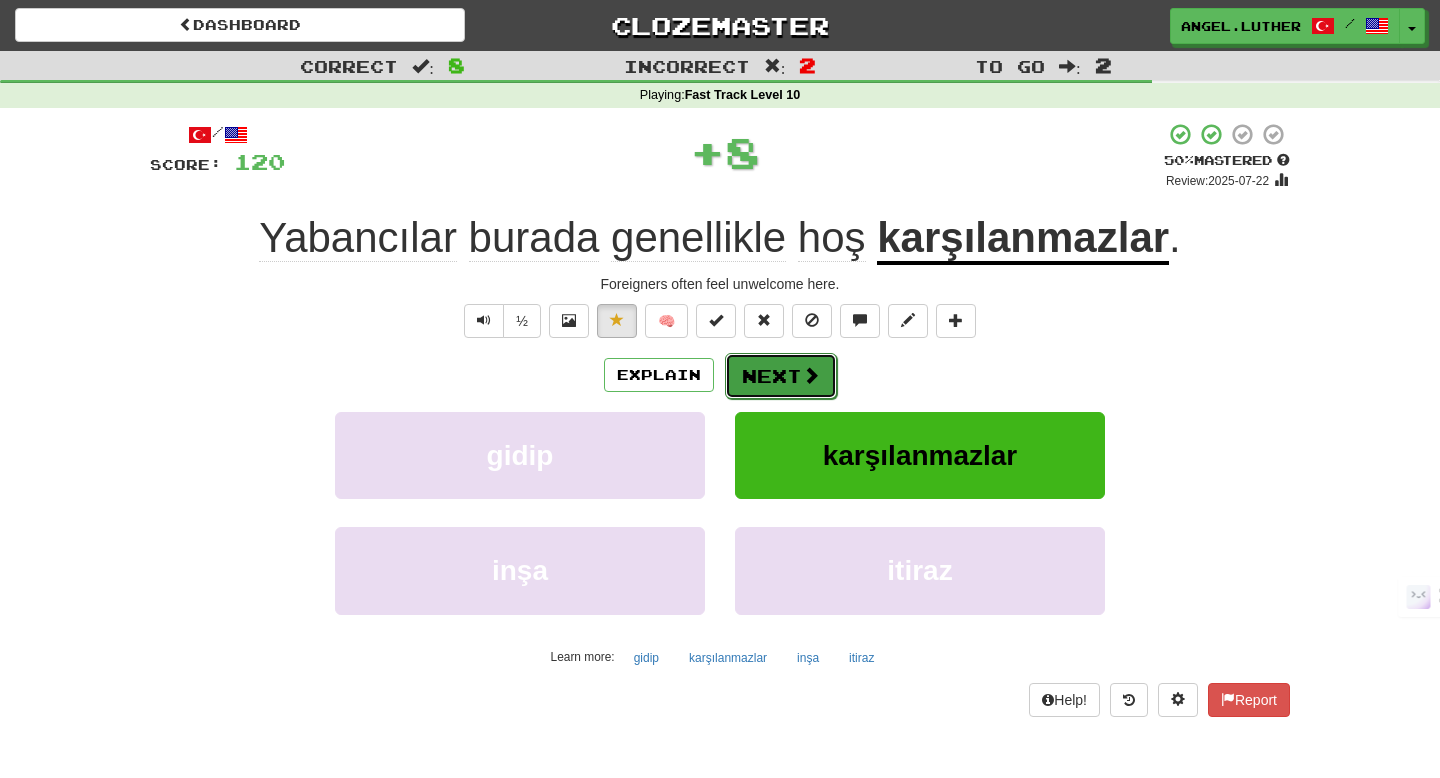 click on "Next" at bounding box center (781, 376) 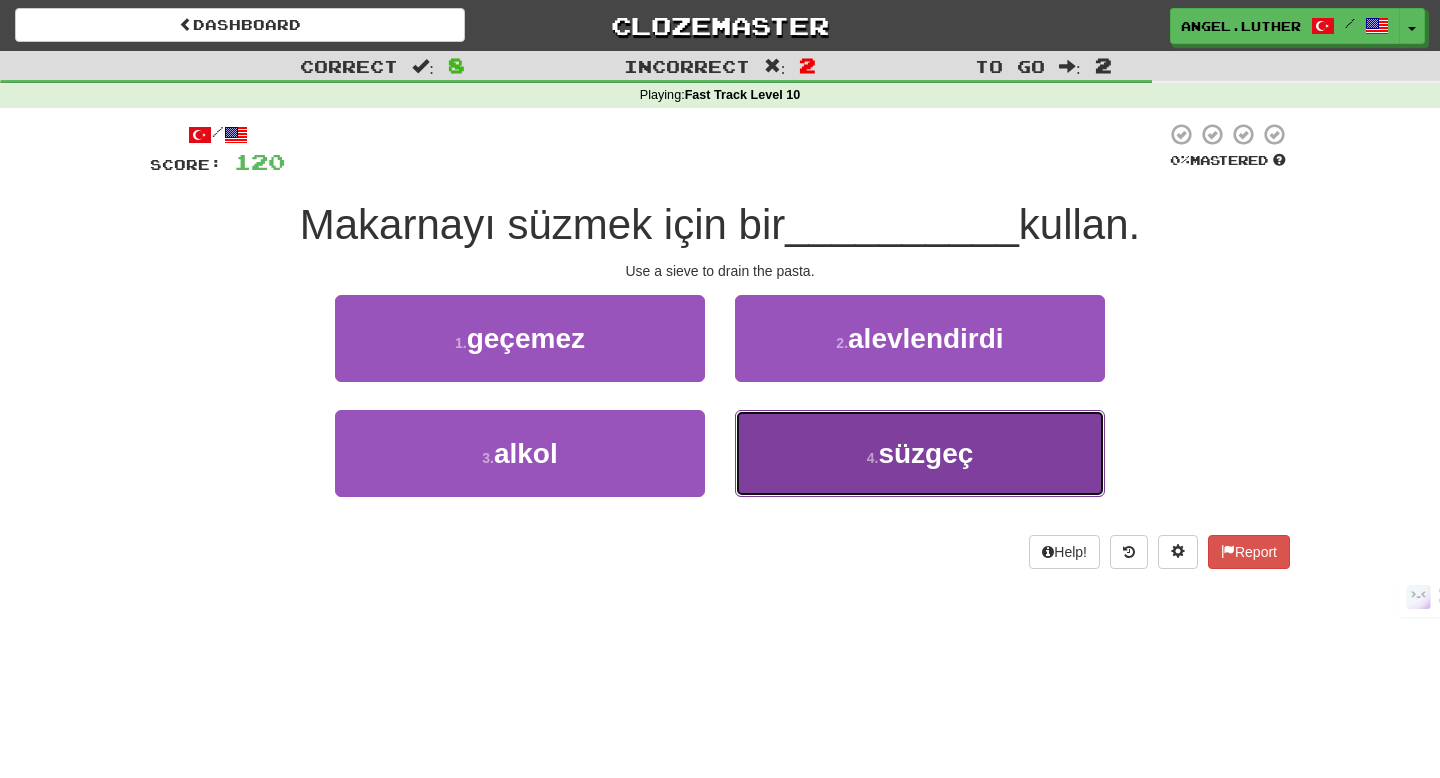 click on "4 ." at bounding box center [873, 458] 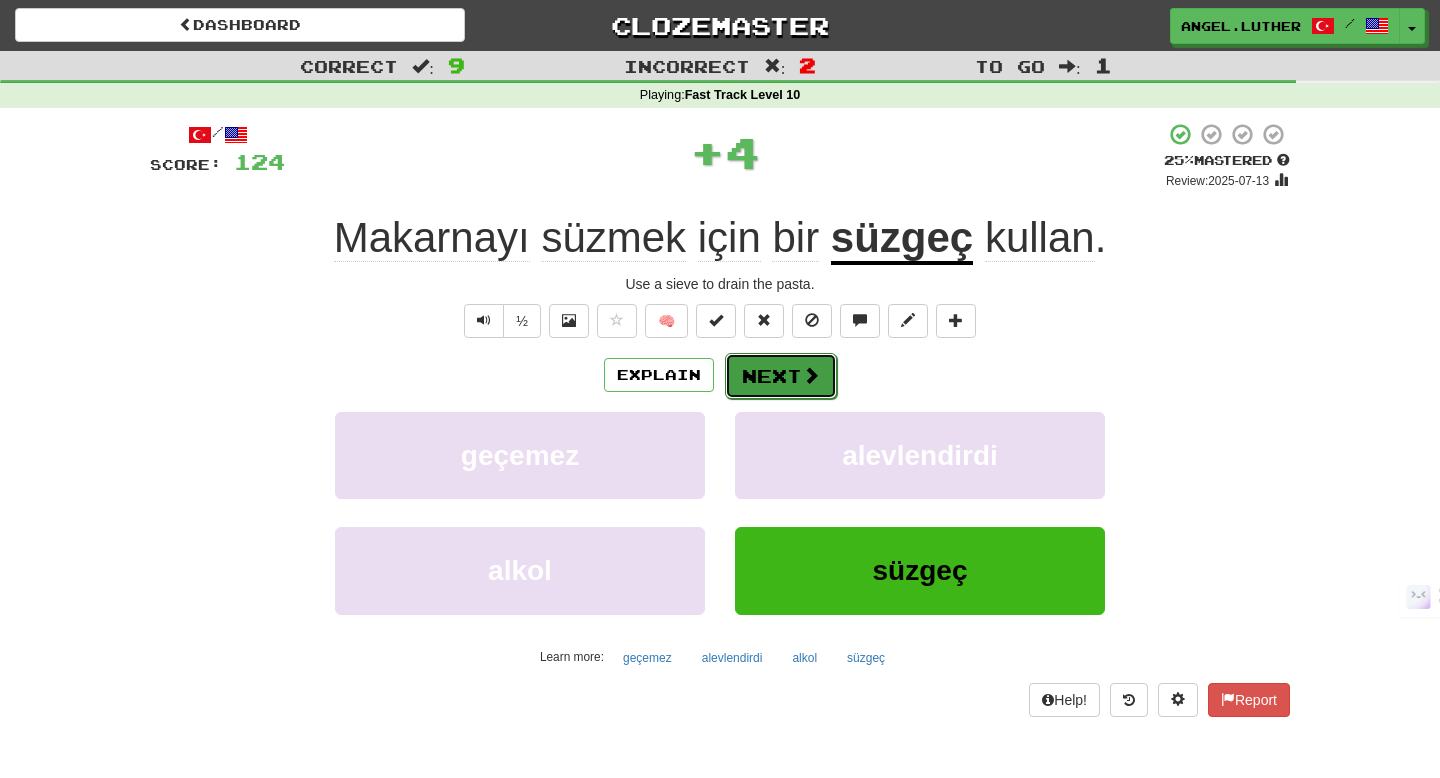 click on "Next" at bounding box center [781, 376] 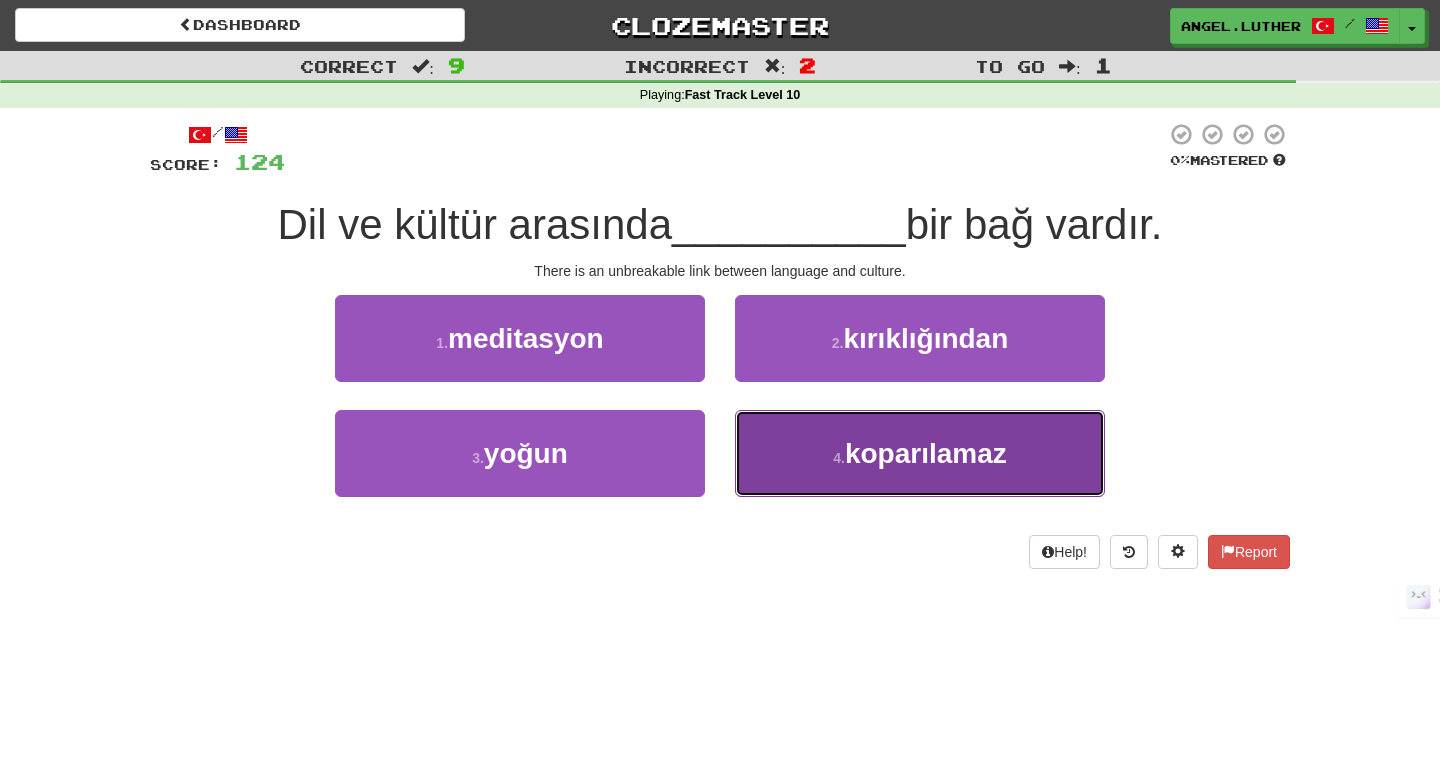 click on "4 ." at bounding box center [839, 458] 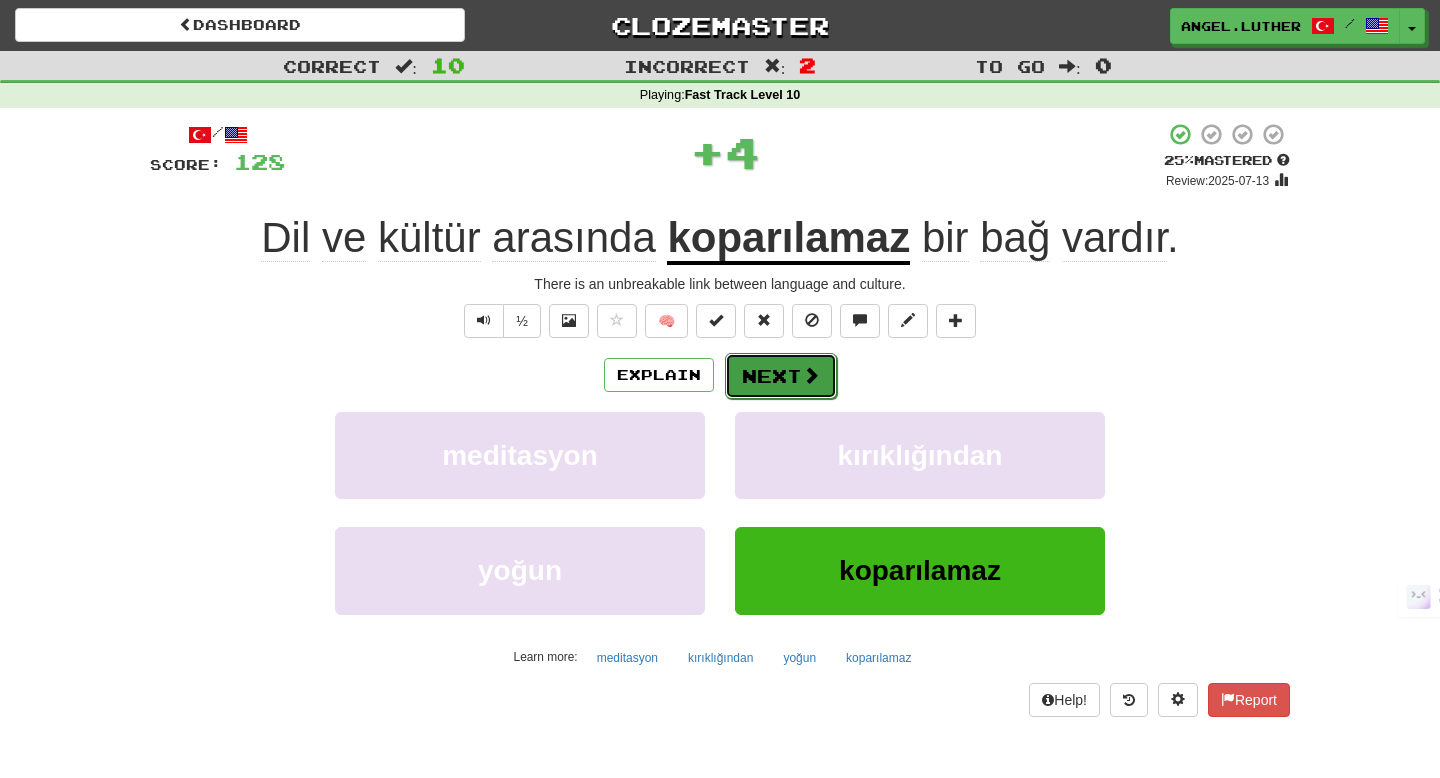 click at bounding box center [811, 375] 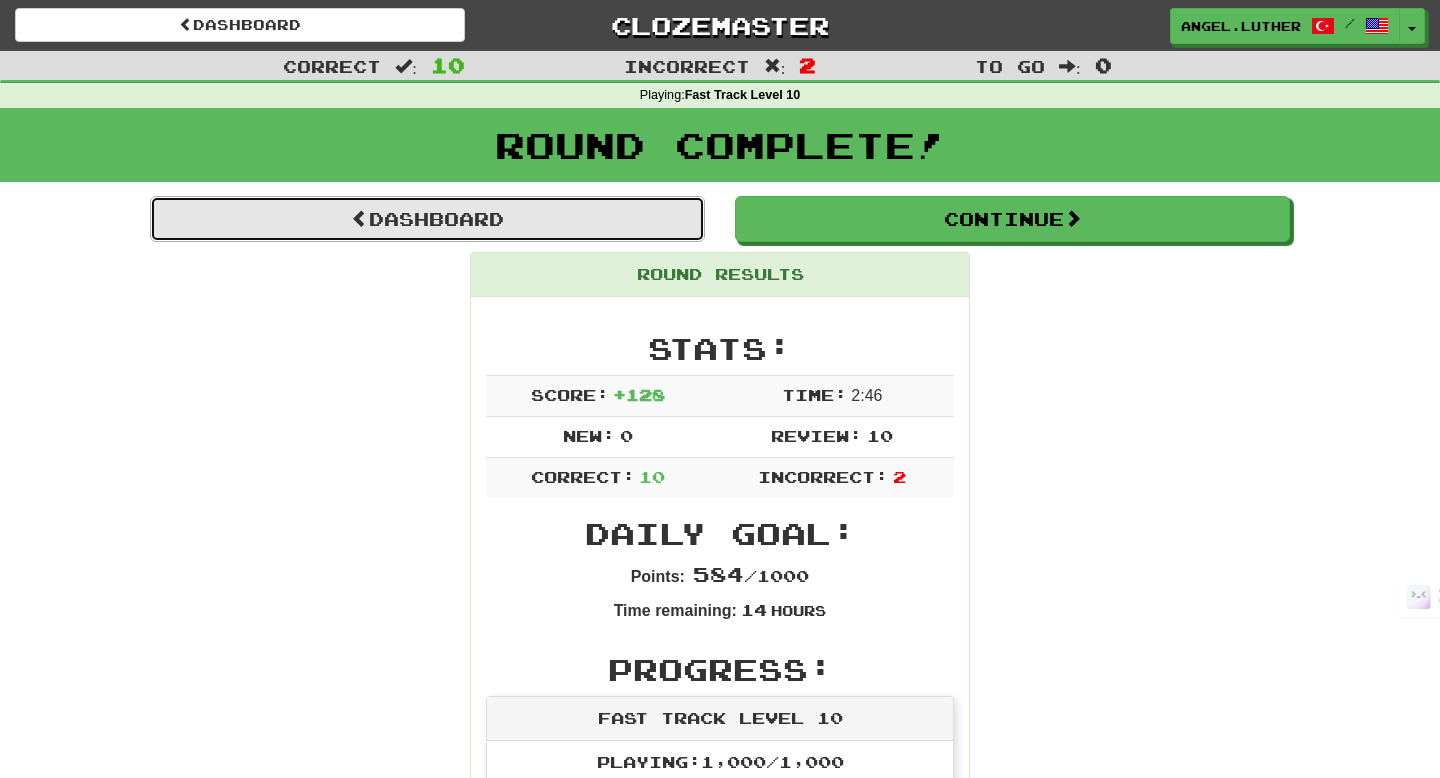 click on "Dashboard" at bounding box center [427, 219] 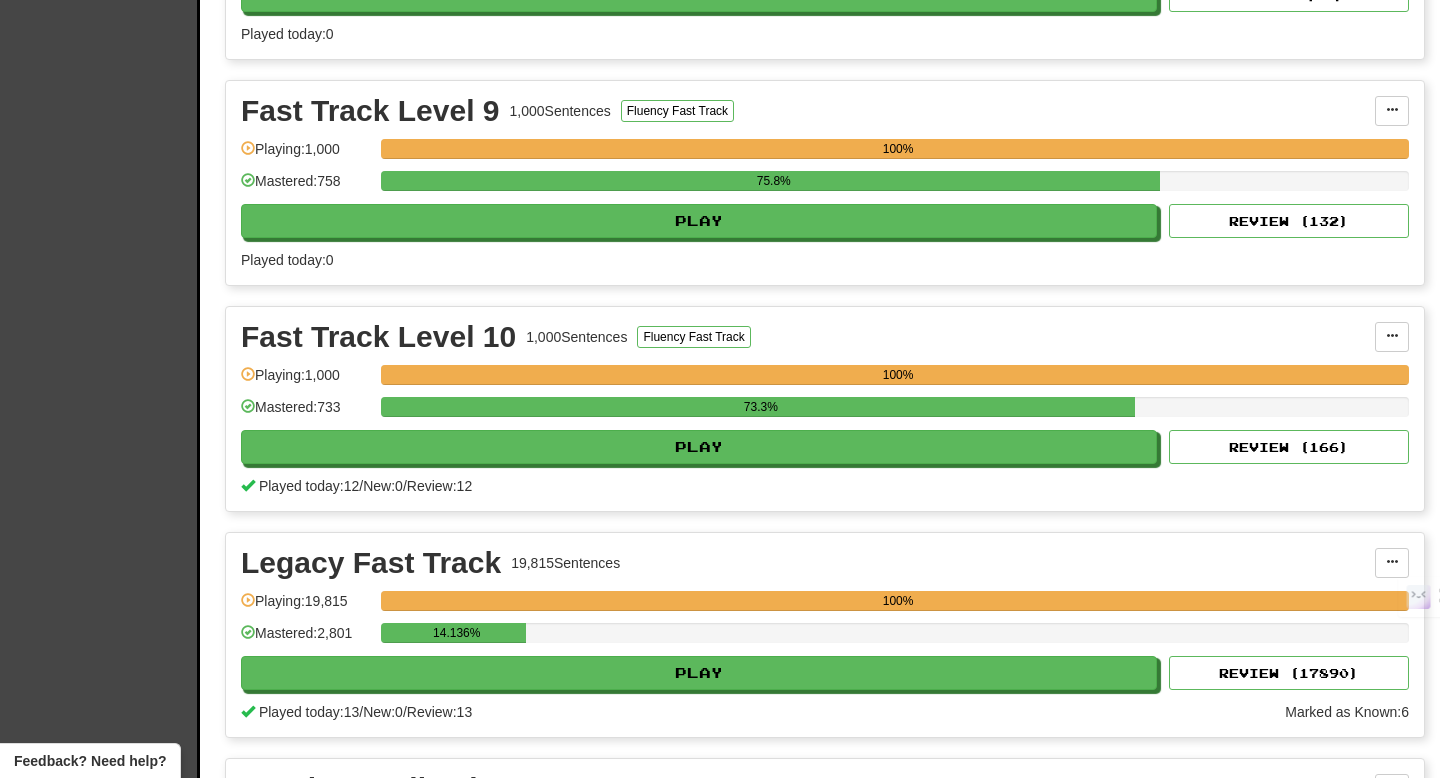 scroll, scrollTop: 2634, scrollLeft: 0, axis: vertical 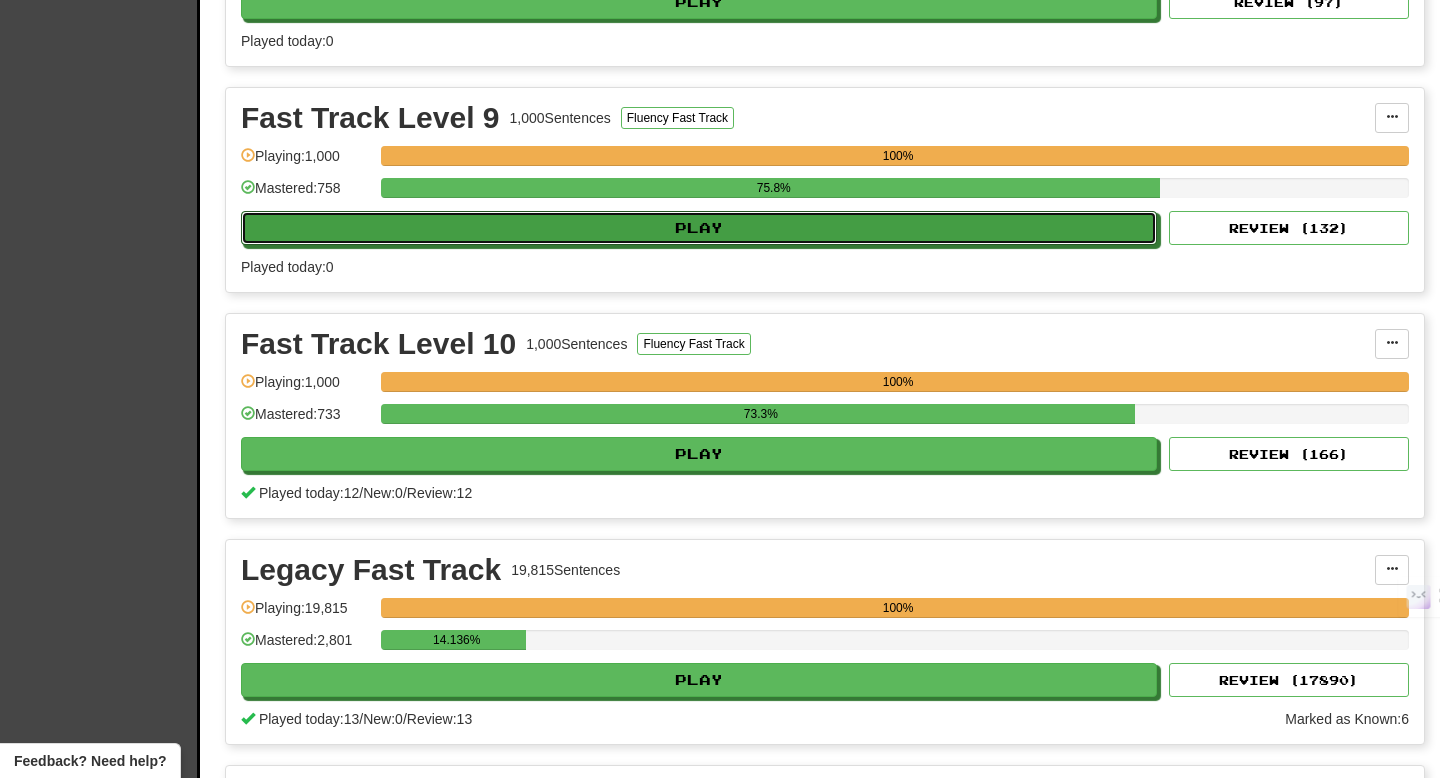 click on "Play" at bounding box center [699, 228] 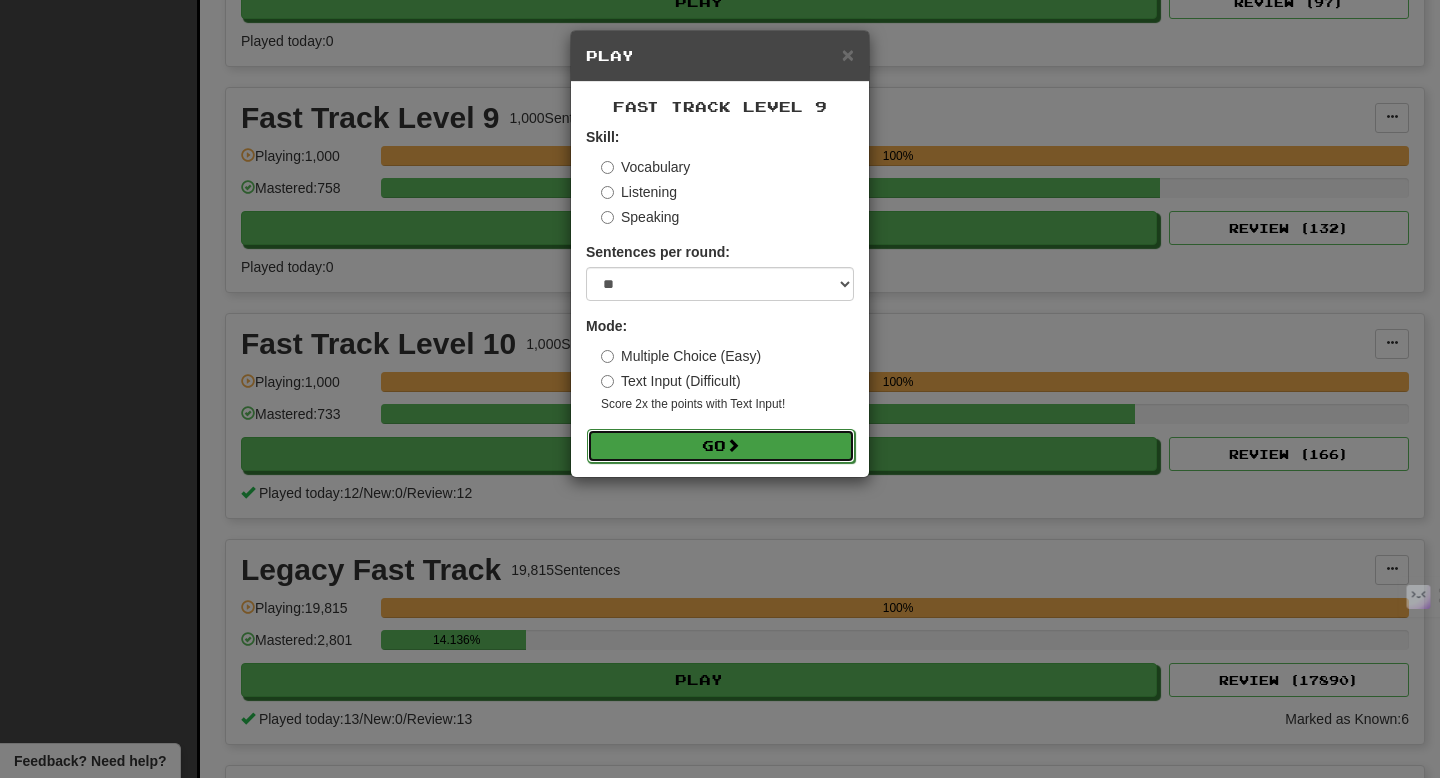 click on "Go" at bounding box center (721, 446) 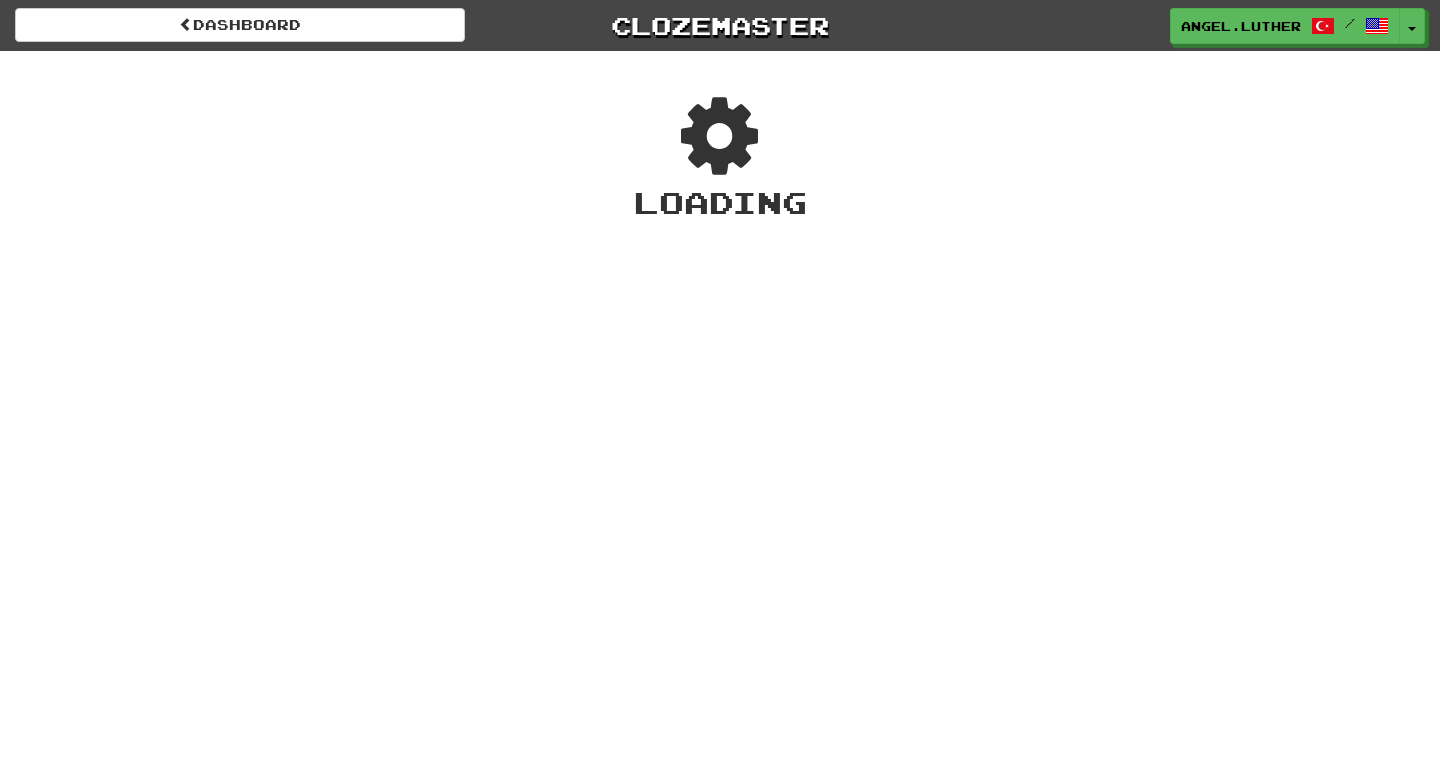 scroll, scrollTop: 0, scrollLeft: 0, axis: both 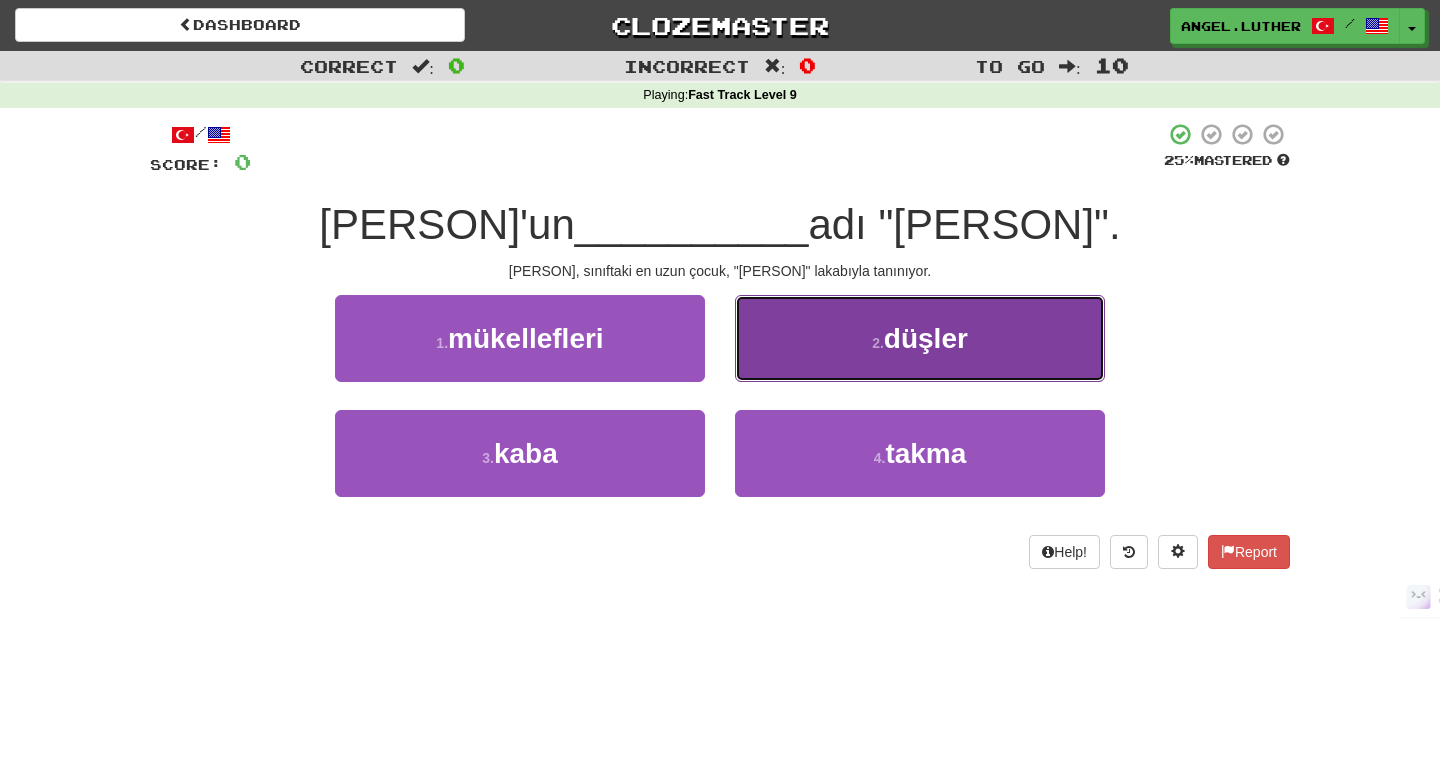 click on "2 .  düşler" at bounding box center [920, 338] 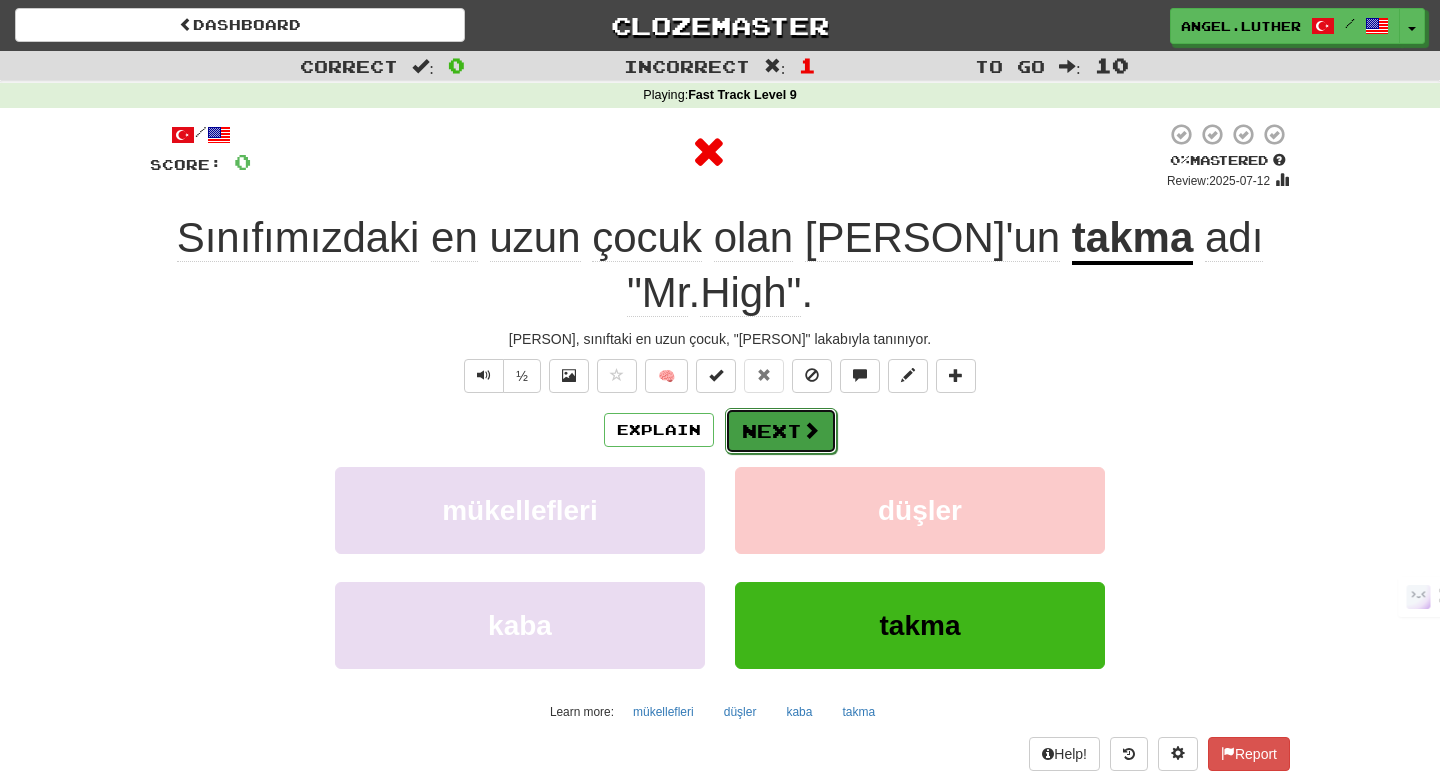 click at bounding box center [811, 430] 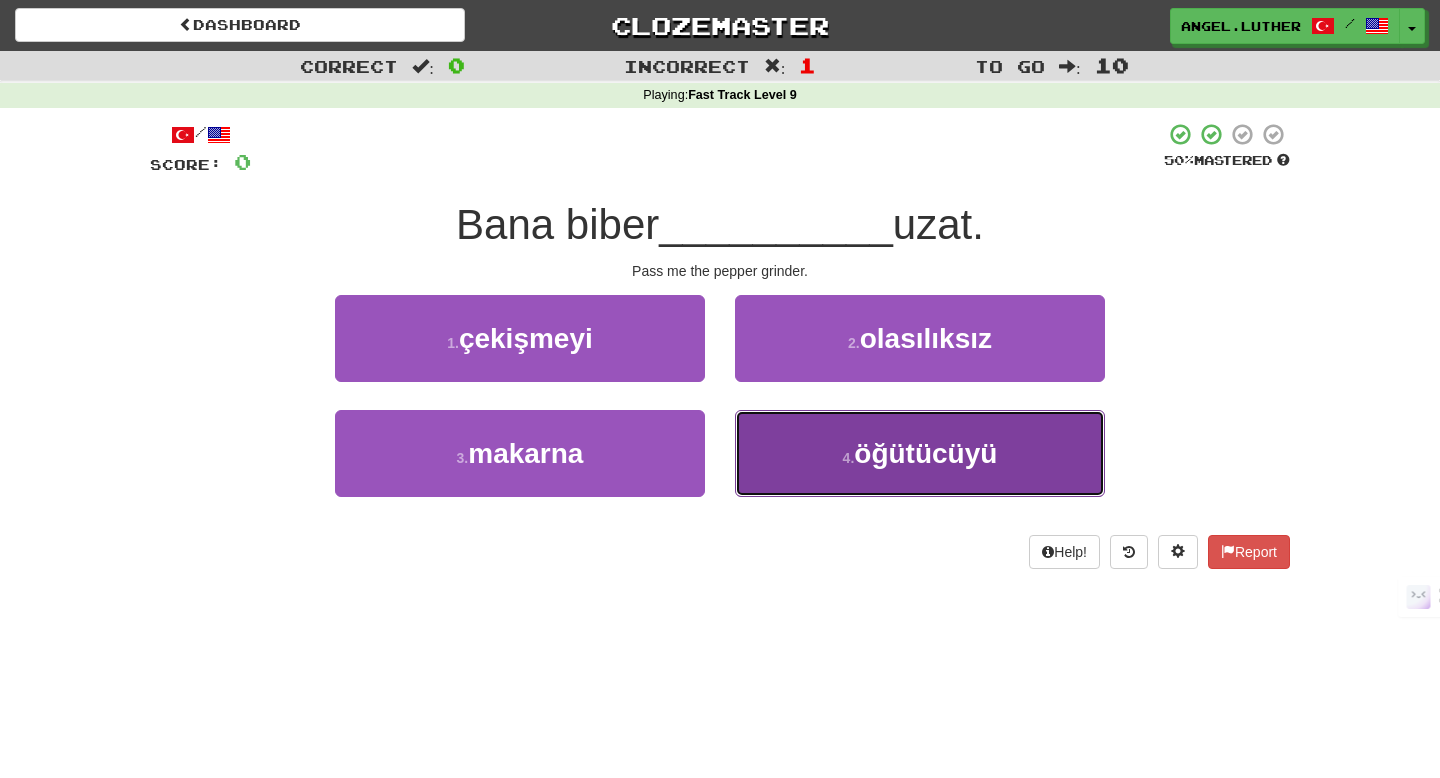 click on "4 .  öğütücüyü" at bounding box center [920, 453] 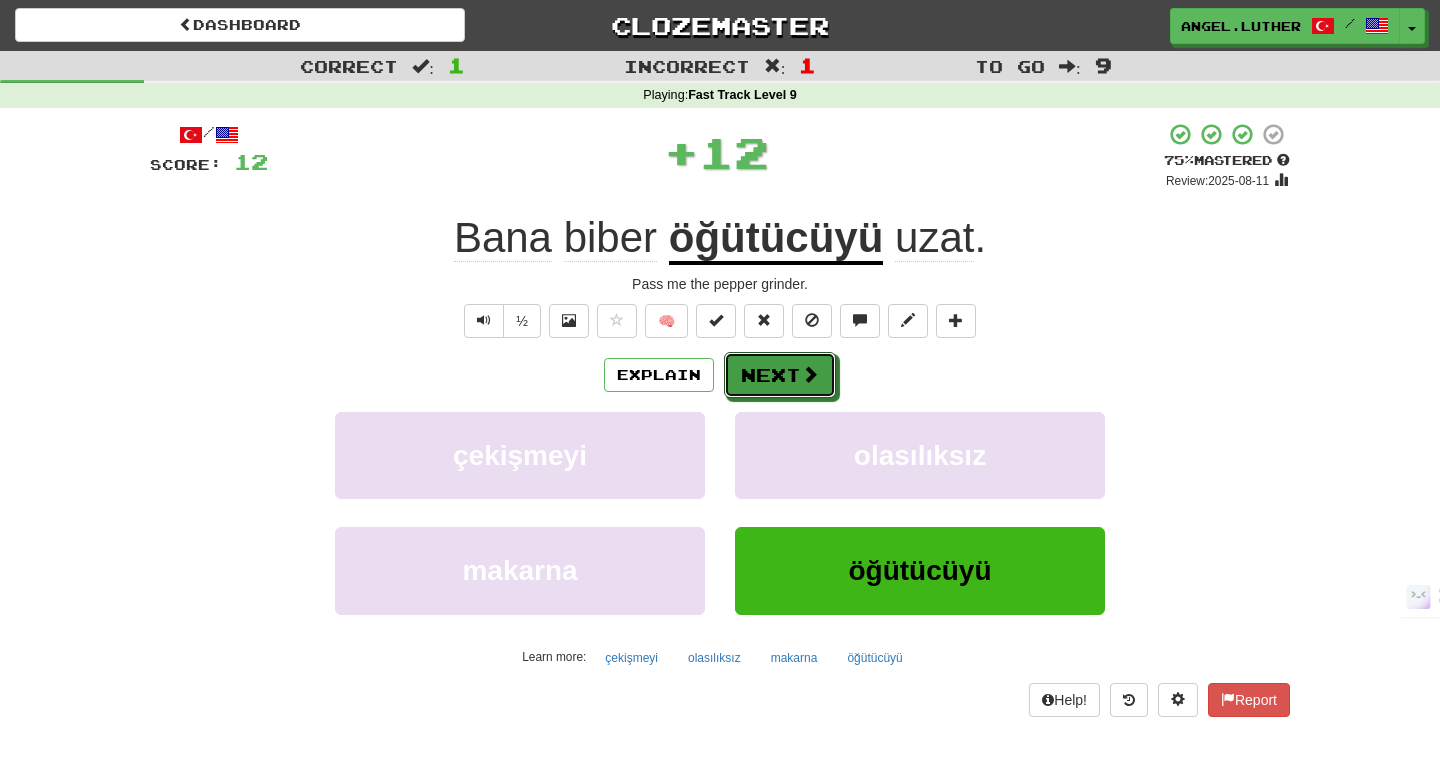 click on "Explain Next çekişmeyi olasılıksız makarna öğütücüyü Learn more: çekişmeyi olasılıksız makarna öğütücüyü" at bounding box center (720, 512) 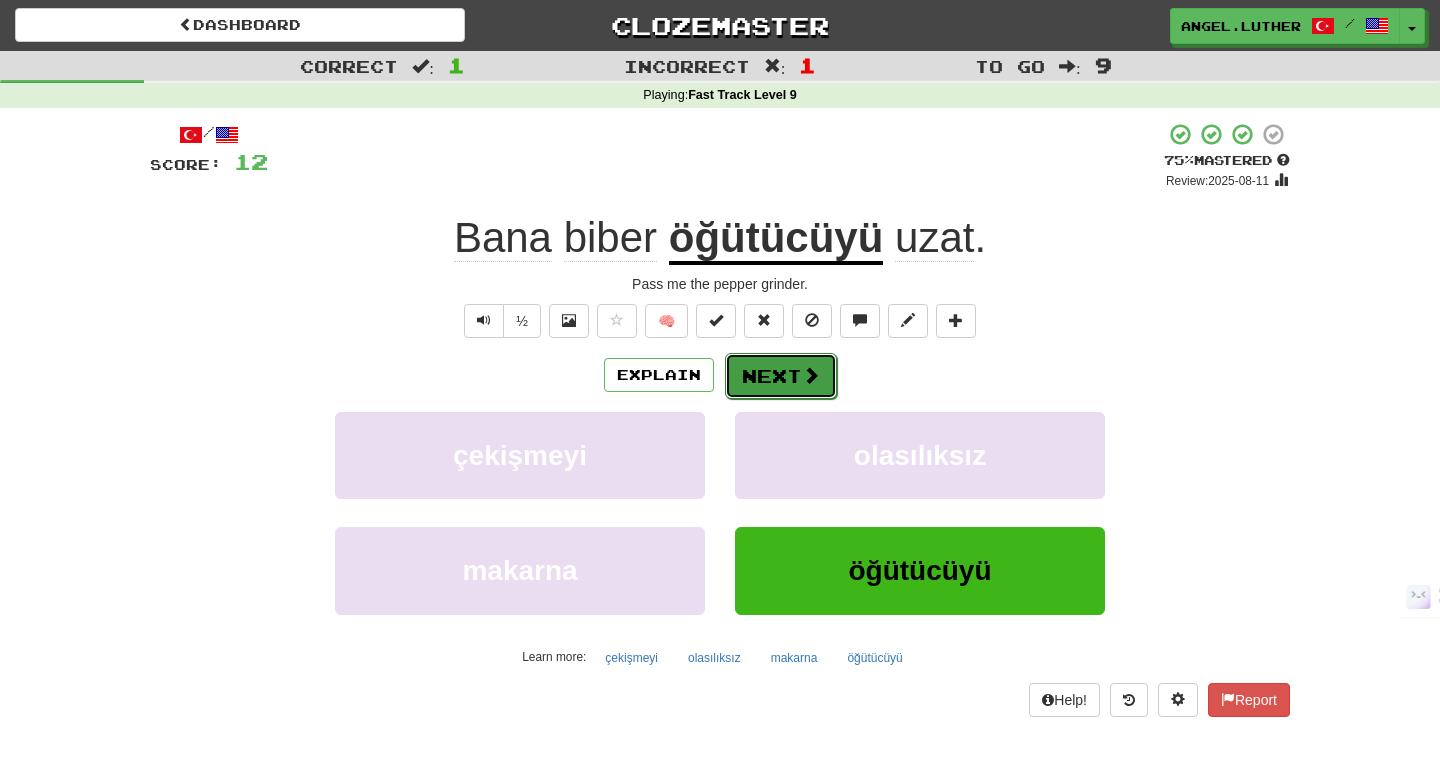 click on "Next" at bounding box center (781, 376) 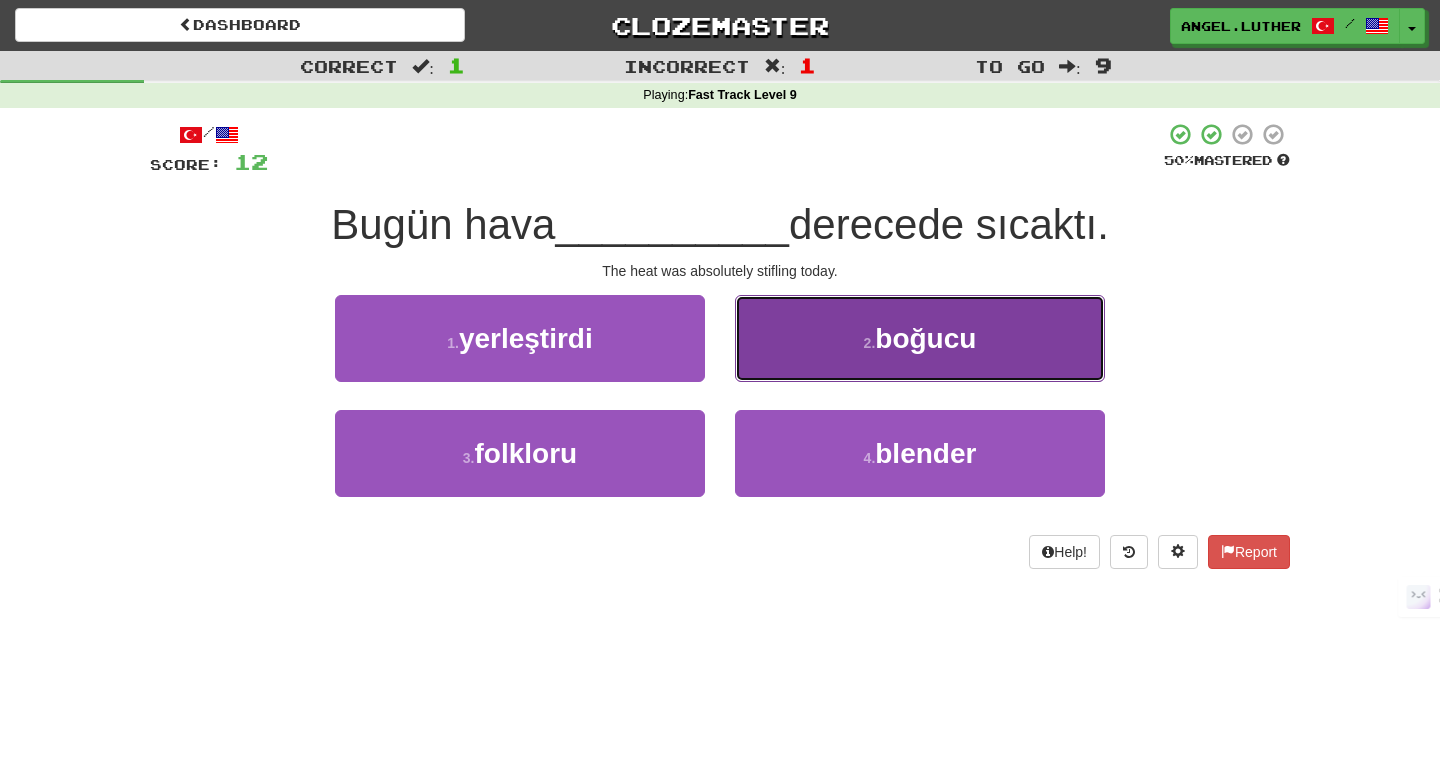 click on "2 .  boğucu" at bounding box center (920, 338) 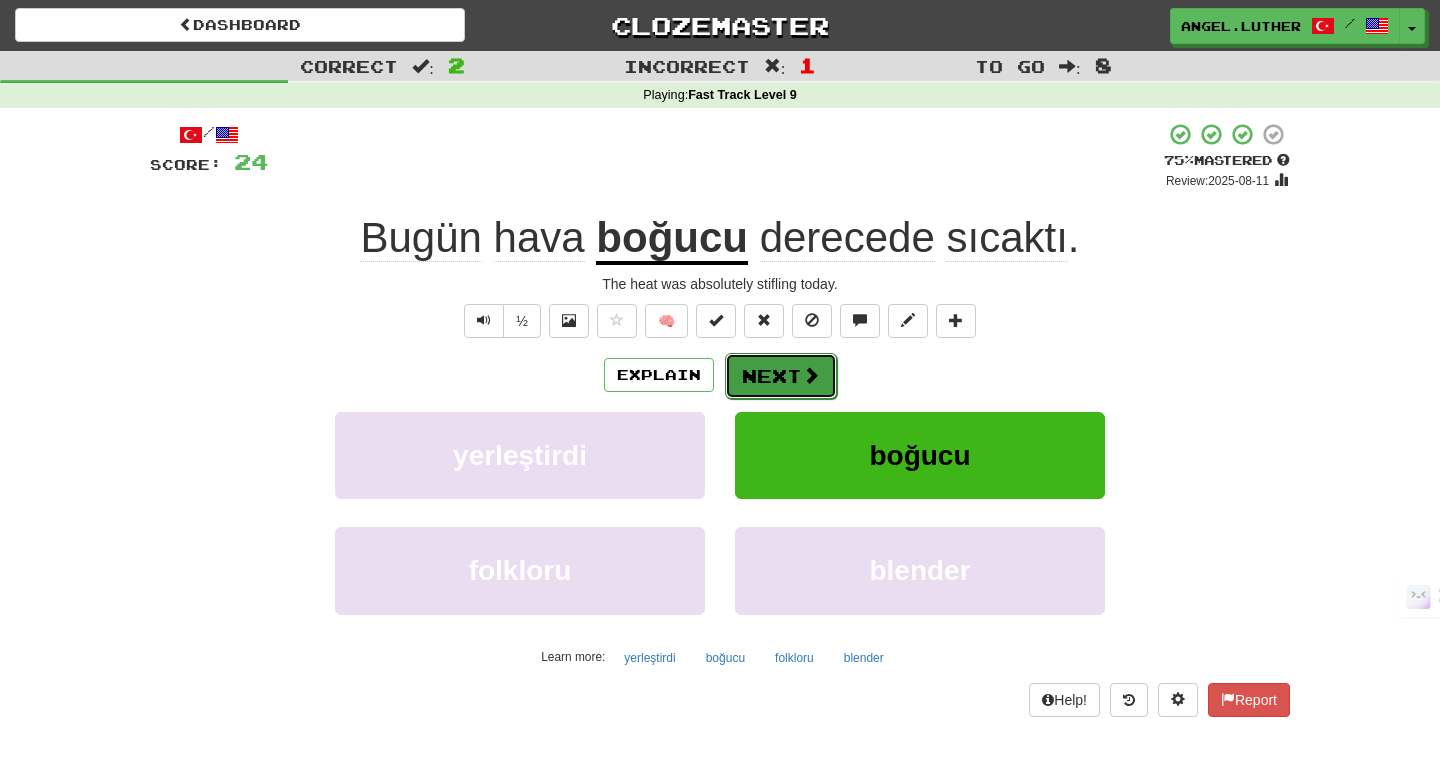 click at bounding box center [811, 375] 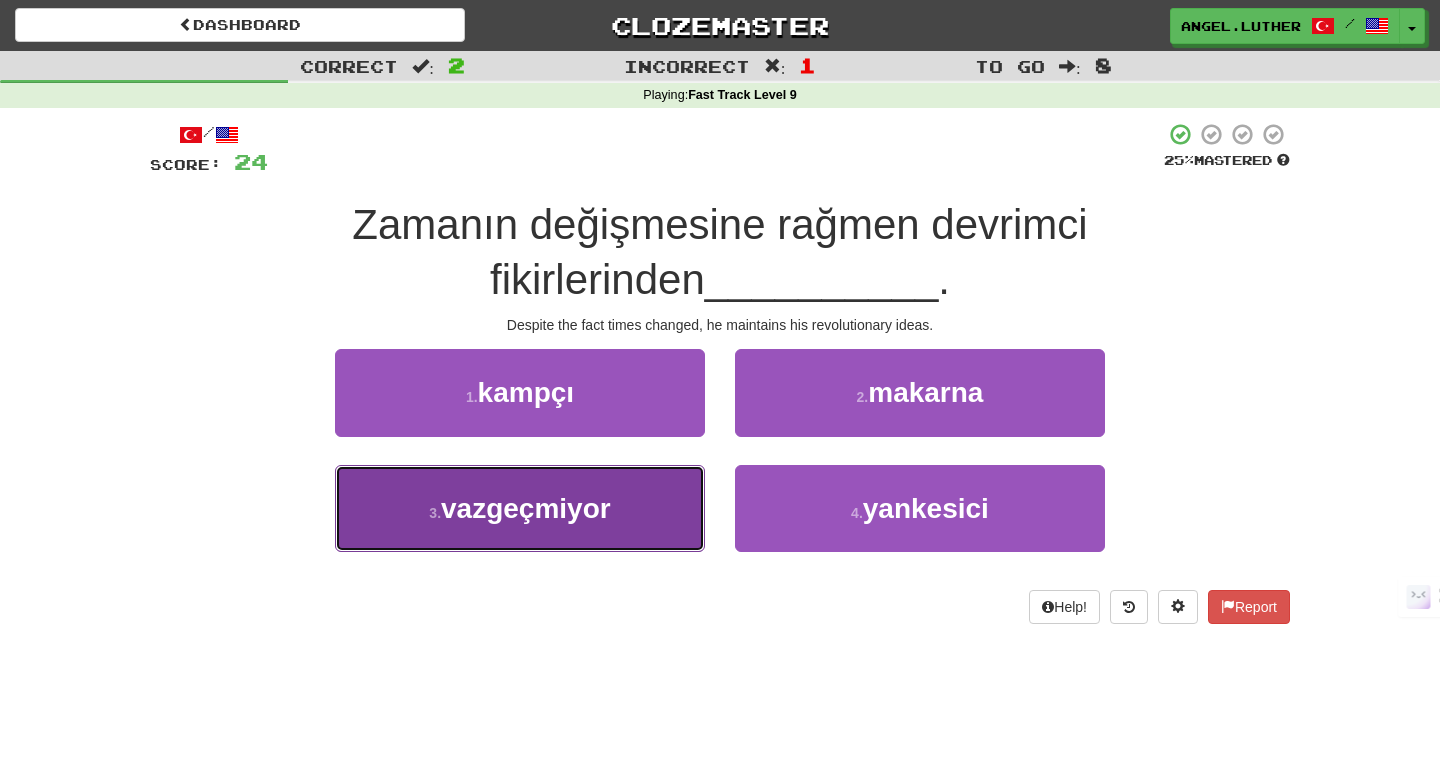 click on "3 .  vazgeçmiyor" at bounding box center [520, 508] 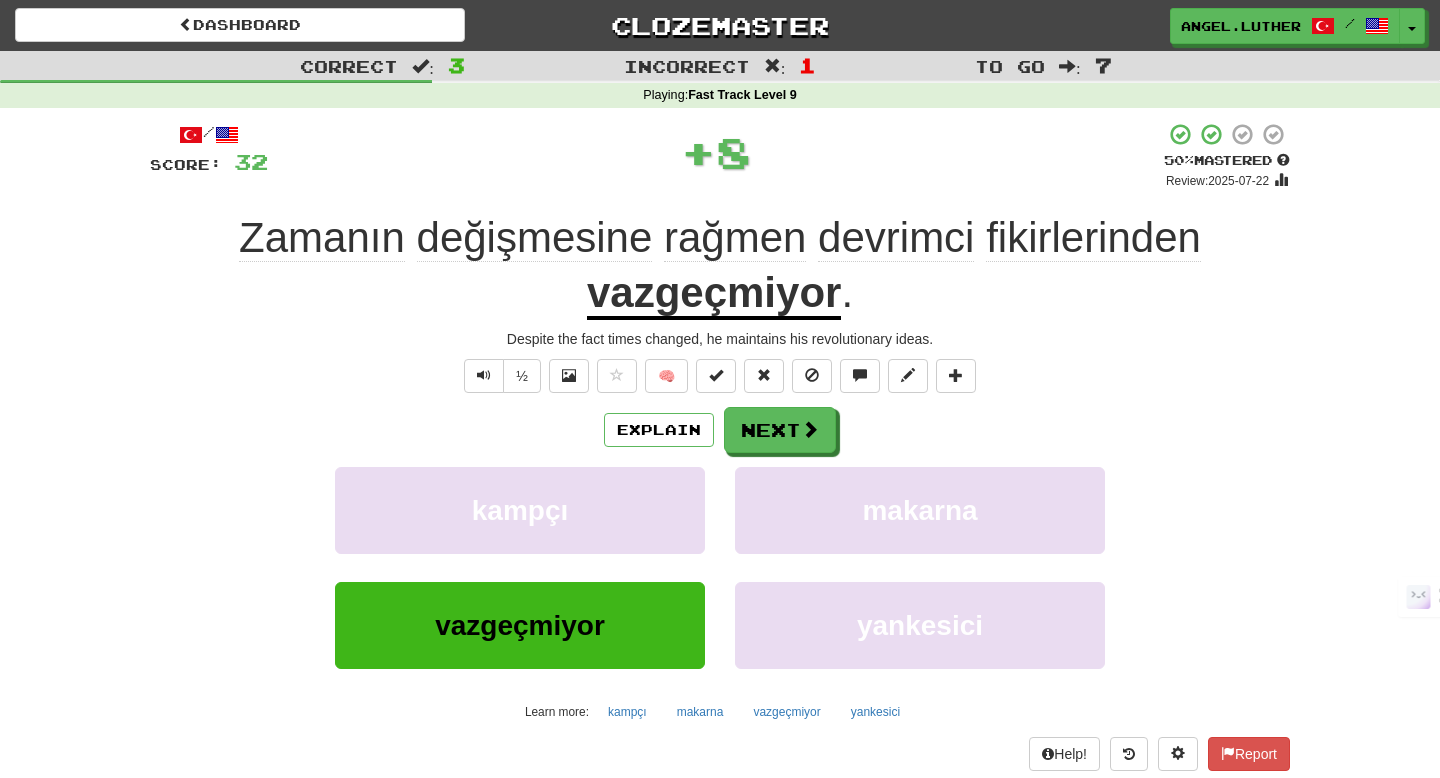 click on "vazgeçmiyor" at bounding box center [714, 294] 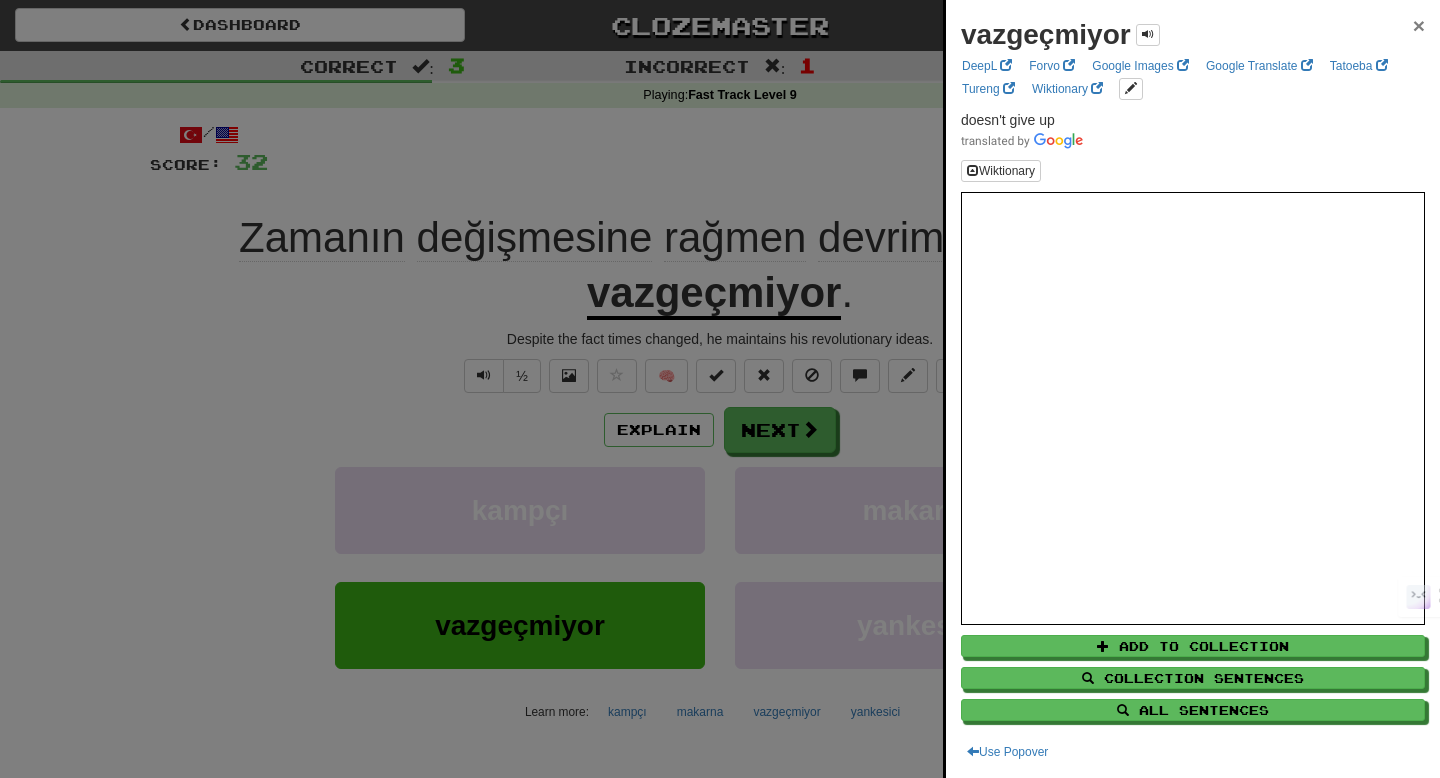 click on "×" at bounding box center [1419, 25] 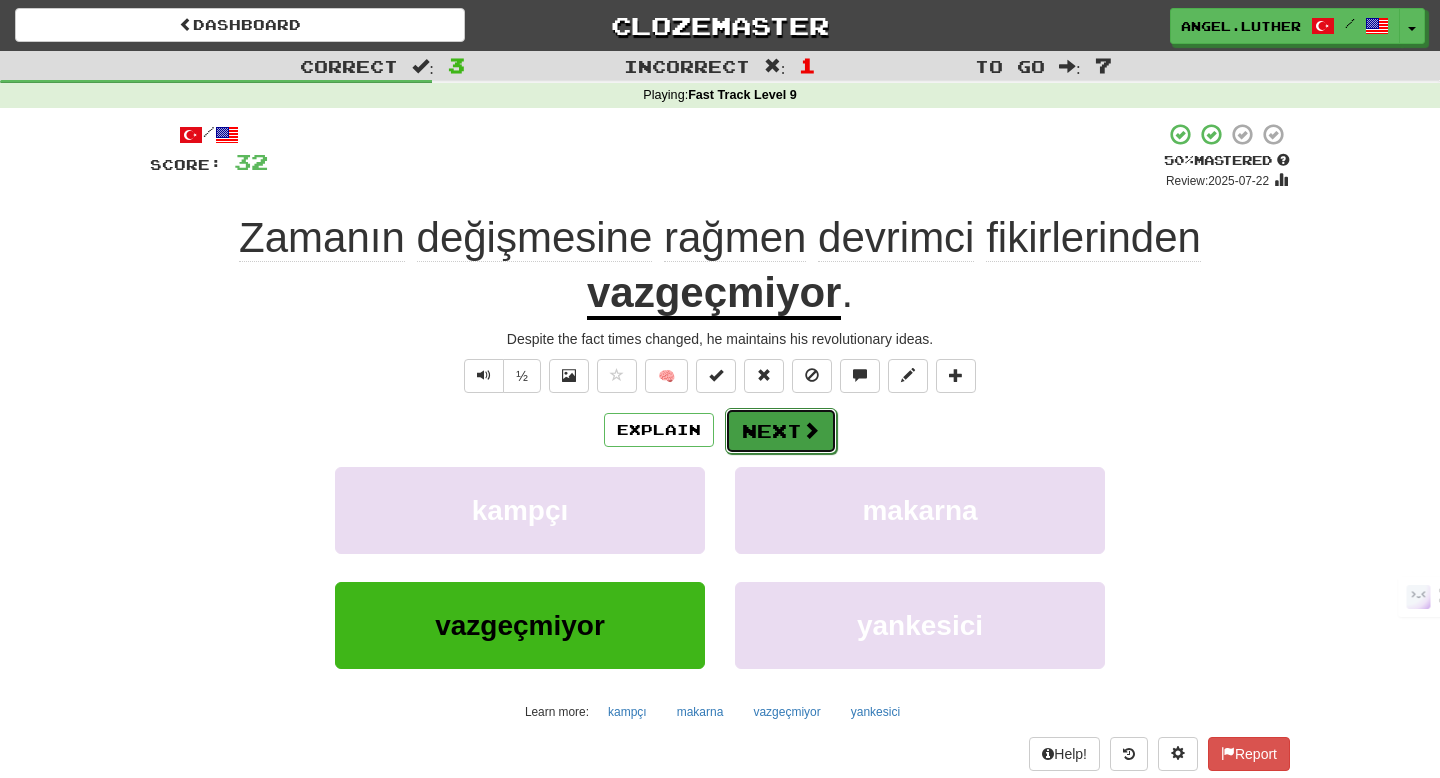 click on "Next" at bounding box center (781, 431) 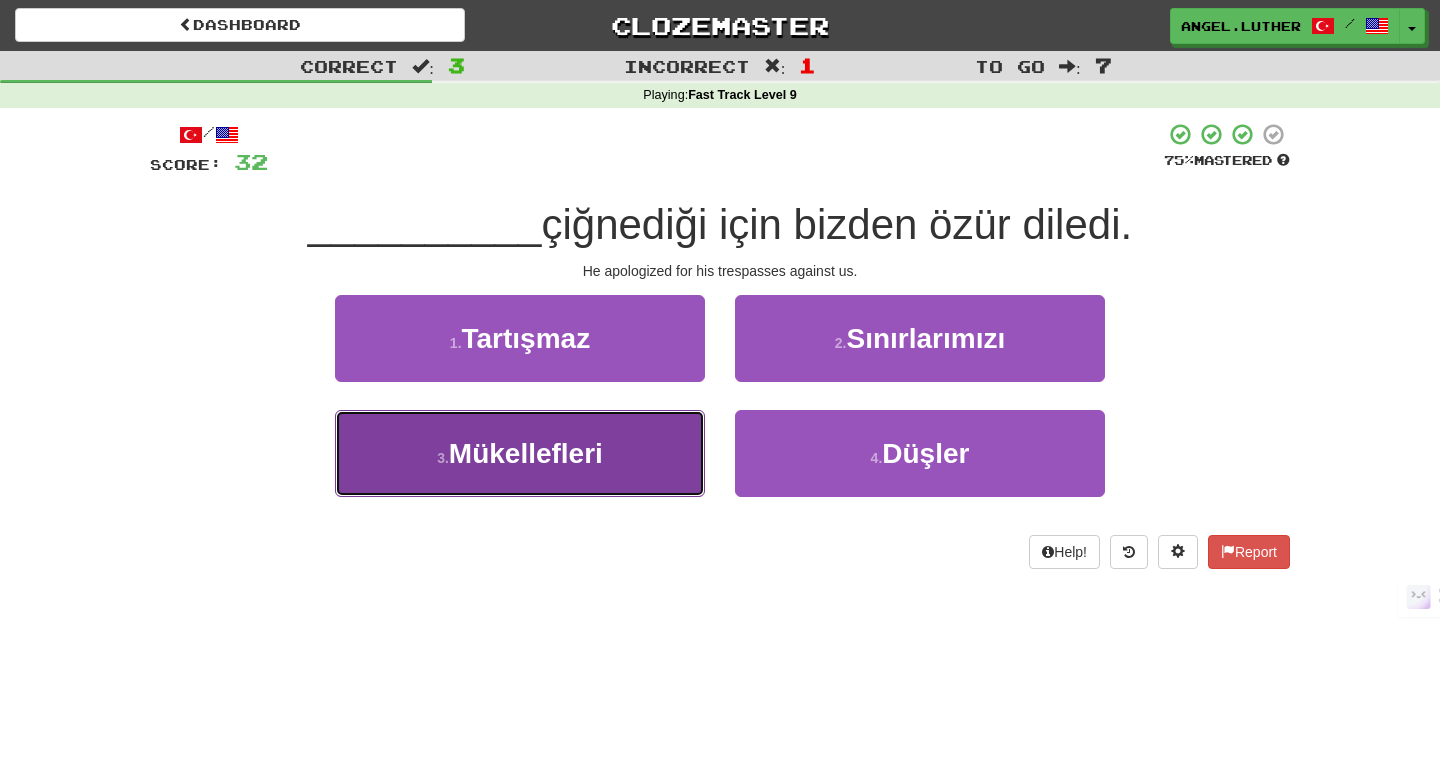 click on "Mükellefleri" at bounding box center (526, 453) 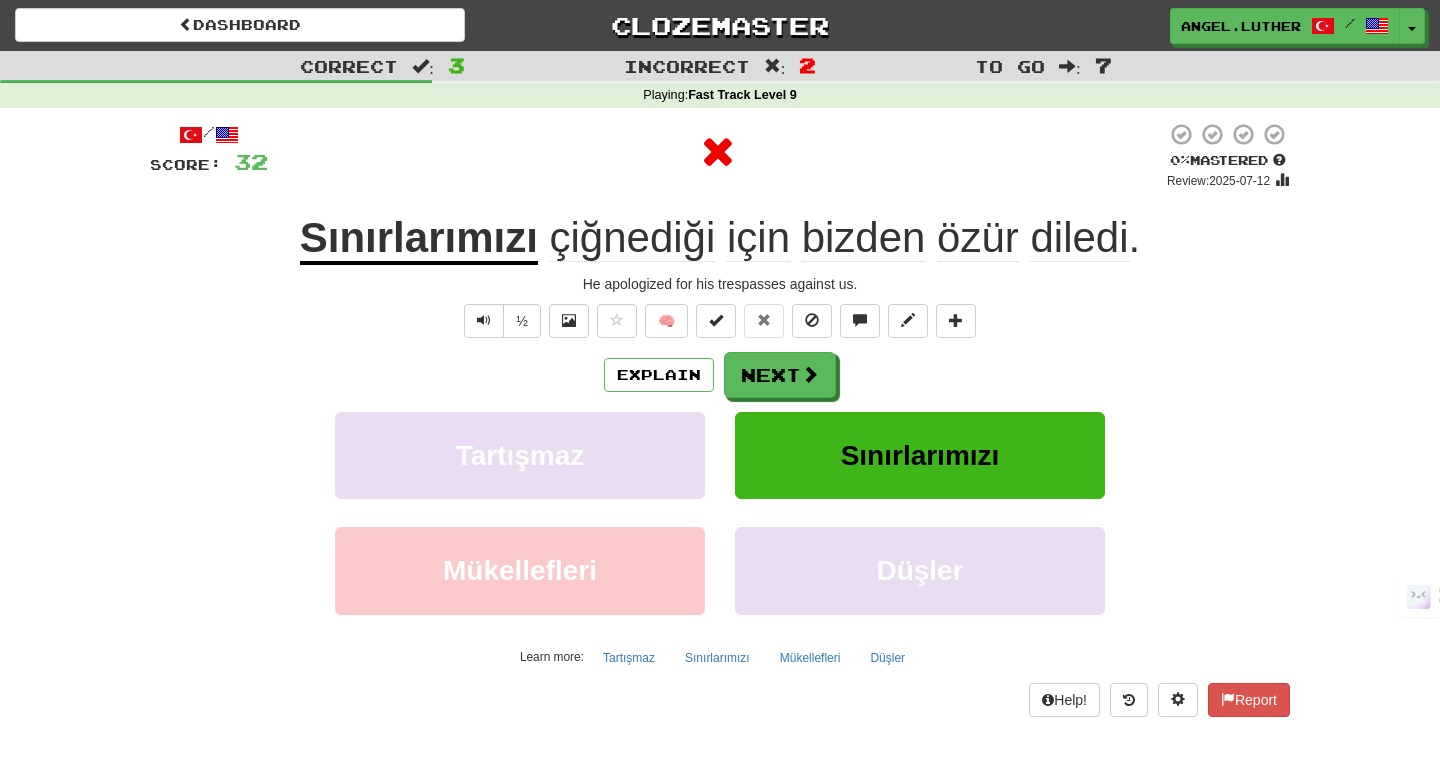 click on "Sınırlarımızı" at bounding box center [419, 239] 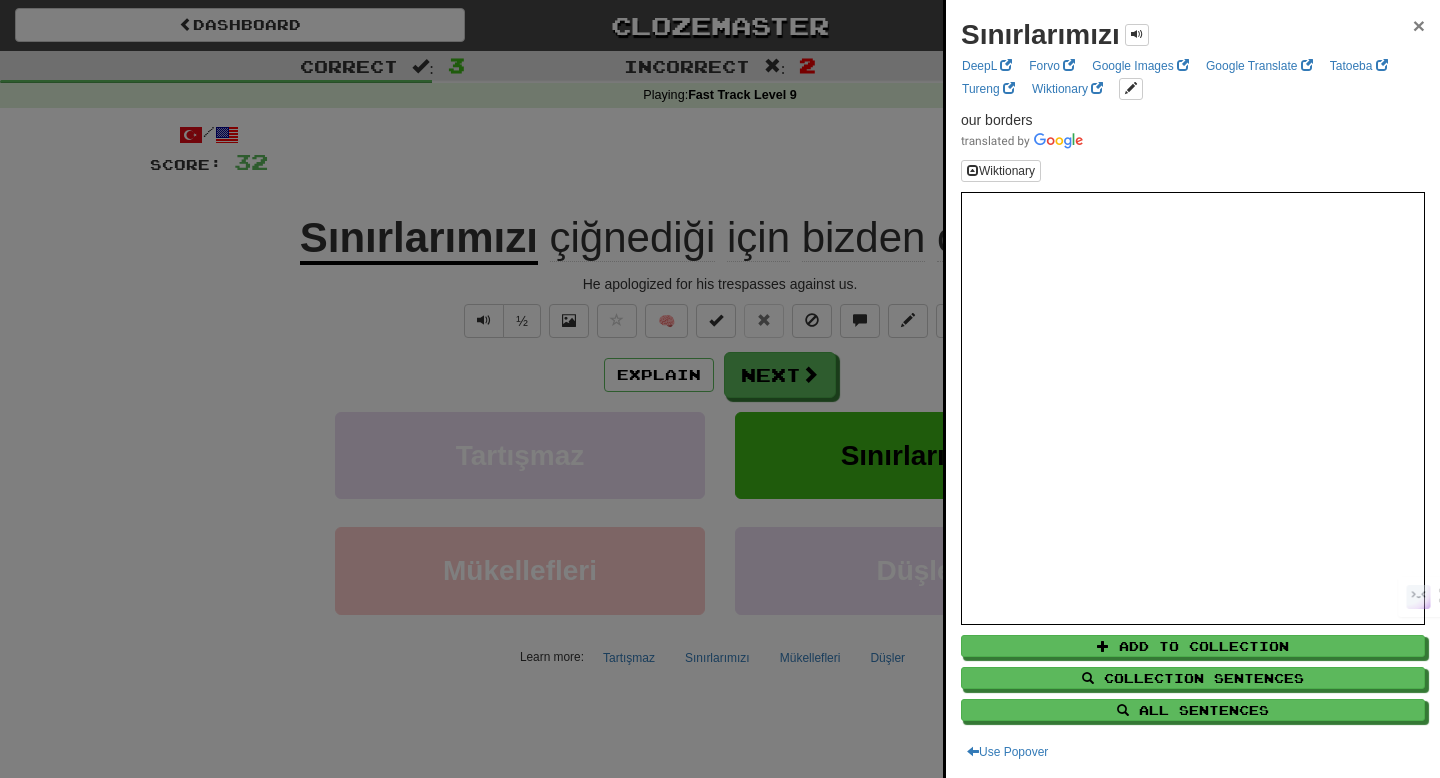 click on "×" at bounding box center (1419, 25) 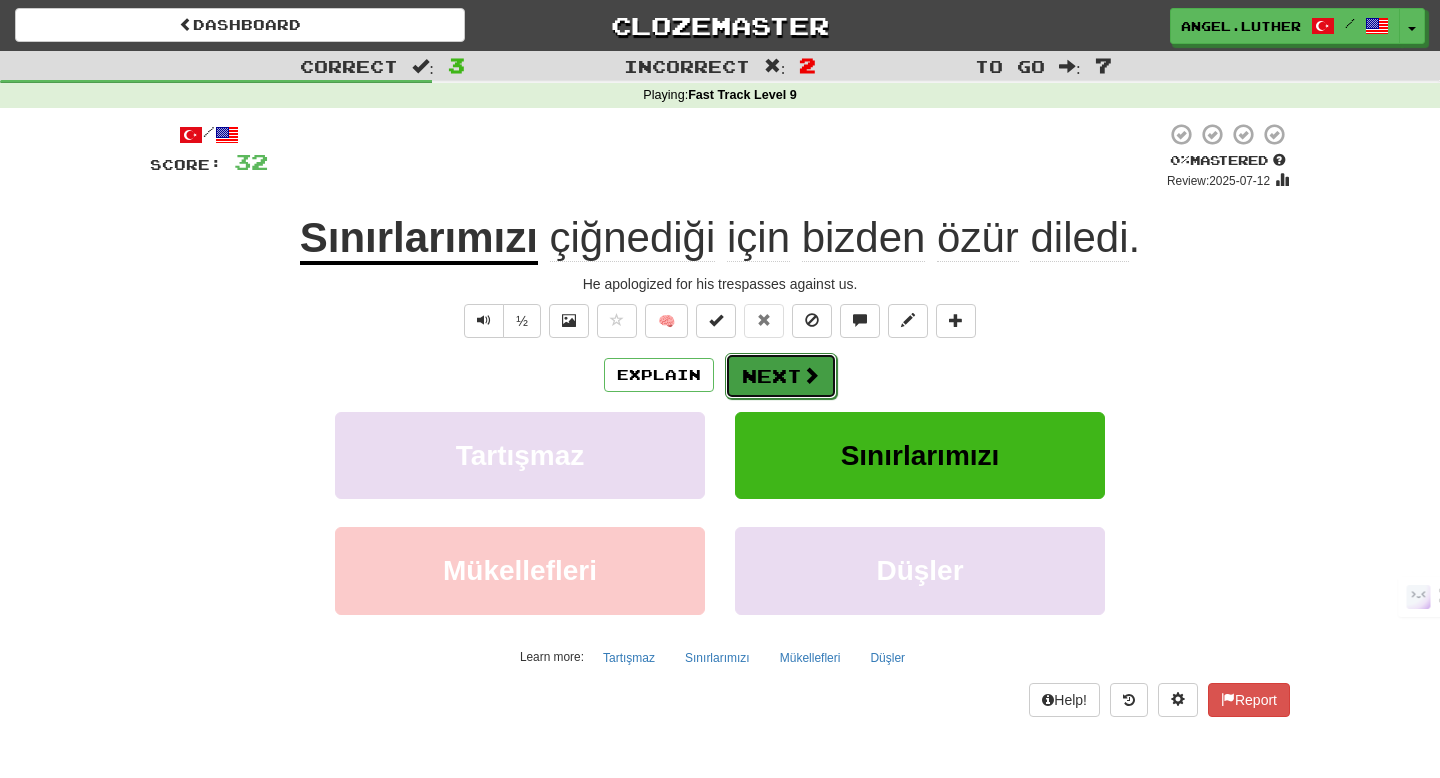 click on "Next" at bounding box center (781, 376) 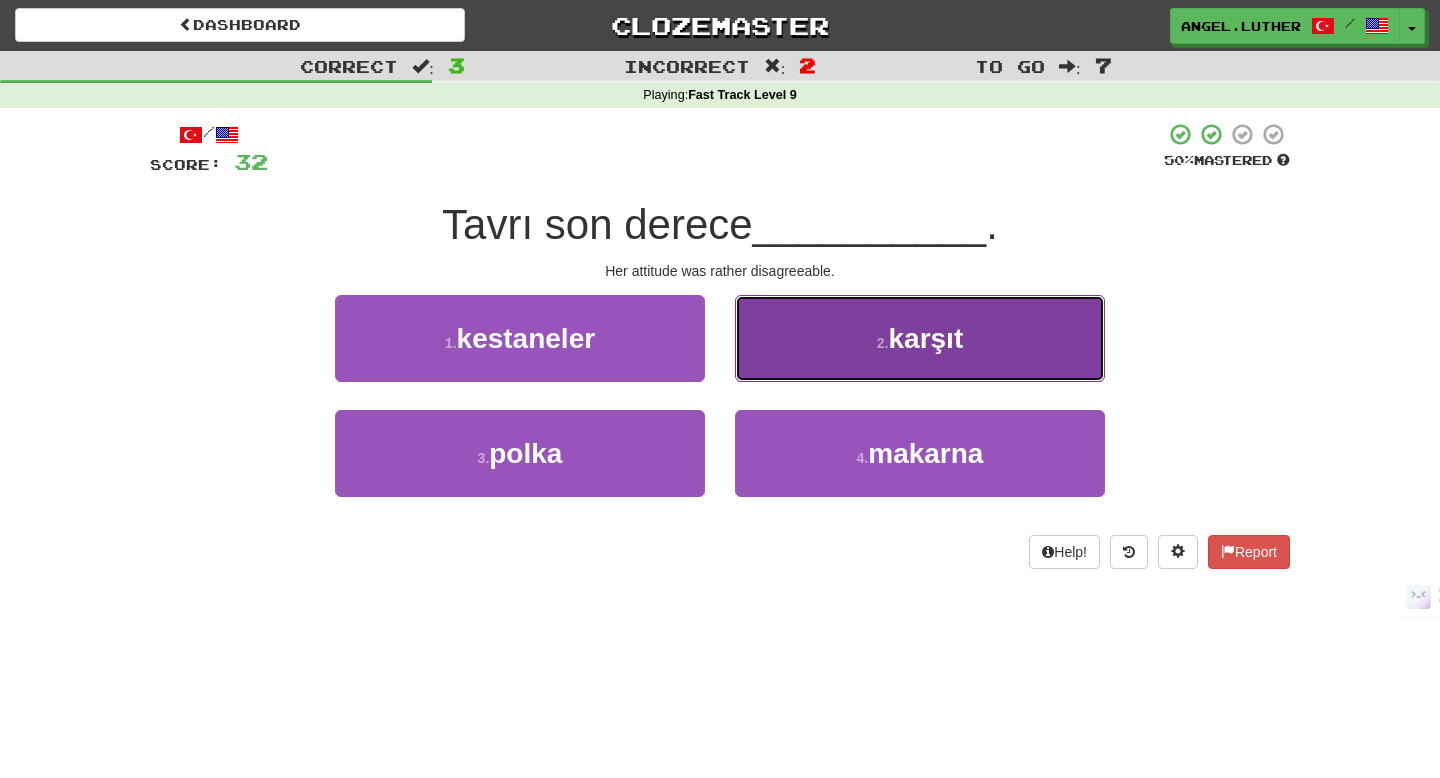 click on "karşıt" at bounding box center (925, 338) 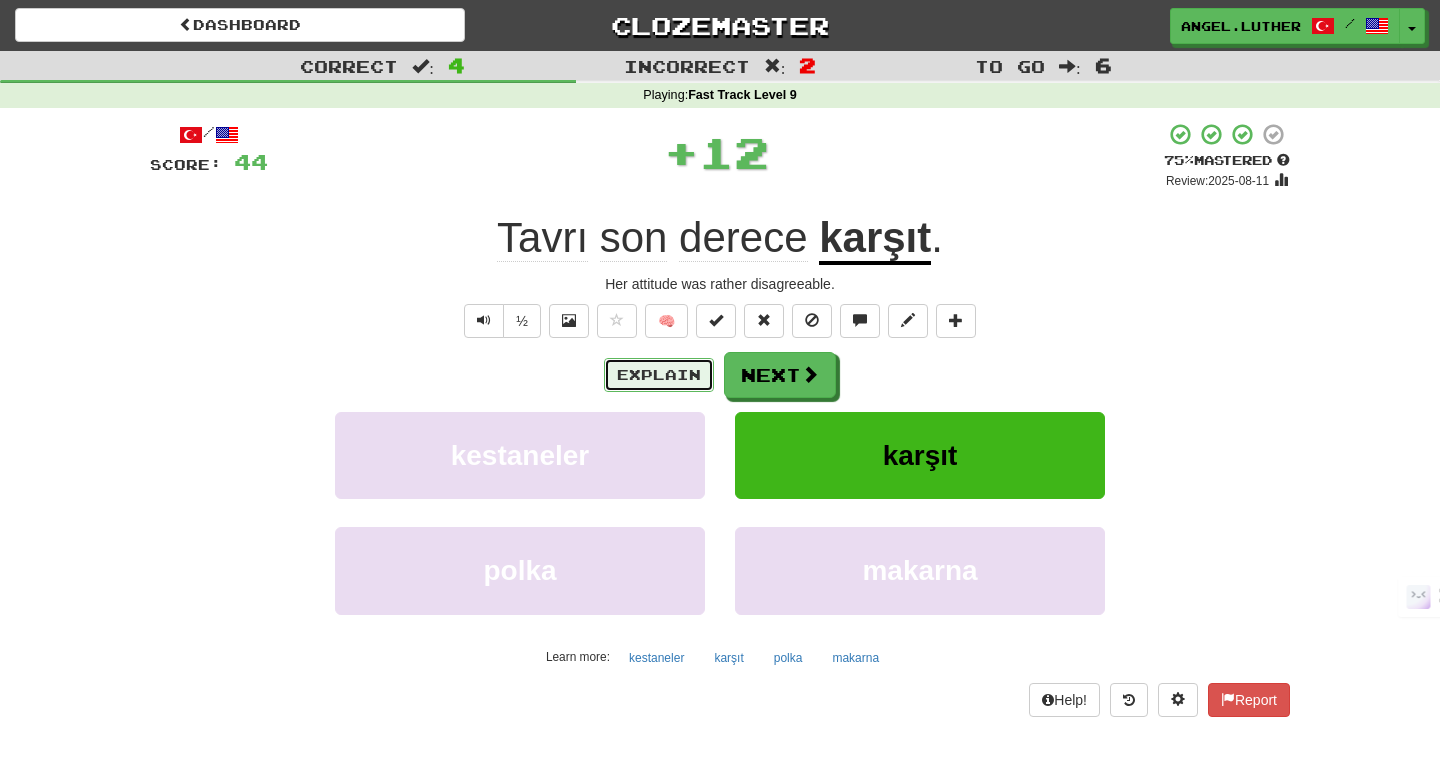 click on "Explain" at bounding box center [659, 375] 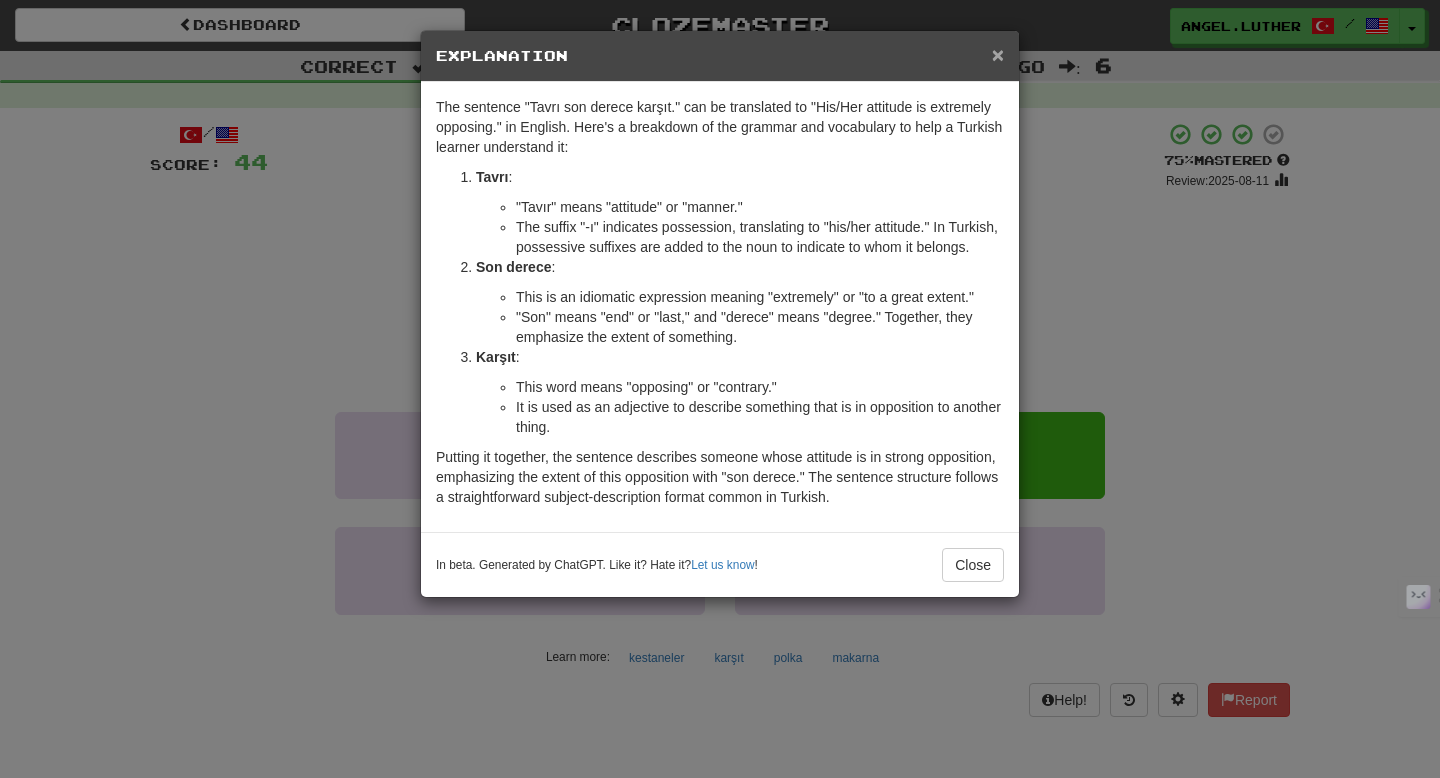 click on "×" at bounding box center [998, 54] 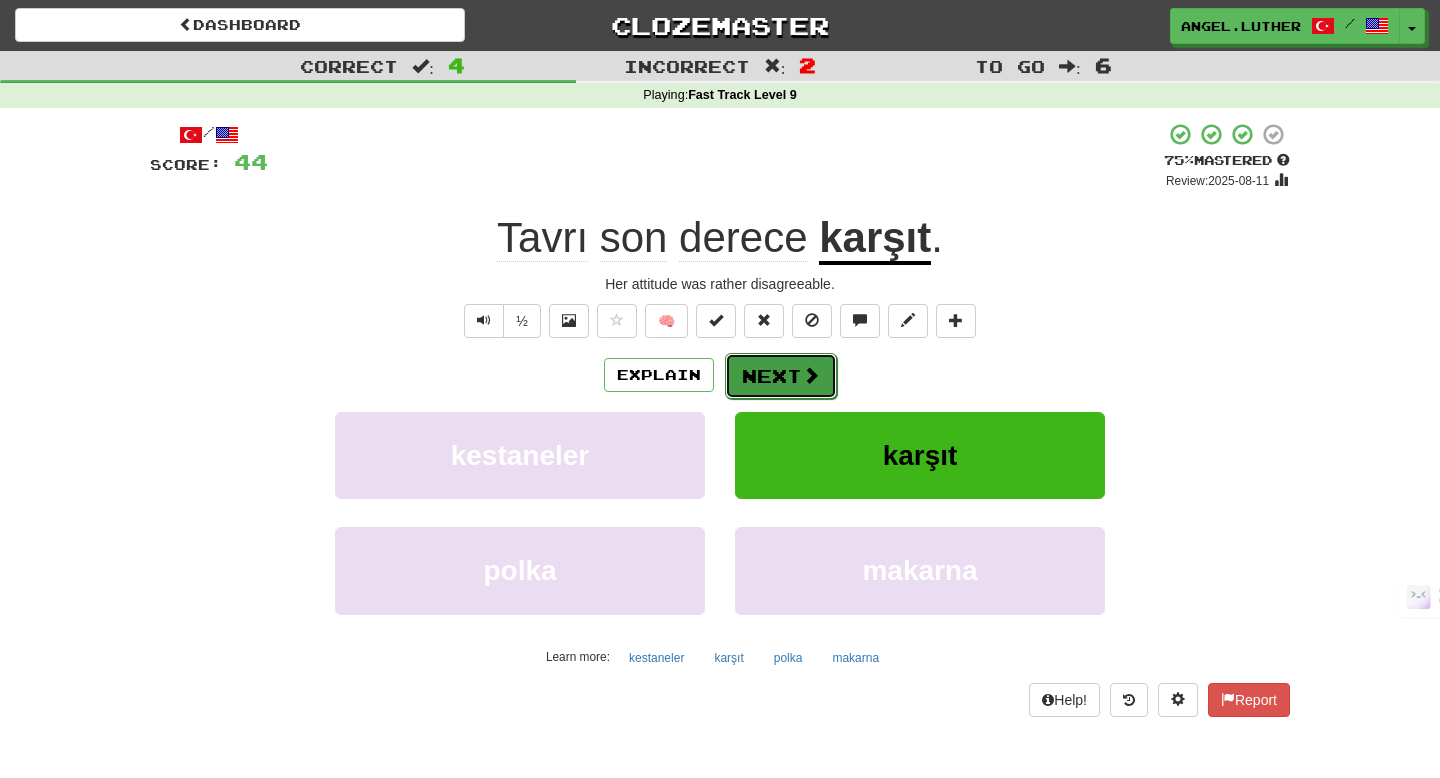 click on "Next" at bounding box center [781, 376] 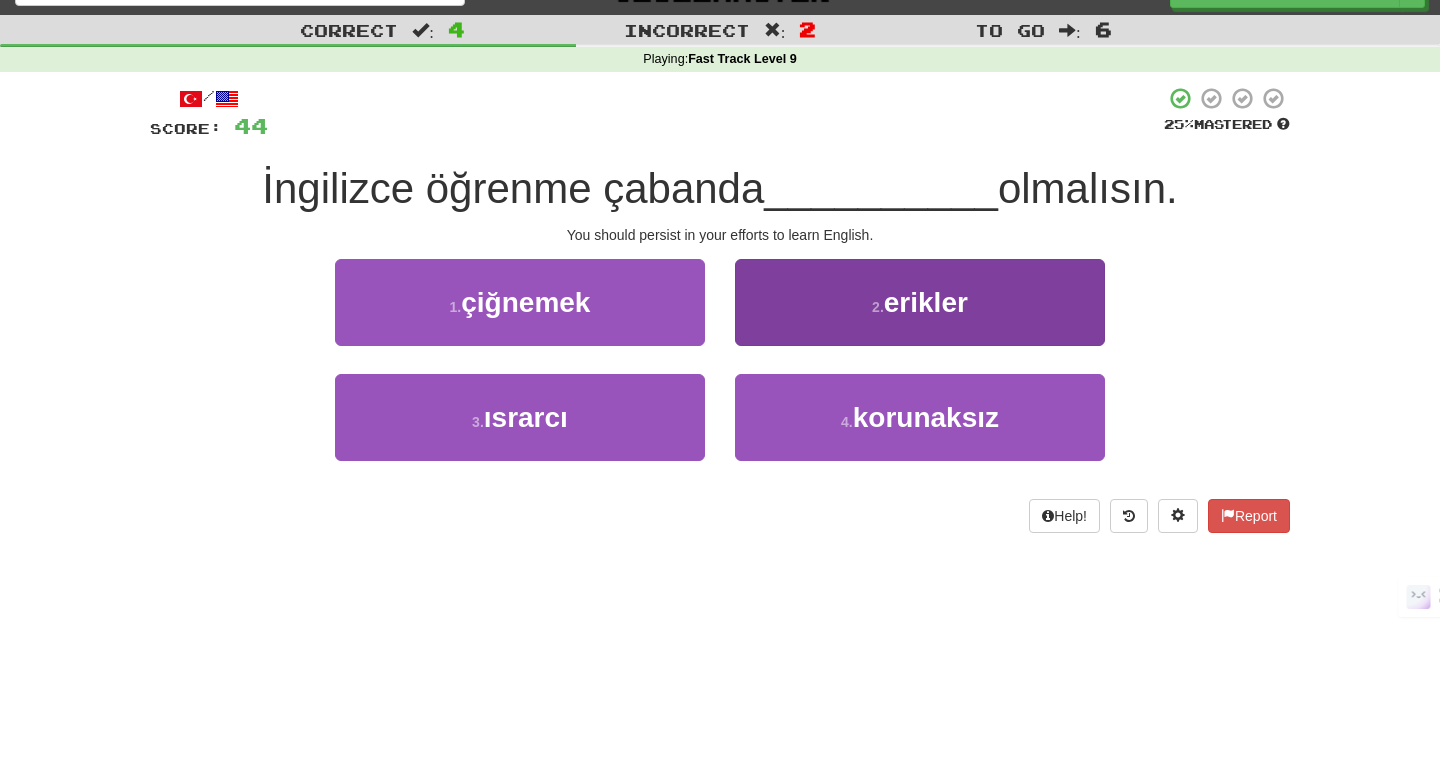 scroll, scrollTop: 57, scrollLeft: 0, axis: vertical 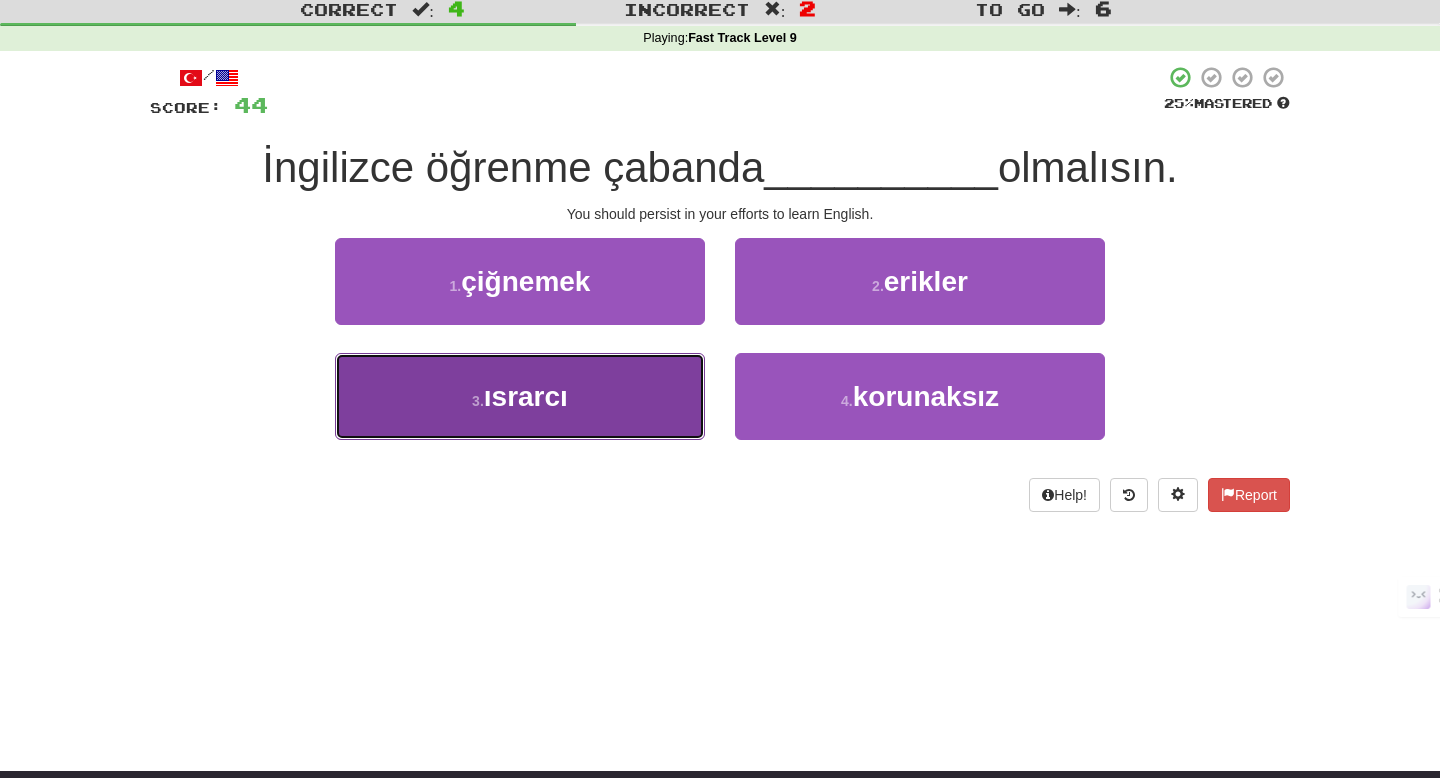 click on "3 .  ısrarcı" at bounding box center (520, 396) 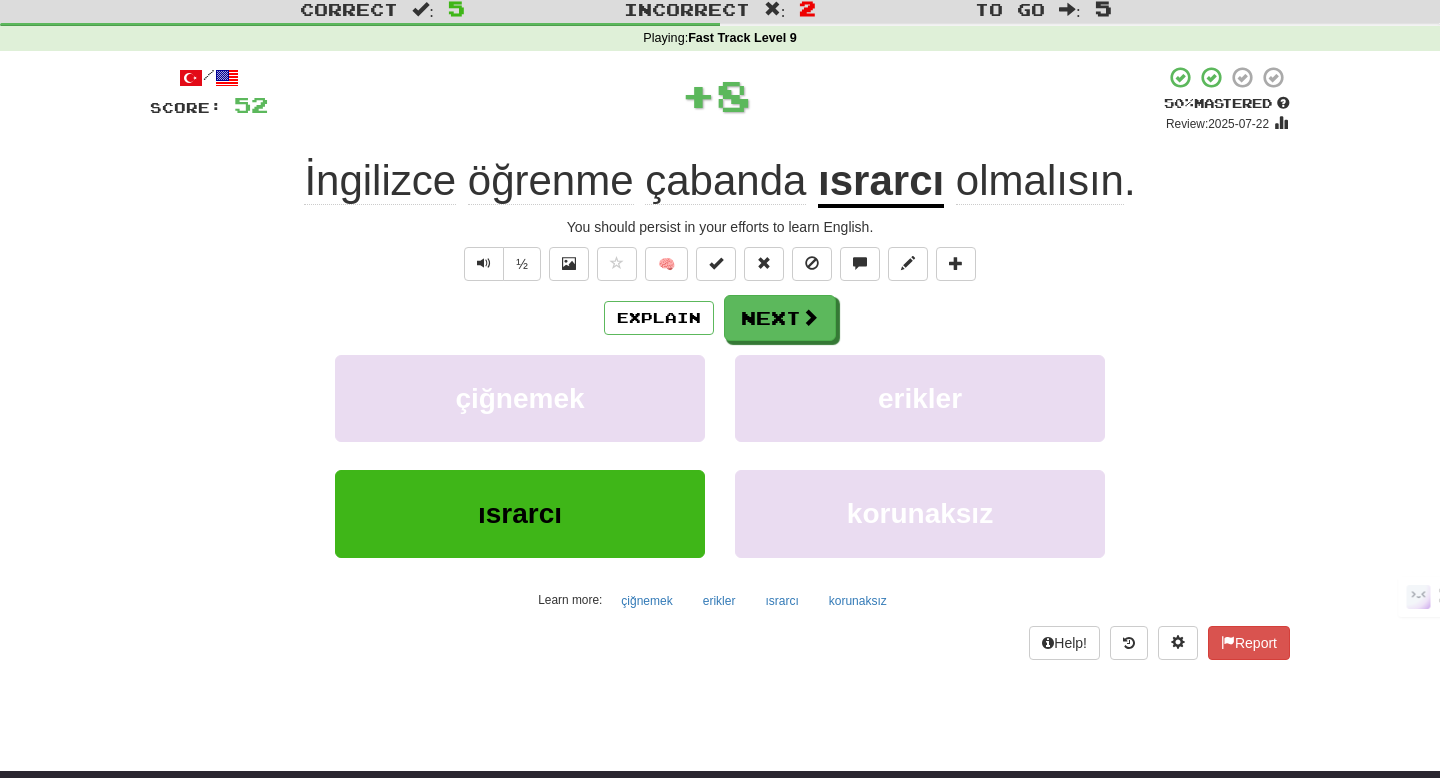 click on "ısrarcı" at bounding box center [881, 182] 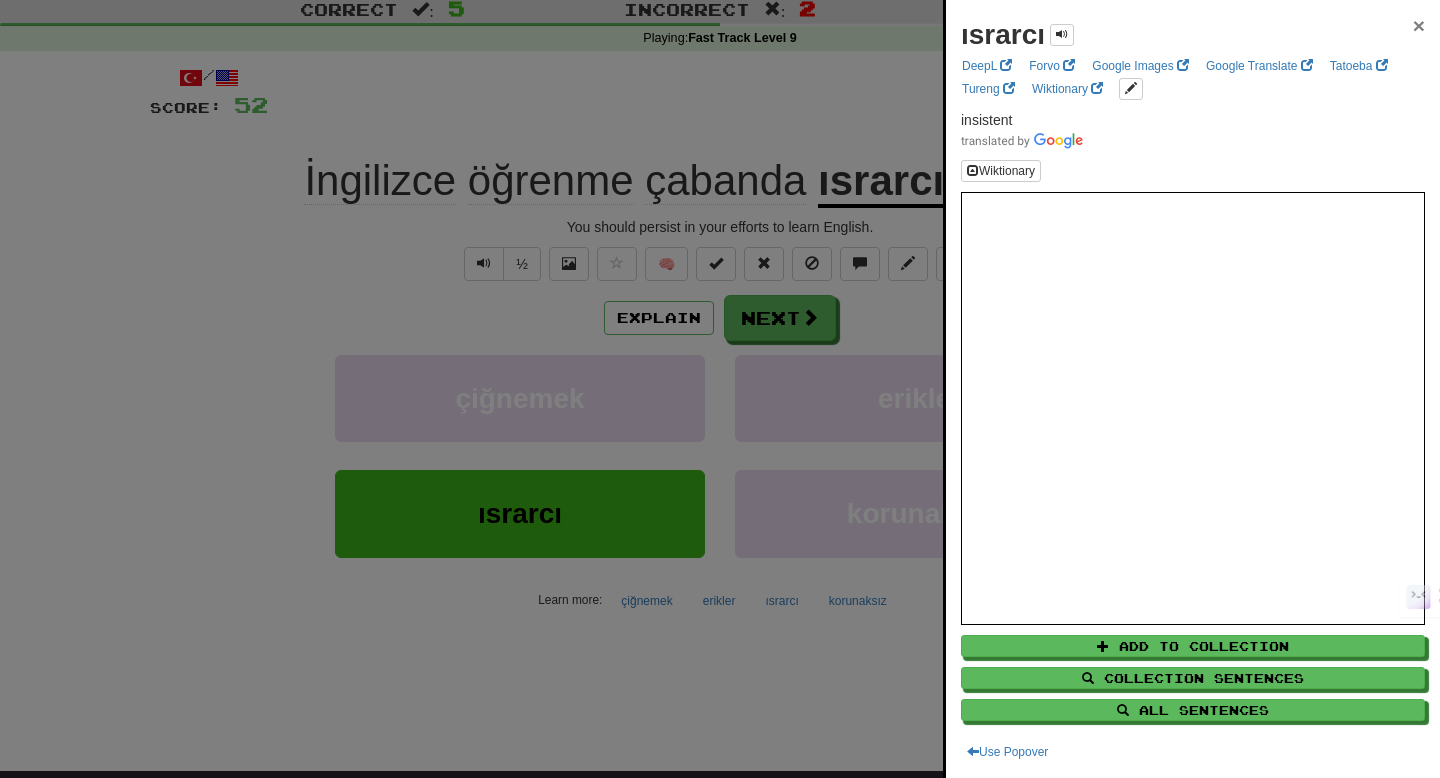 click on "×" at bounding box center [1419, 25] 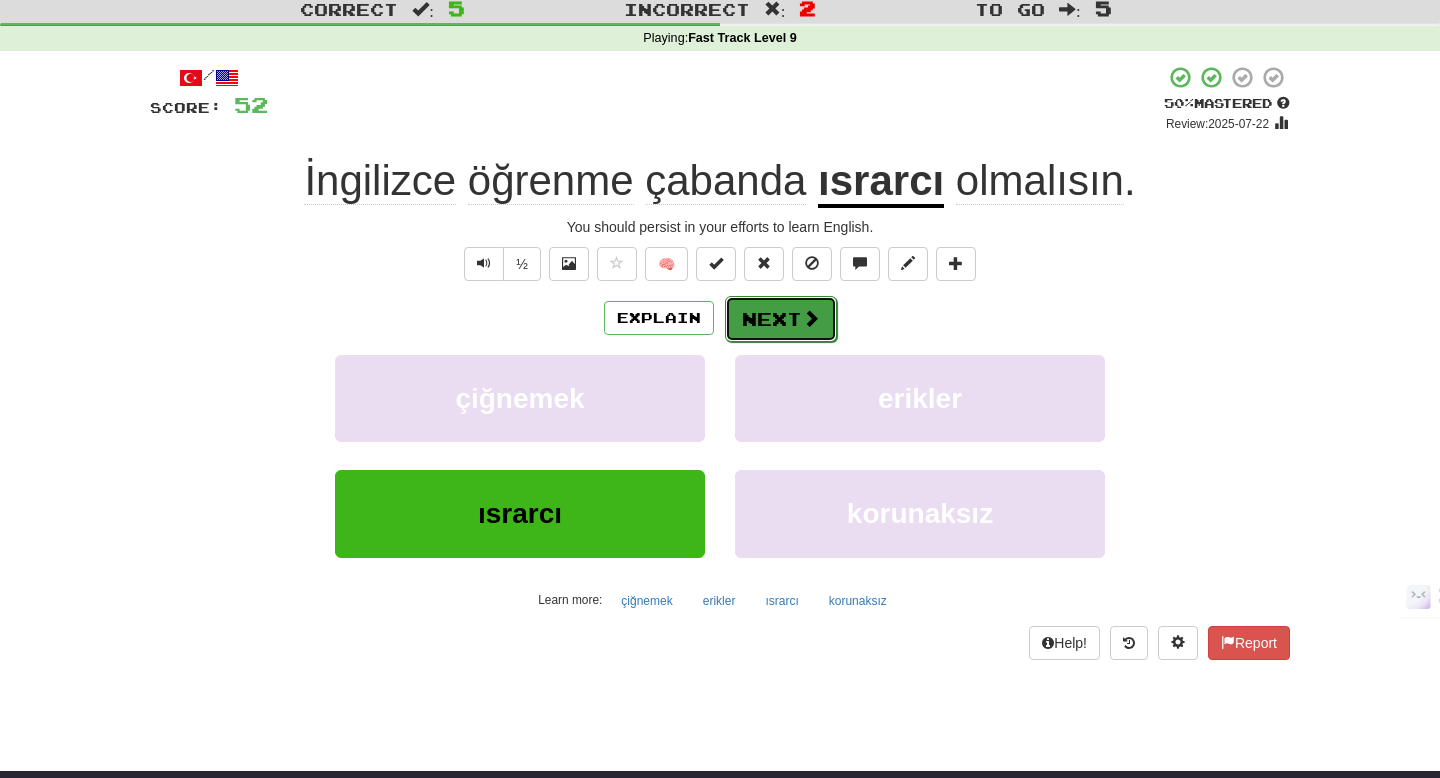 click on "Next" at bounding box center [781, 319] 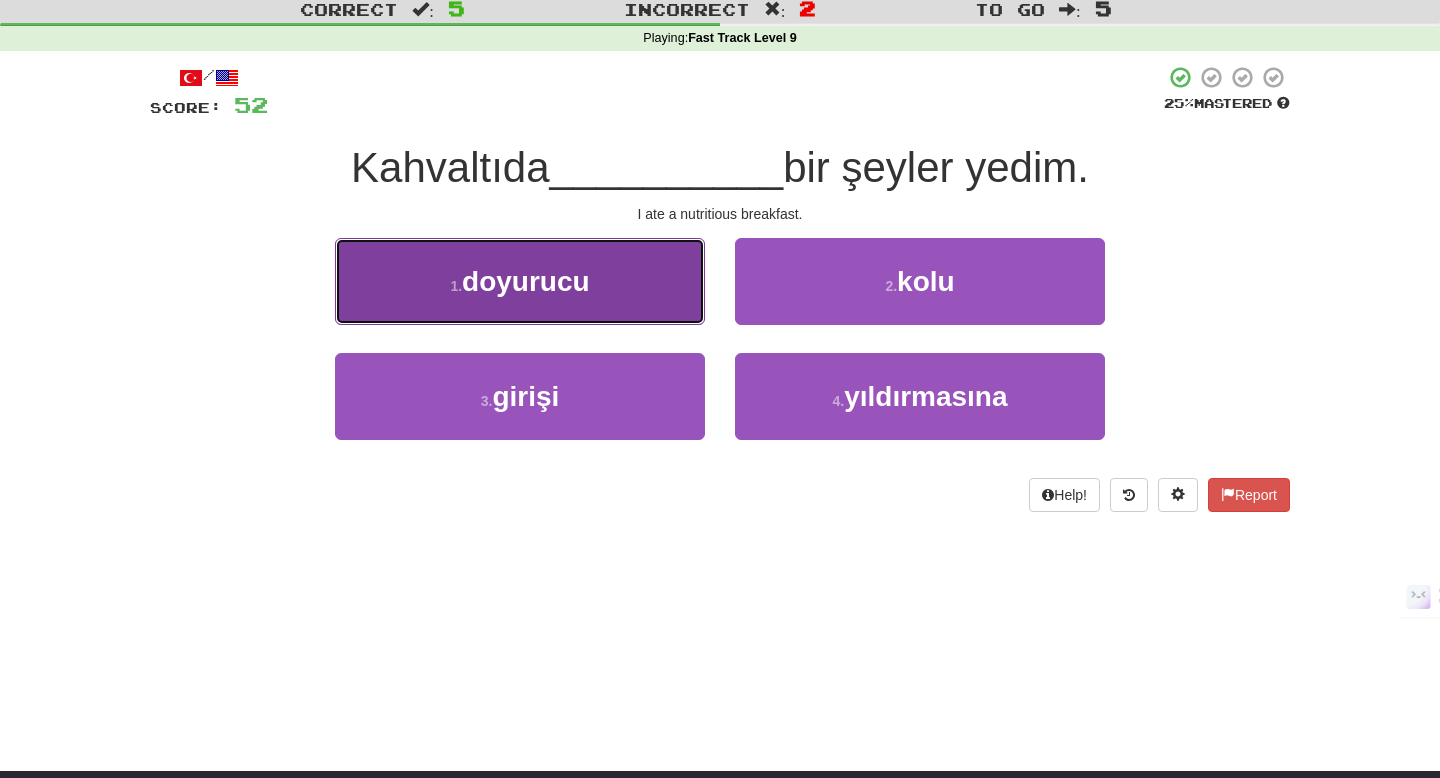 click on "1 .  doyurucu" at bounding box center (520, 281) 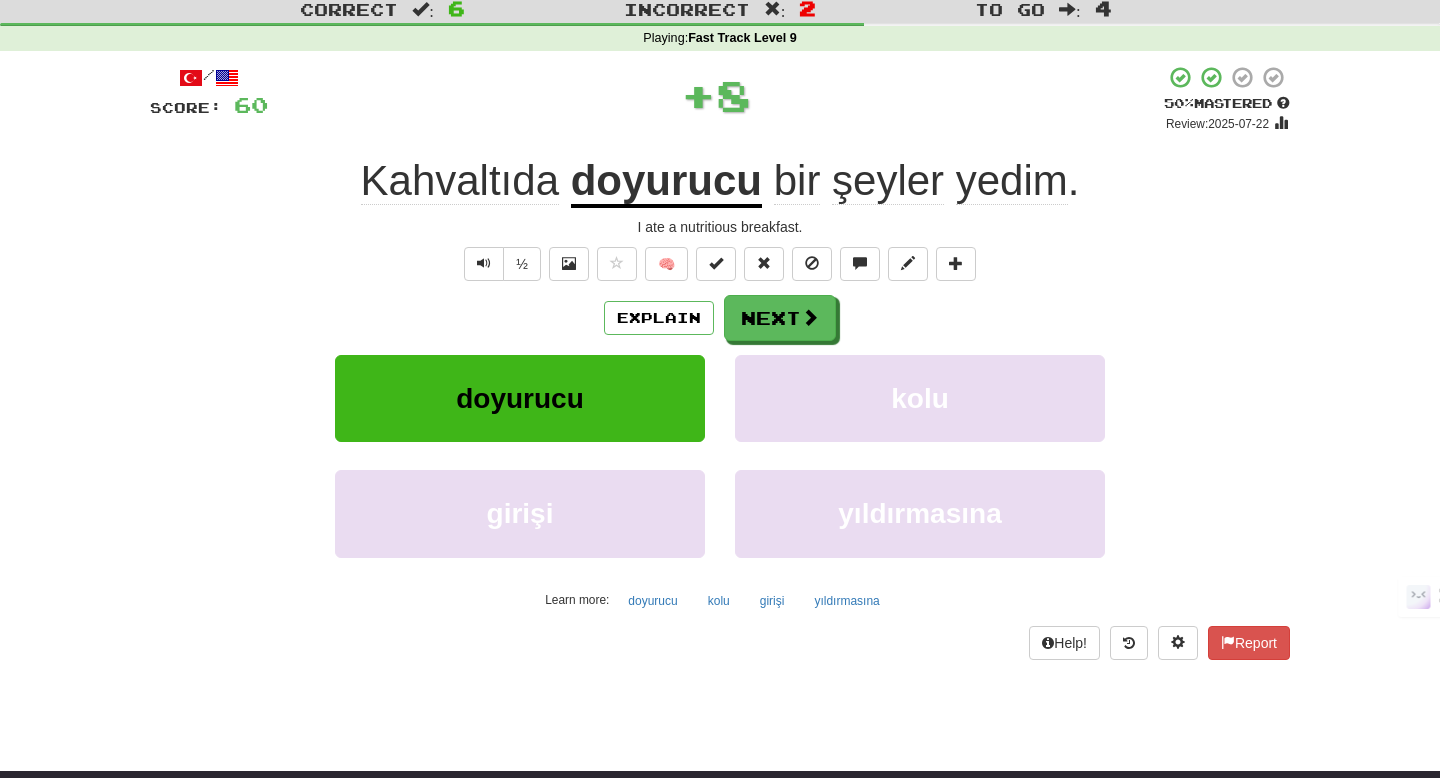 click on "doyurucu" at bounding box center [666, 182] 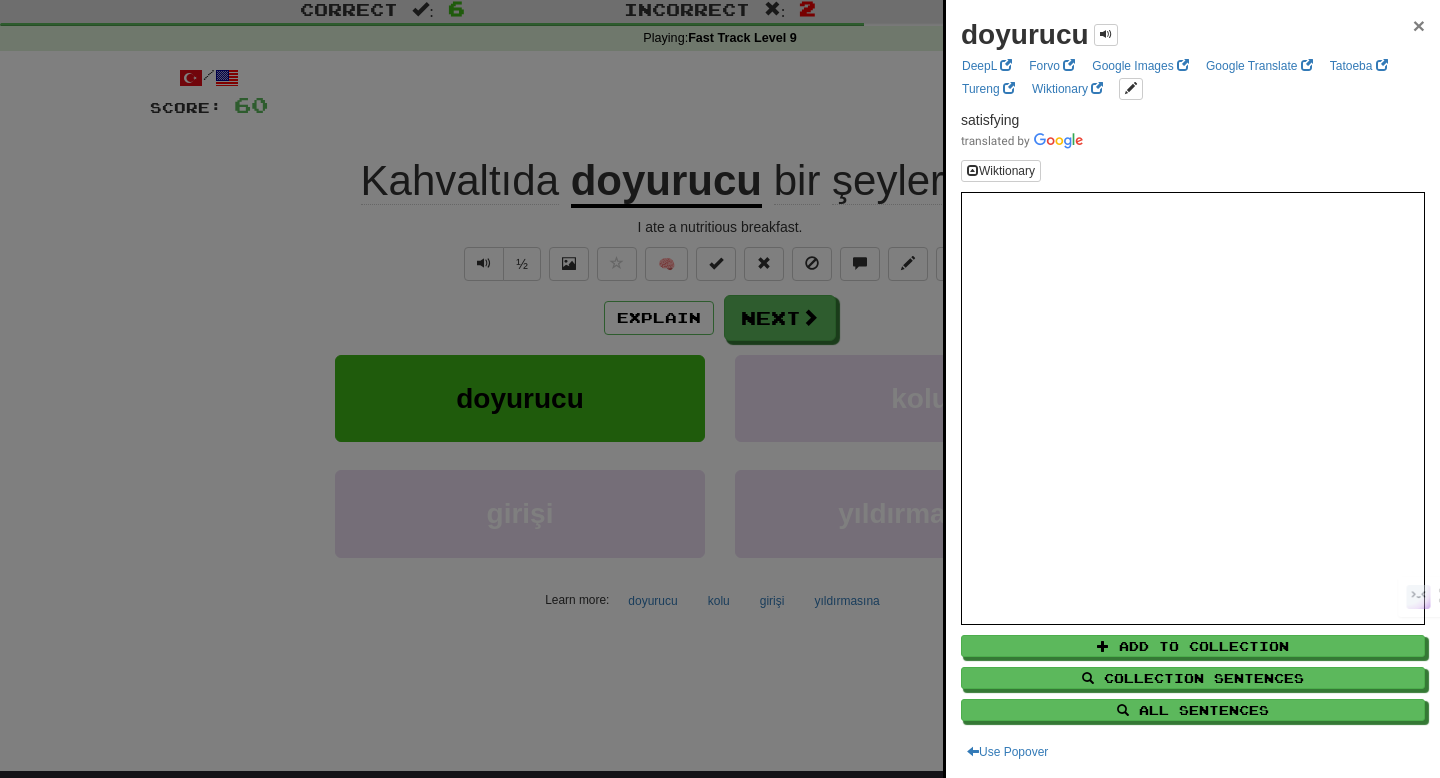 click on "×" at bounding box center [1419, 25] 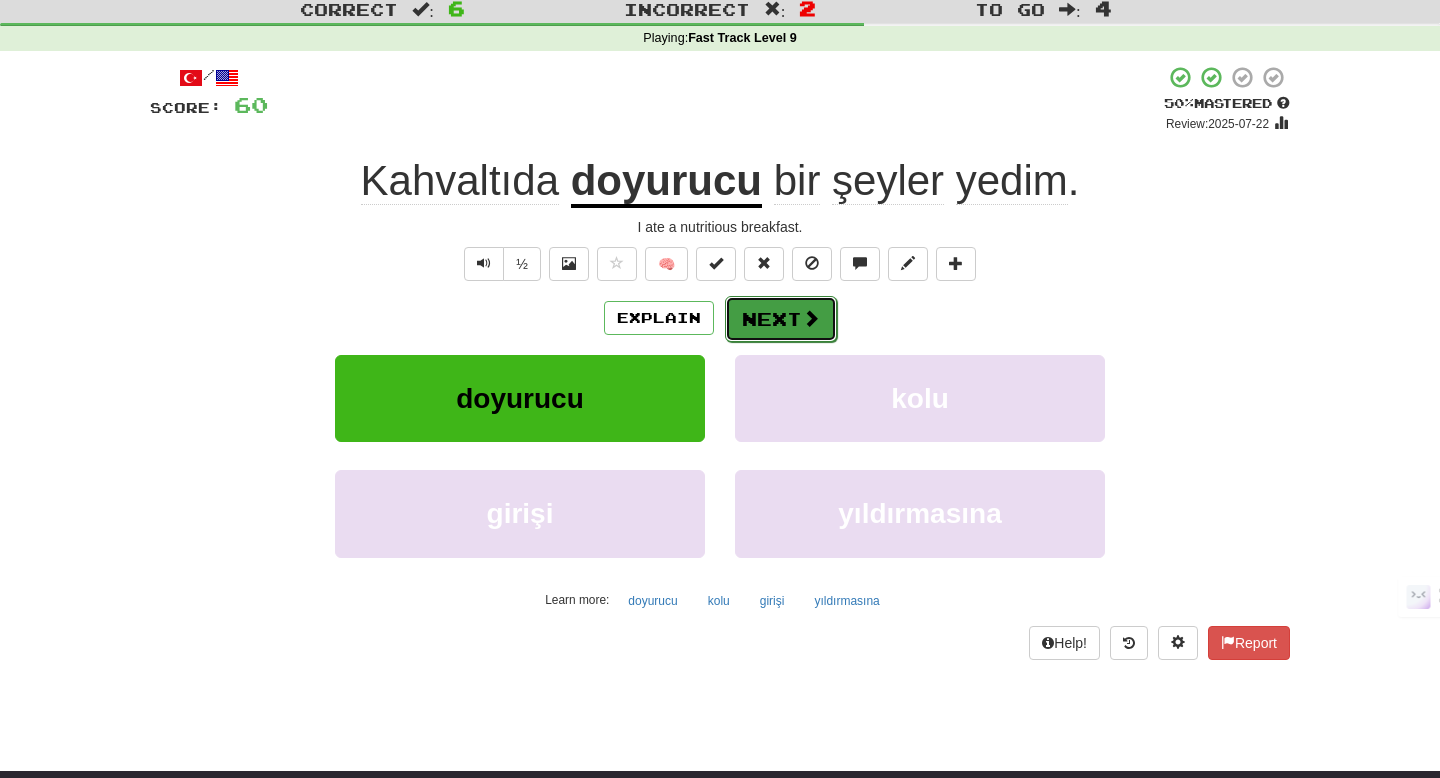 click on "Next" at bounding box center (781, 319) 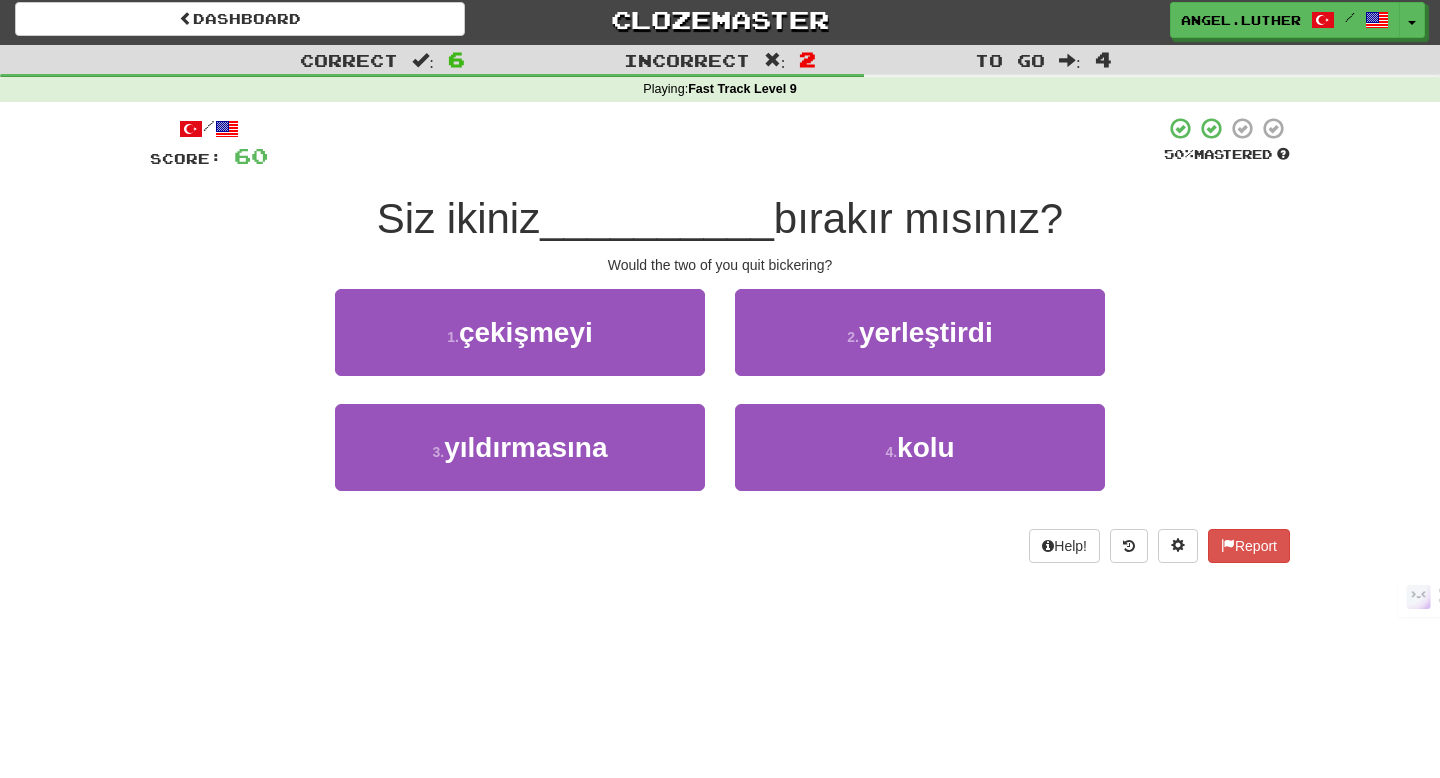 scroll, scrollTop: 0, scrollLeft: 0, axis: both 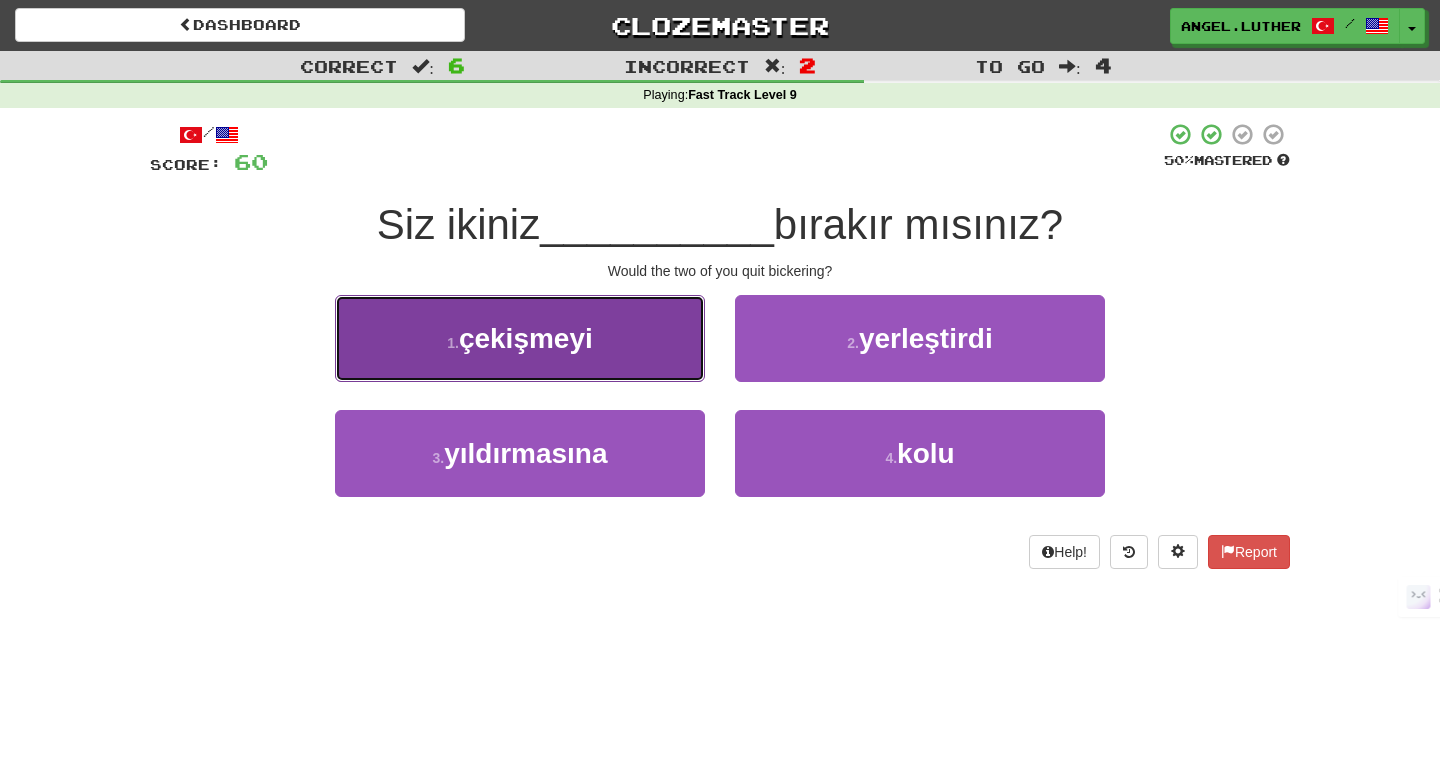 click on "1 .  çekişmeyi" at bounding box center [520, 338] 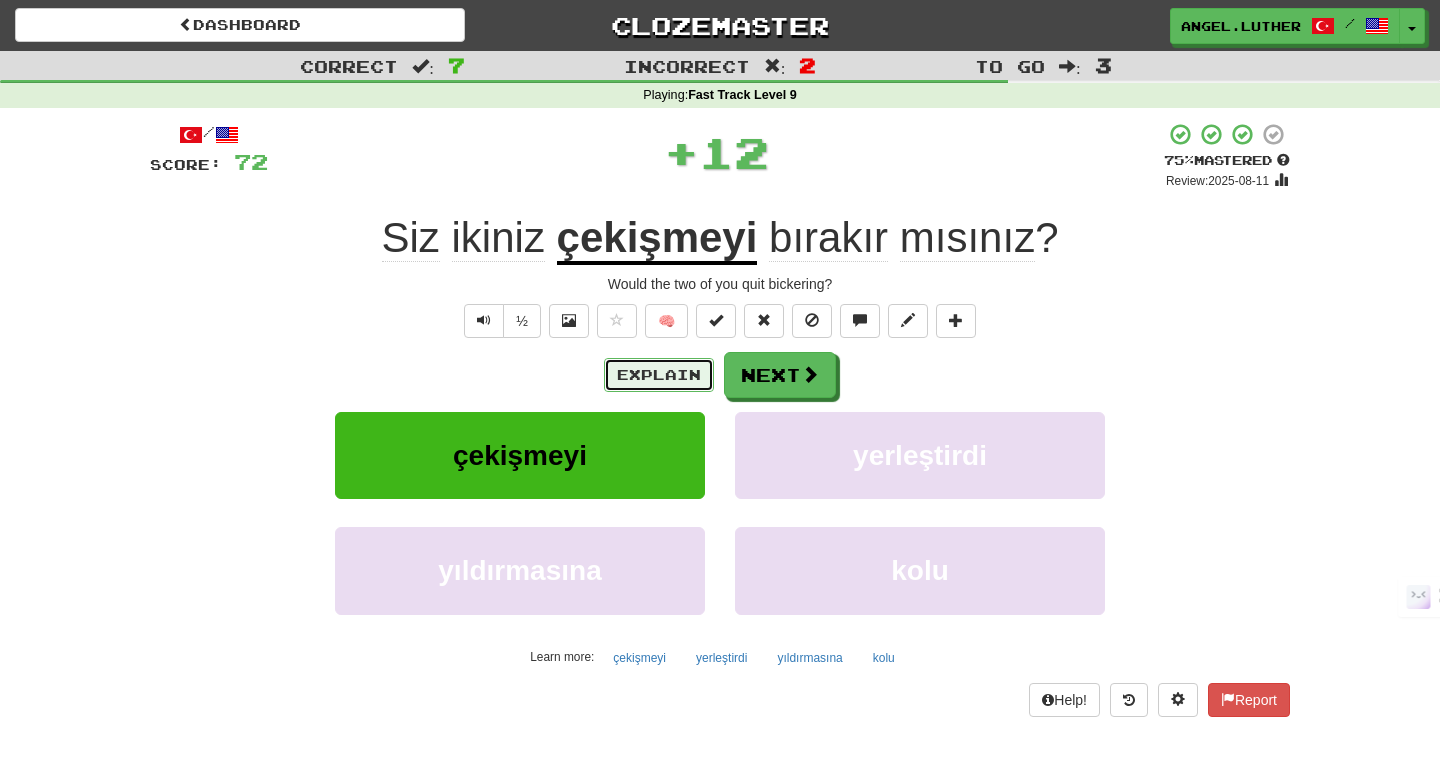 click on "Explain" at bounding box center [659, 375] 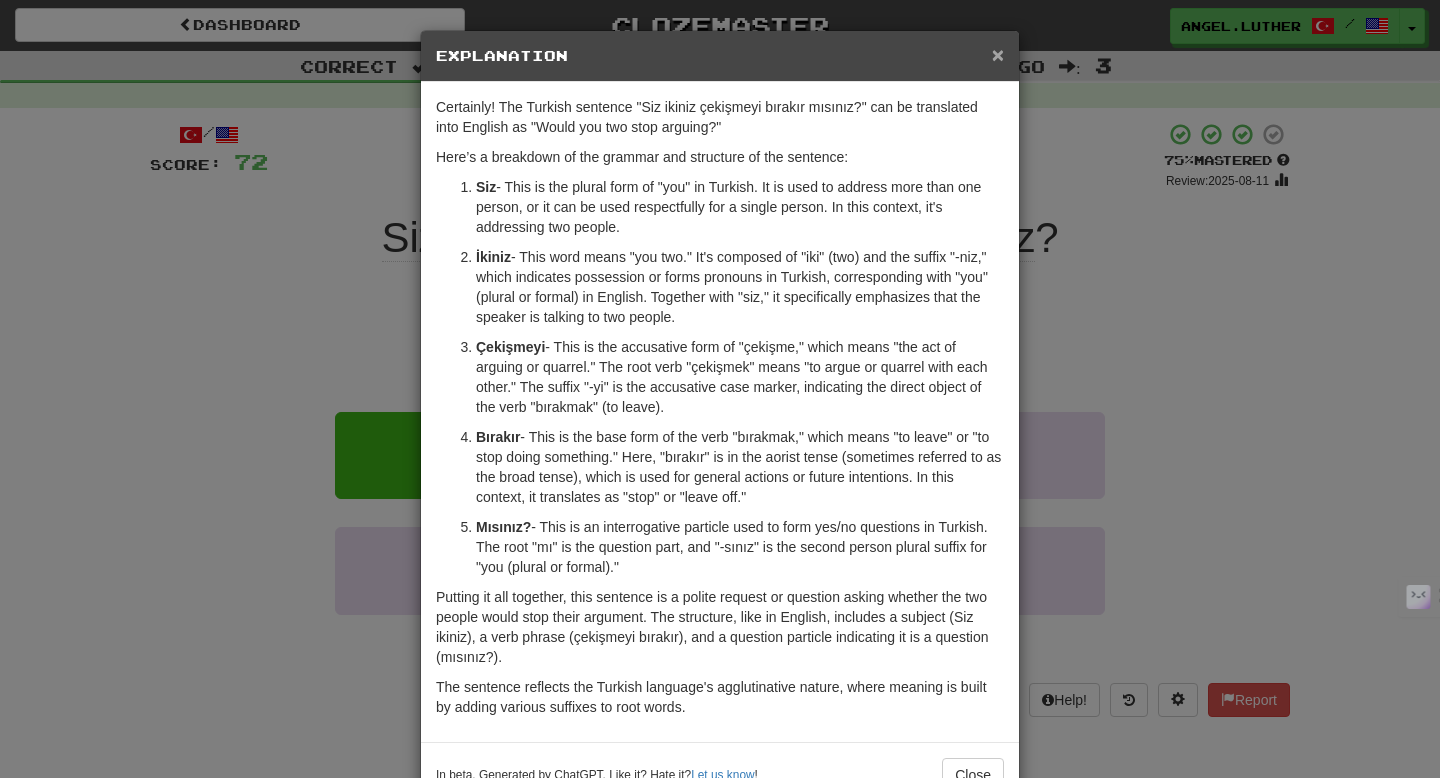 click on "×" at bounding box center (998, 54) 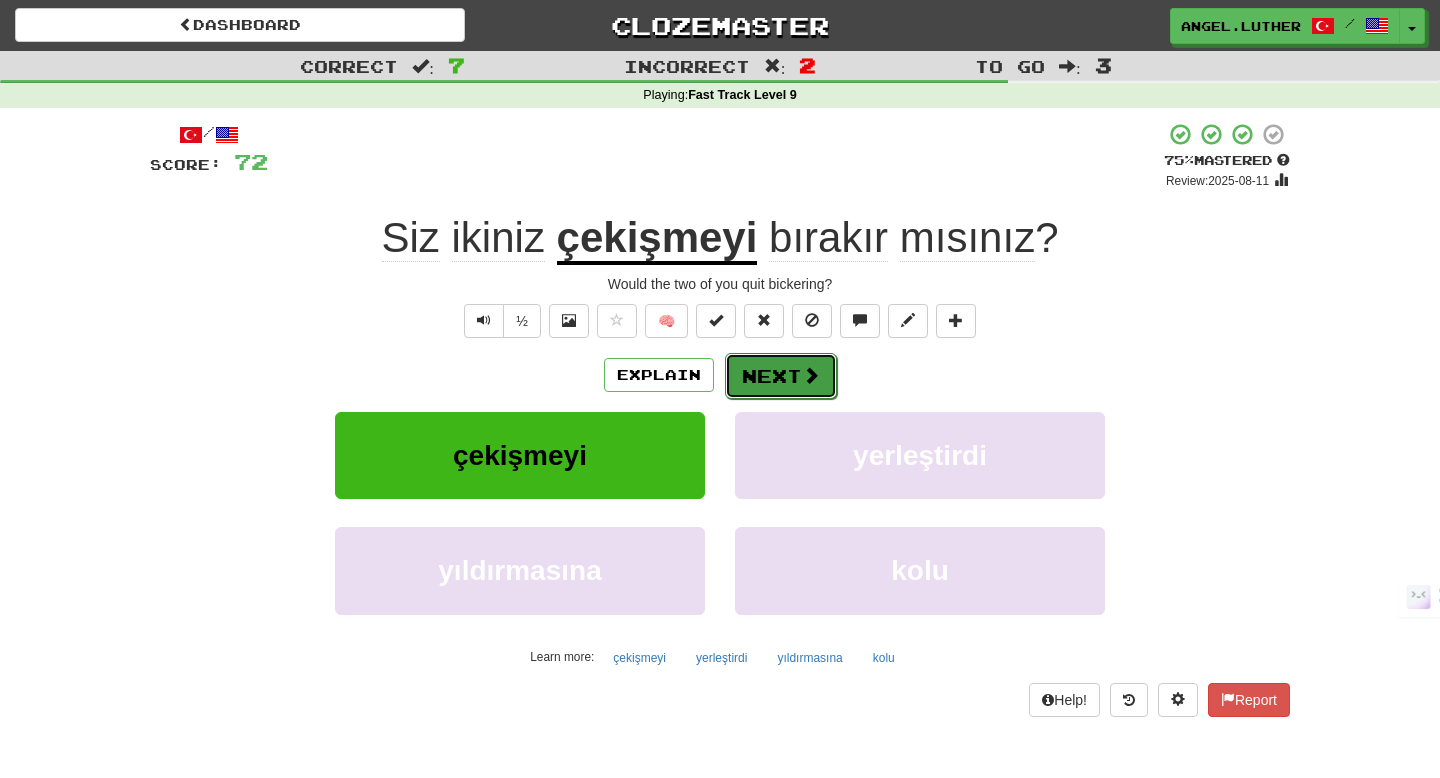 click on "Next" at bounding box center (781, 376) 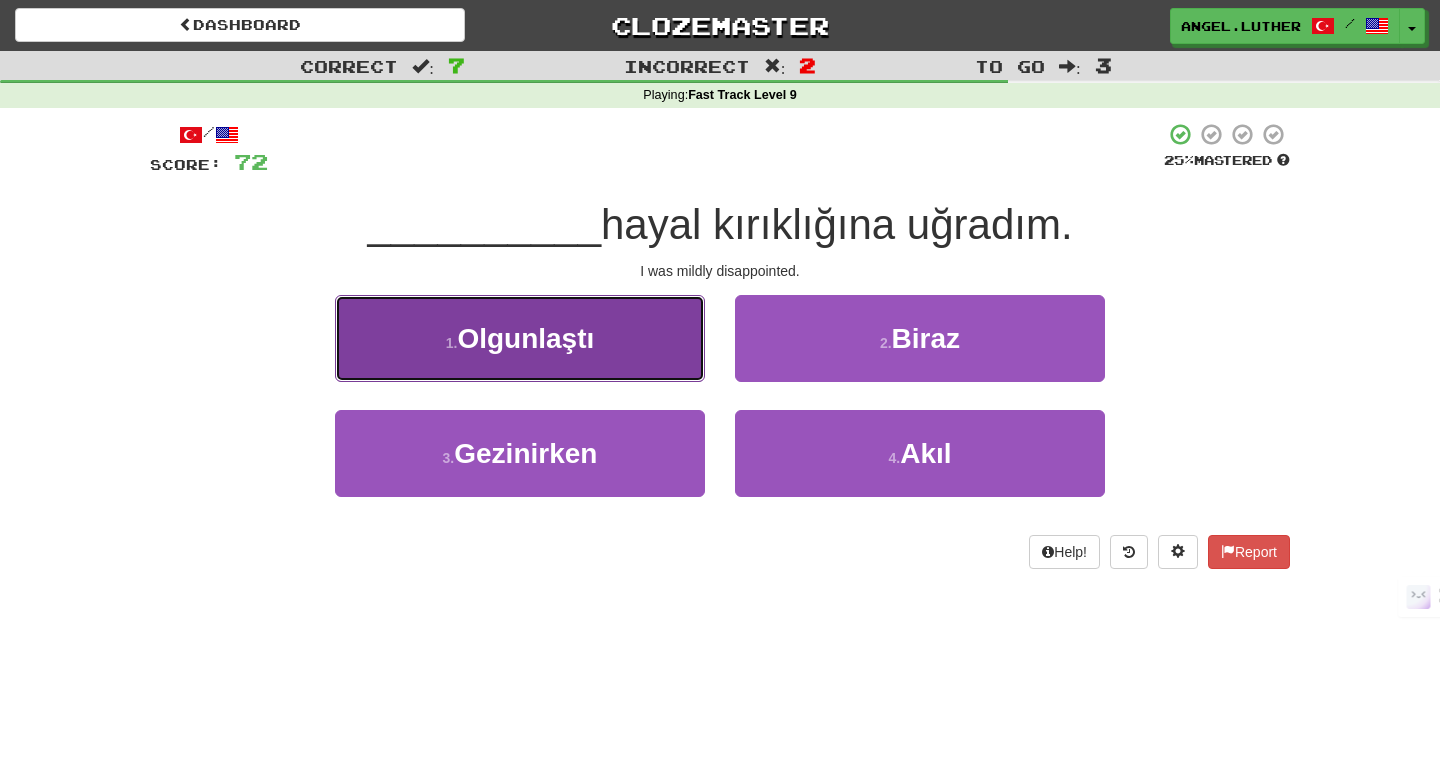 click on "1 .  Olgunlaştı" at bounding box center (520, 338) 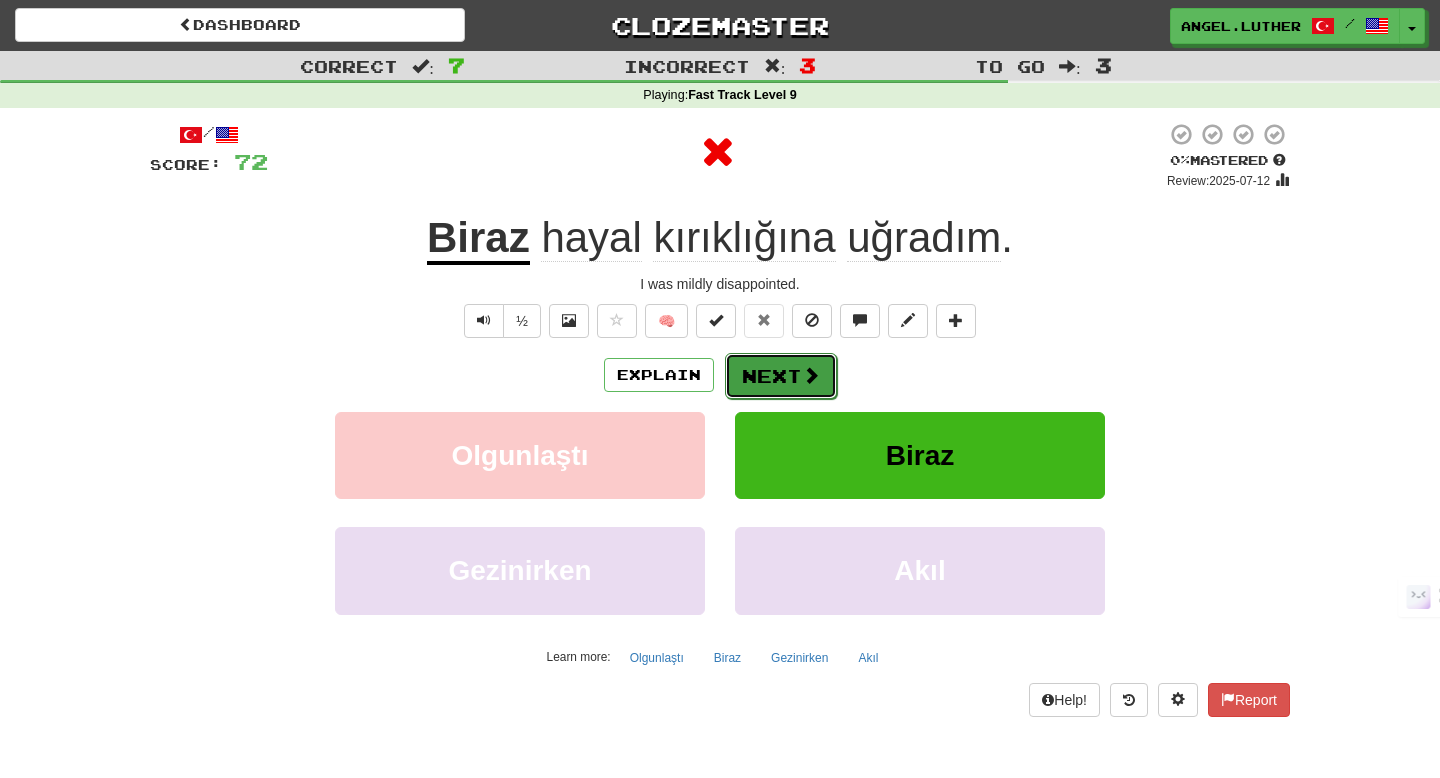 click on "Next" at bounding box center [781, 376] 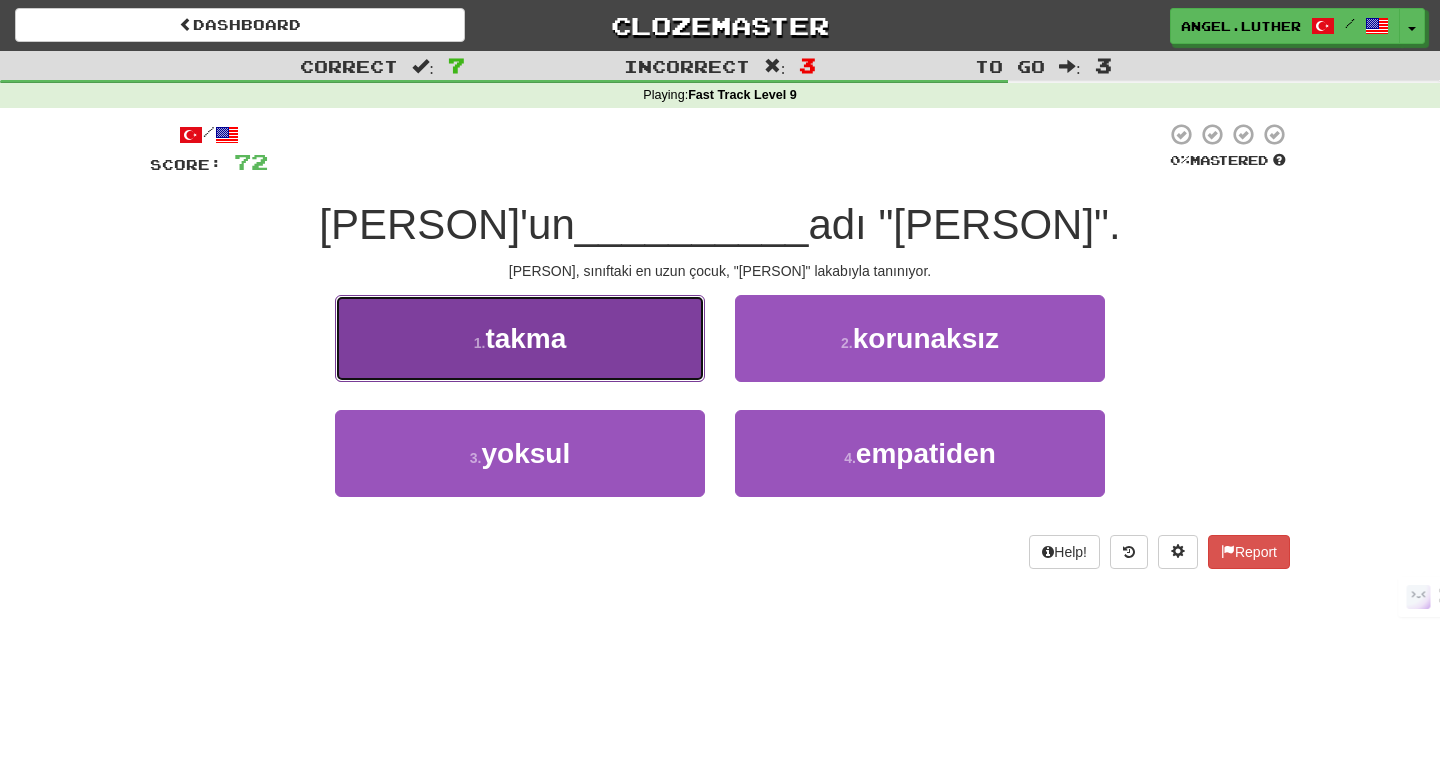 click on "1 .  takma" at bounding box center (520, 338) 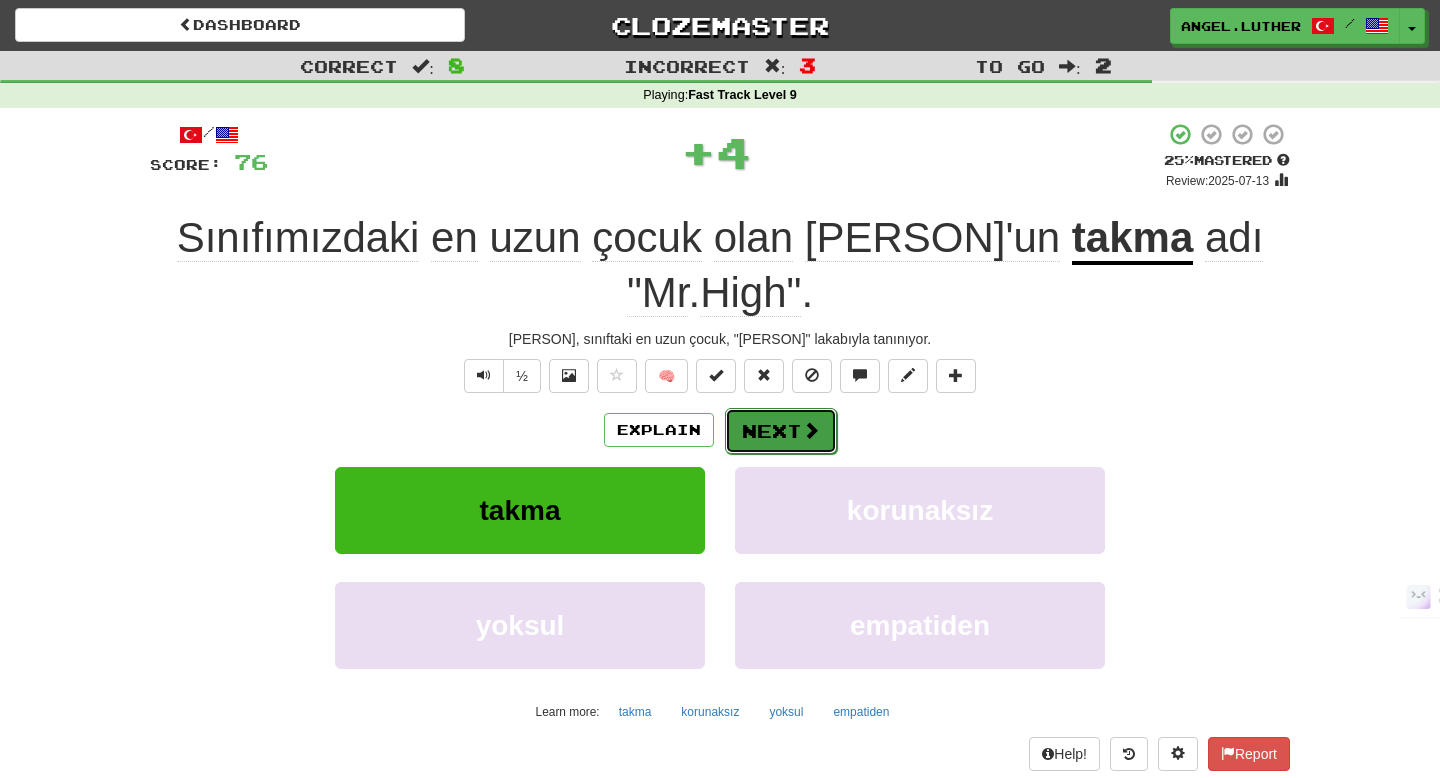 click on "Next" at bounding box center [781, 431] 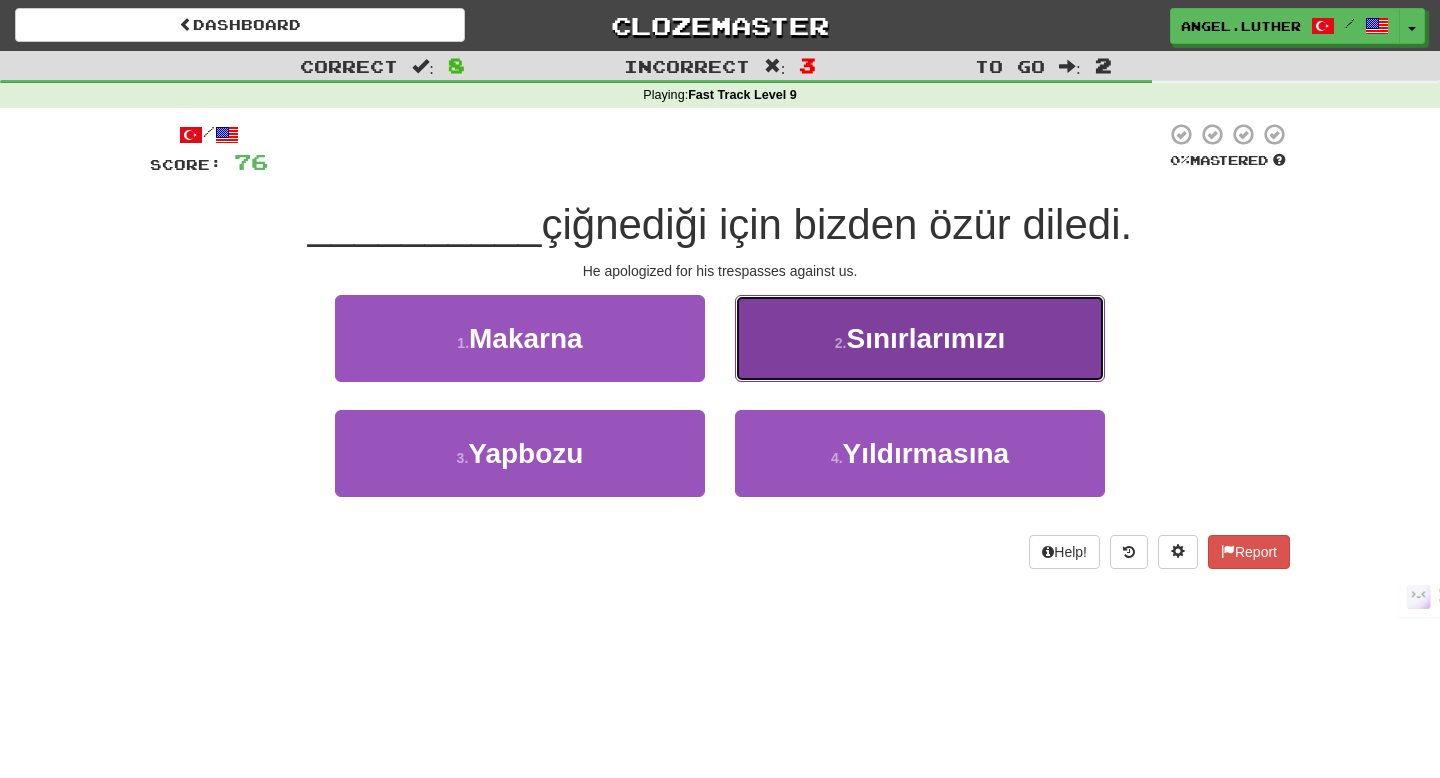 click on "Sınırlarımızı" at bounding box center (925, 338) 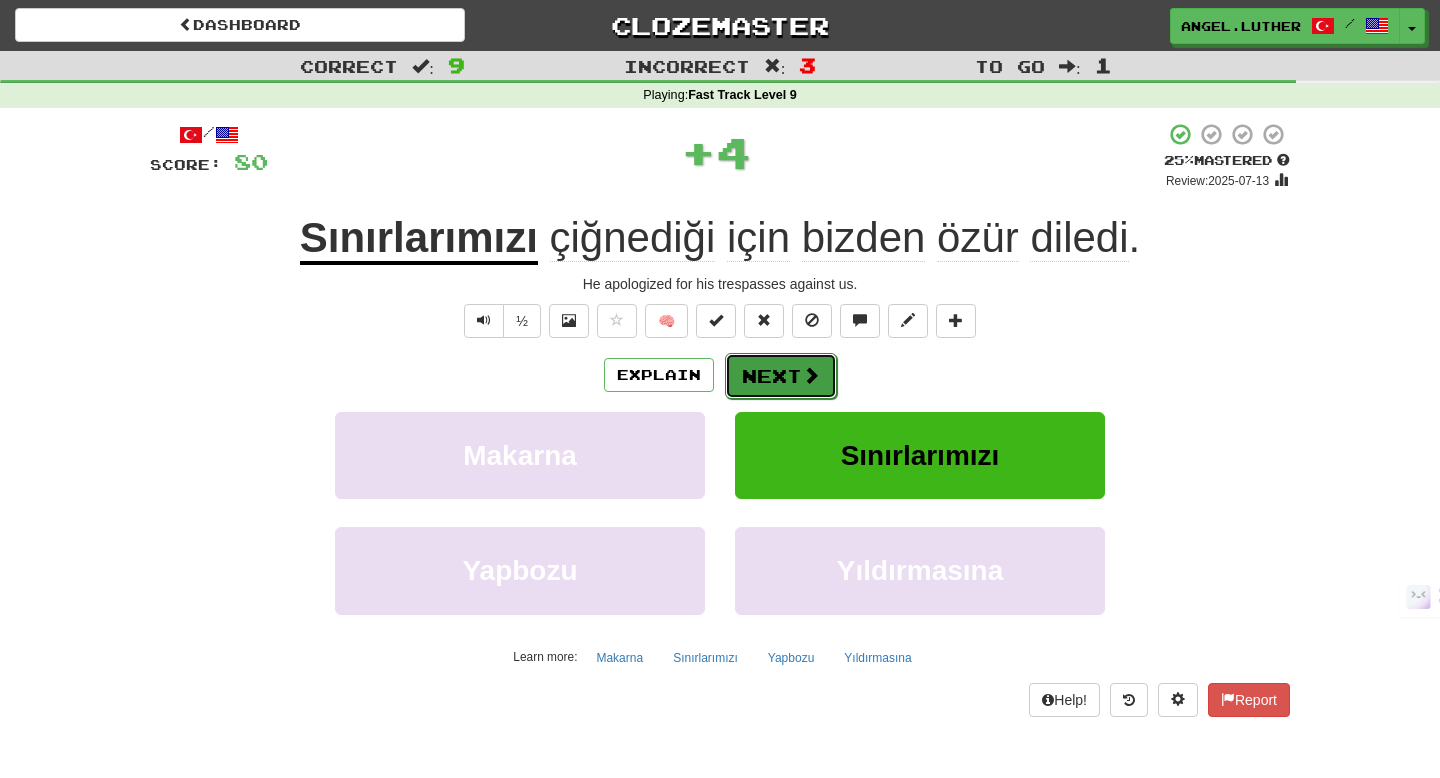click at bounding box center [811, 375] 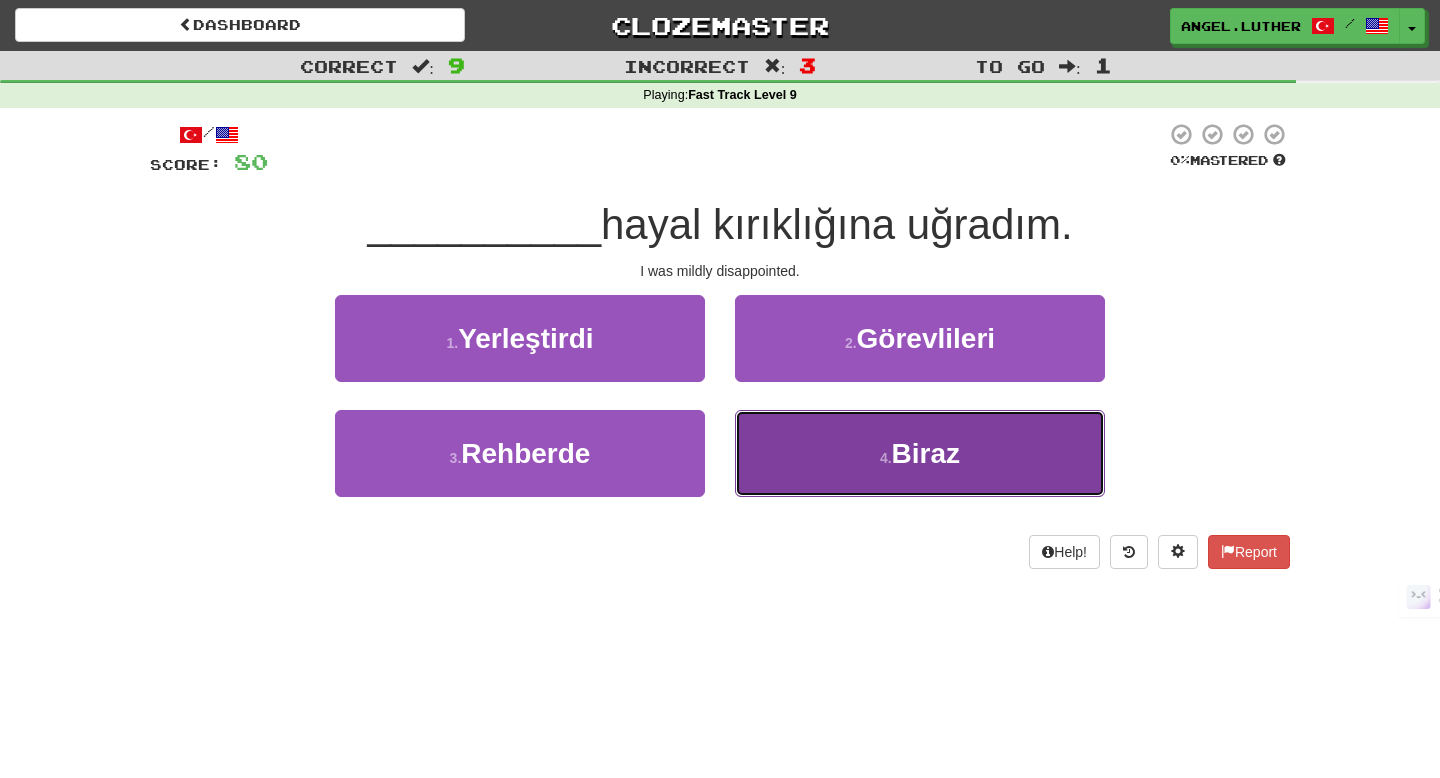 click on "4 .  Biraz" at bounding box center (920, 453) 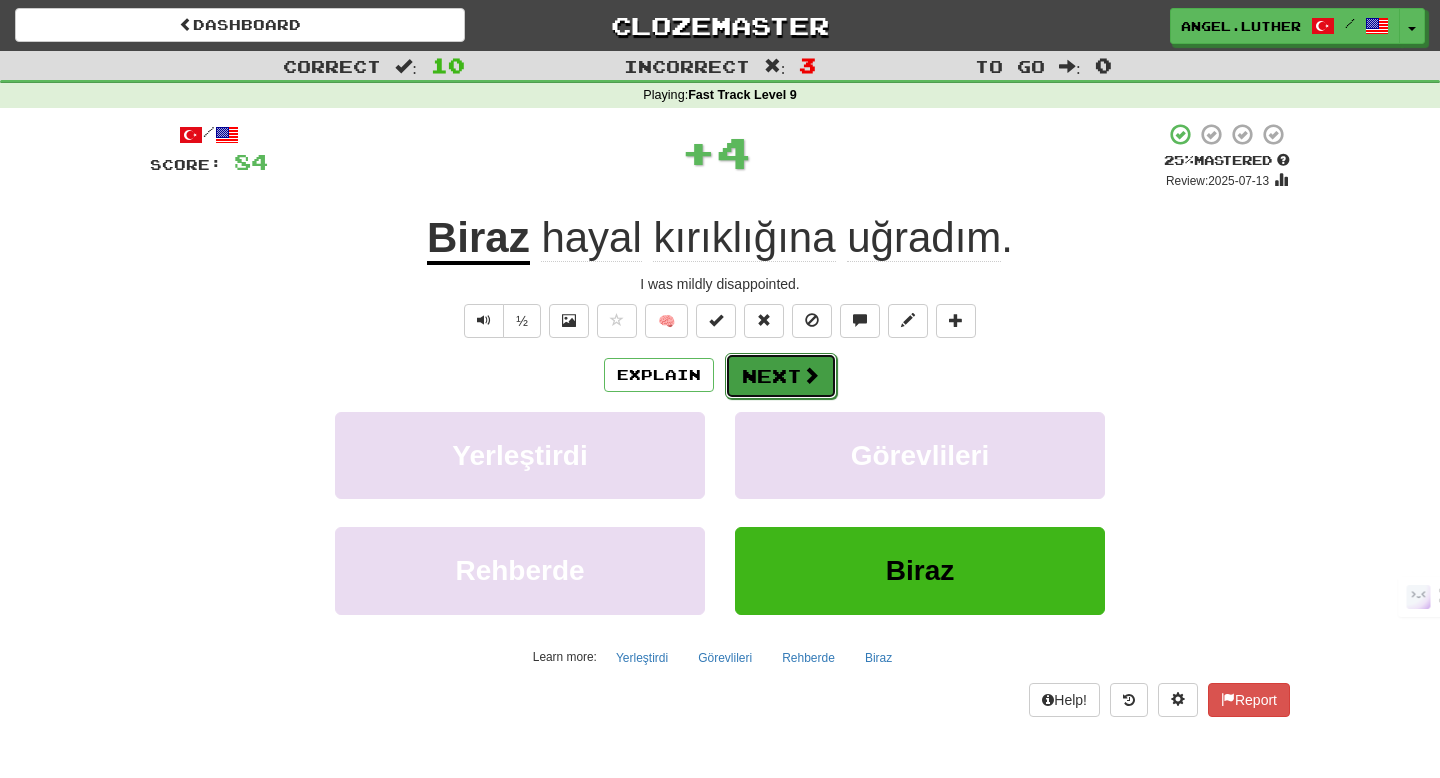 click on "Next" at bounding box center [781, 376] 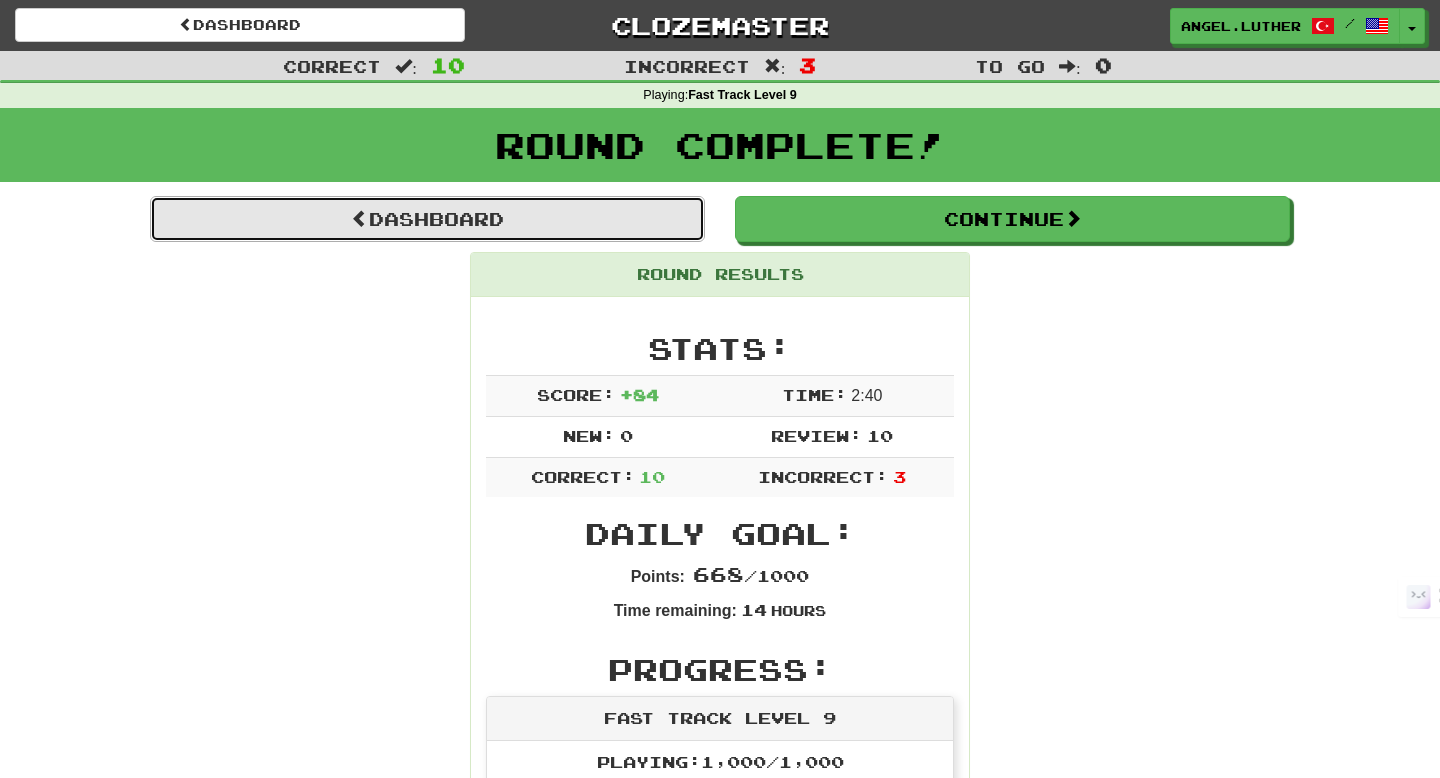 click on "Dashboard" at bounding box center (427, 219) 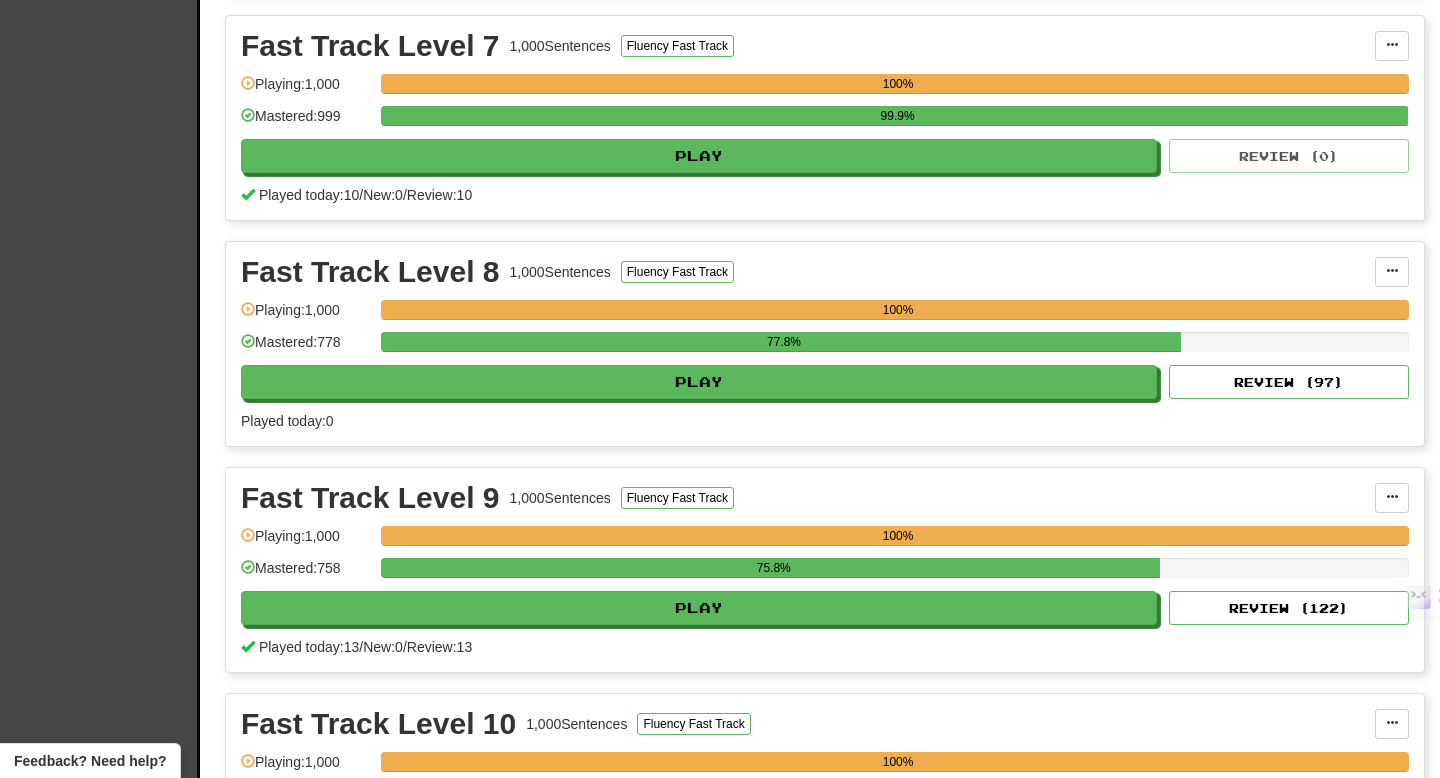 scroll, scrollTop: 2259, scrollLeft: 0, axis: vertical 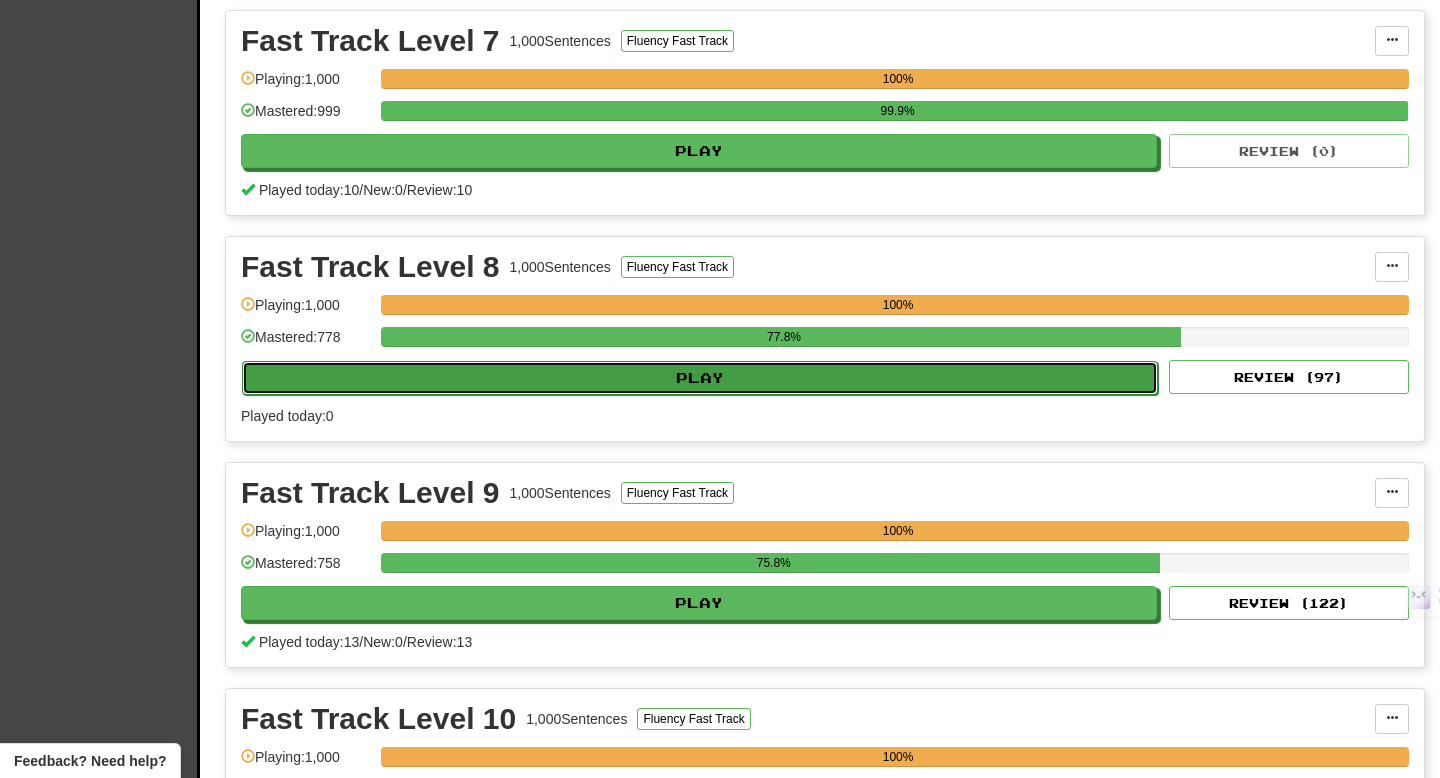 click on "Play" at bounding box center [700, 378] 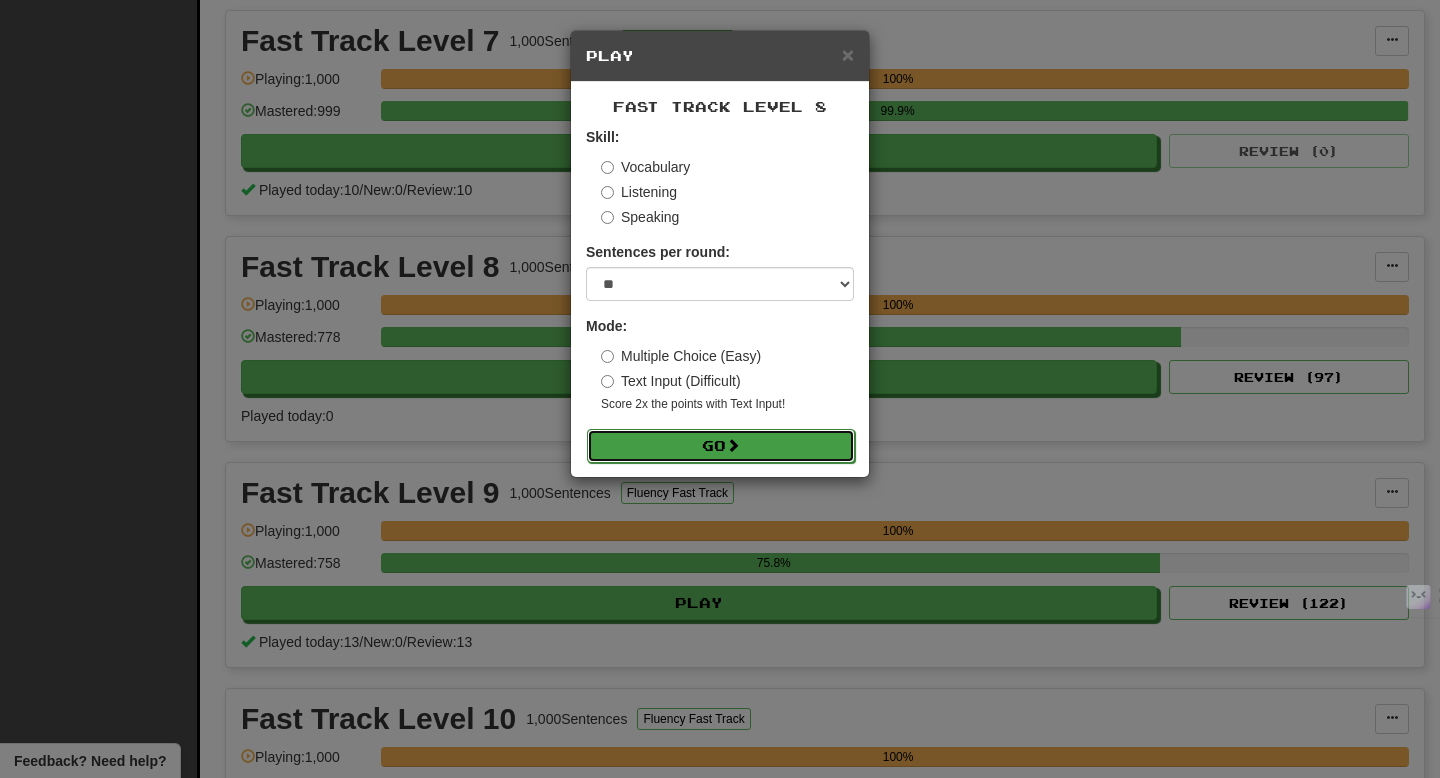 click on "Go" at bounding box center (721, 446) 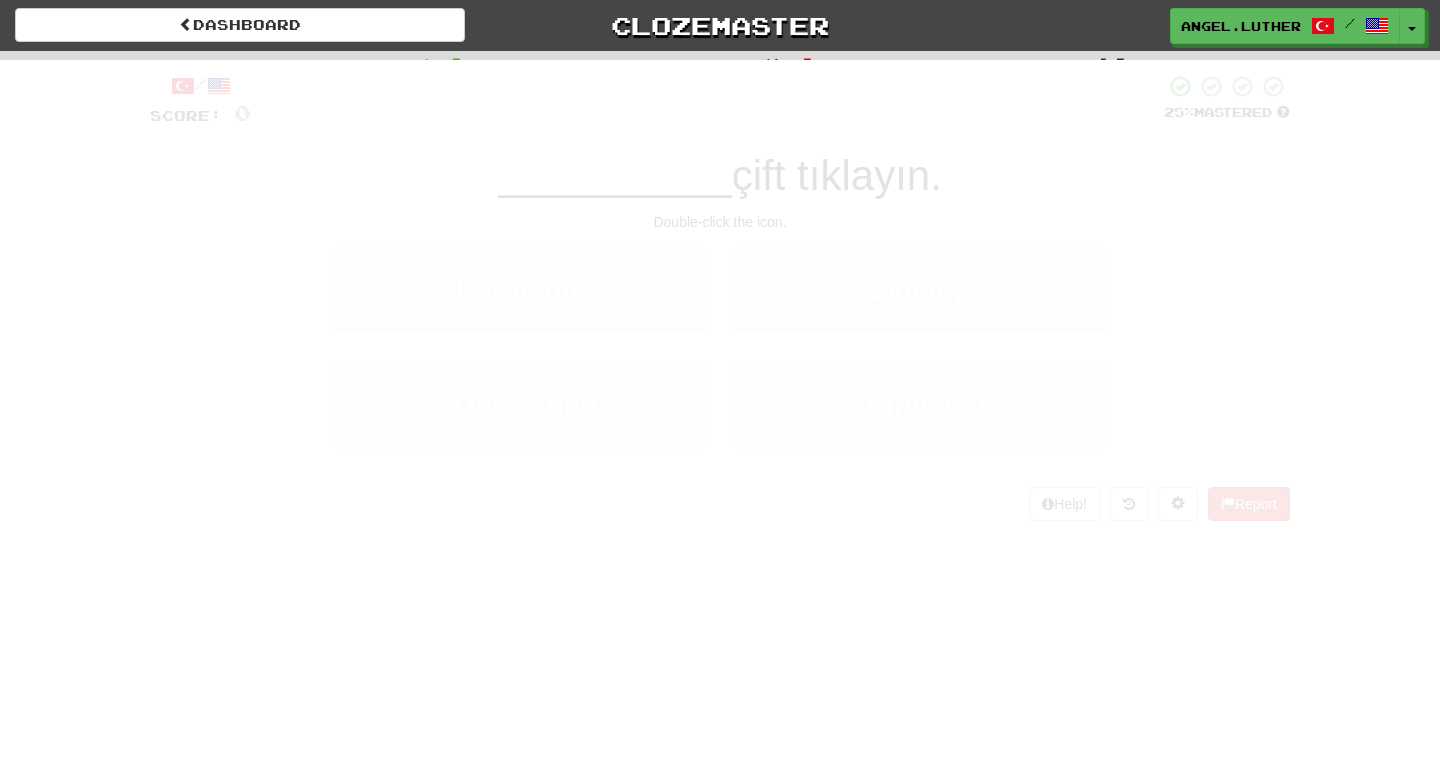 scroll, scrollTop: 0, scrollLeft: 0, axis: both 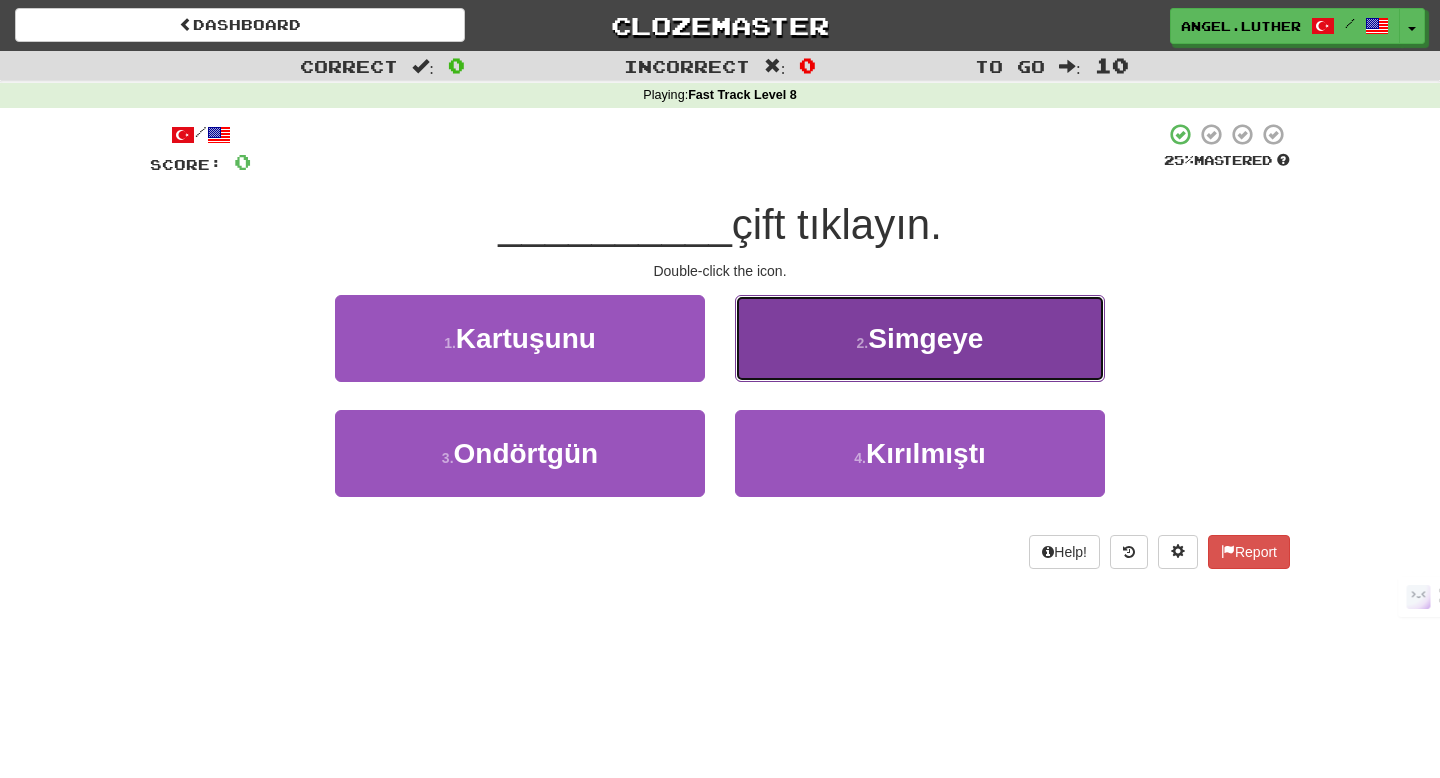 click on "Simgeye" at bounding box center (925, 338) 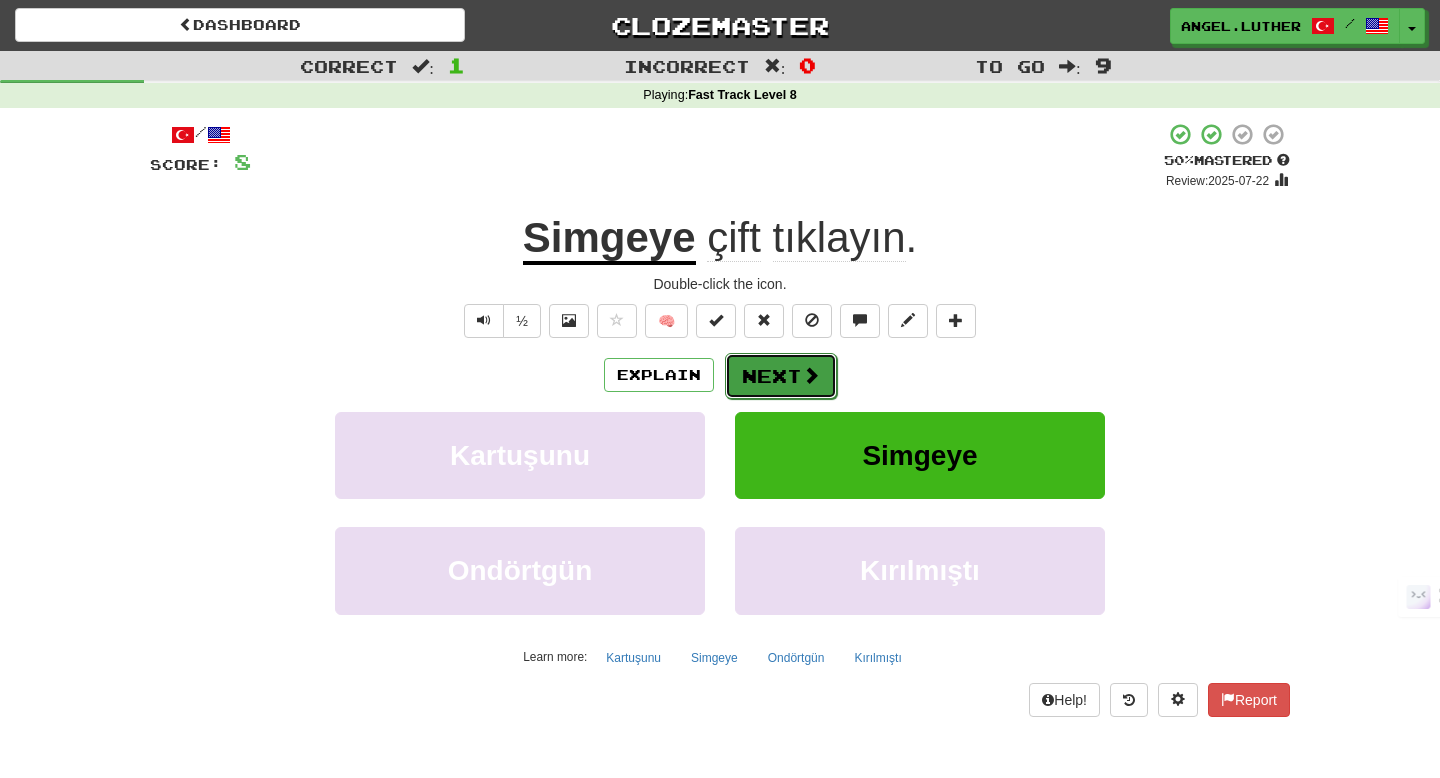 click on "Next" at bounding box center [781, 376] 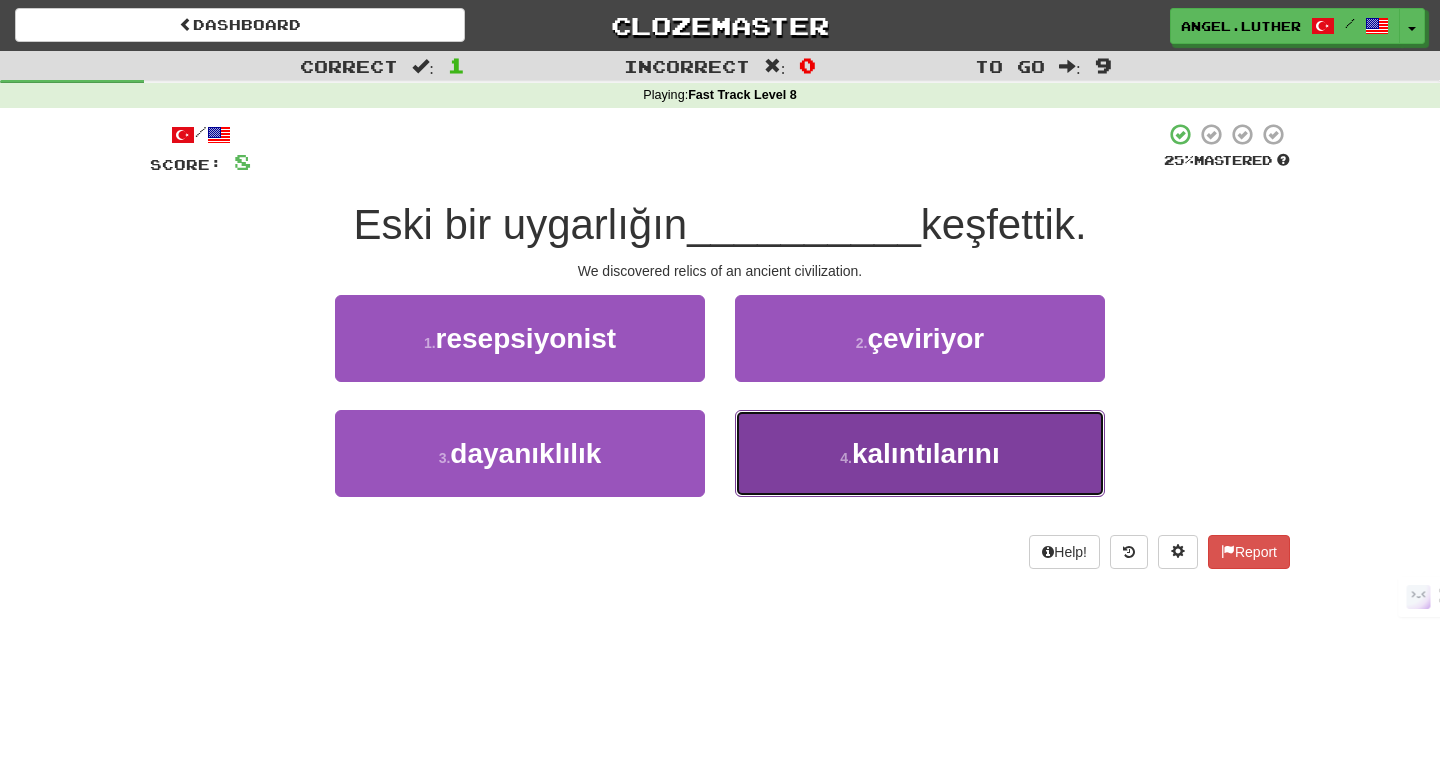 click on "4 ." at bounding box center [846, 458] 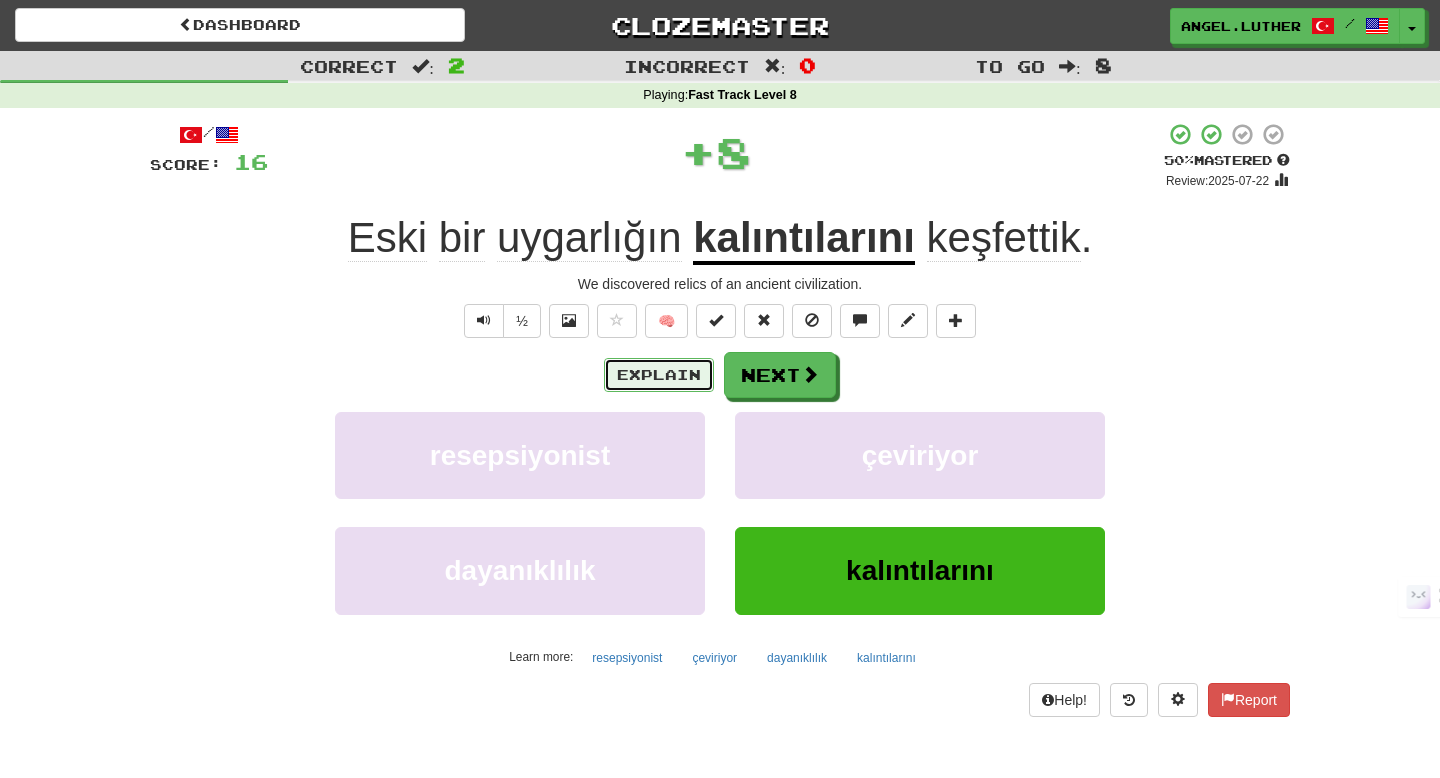 click on "Explain" at bounding box center (659, 375) 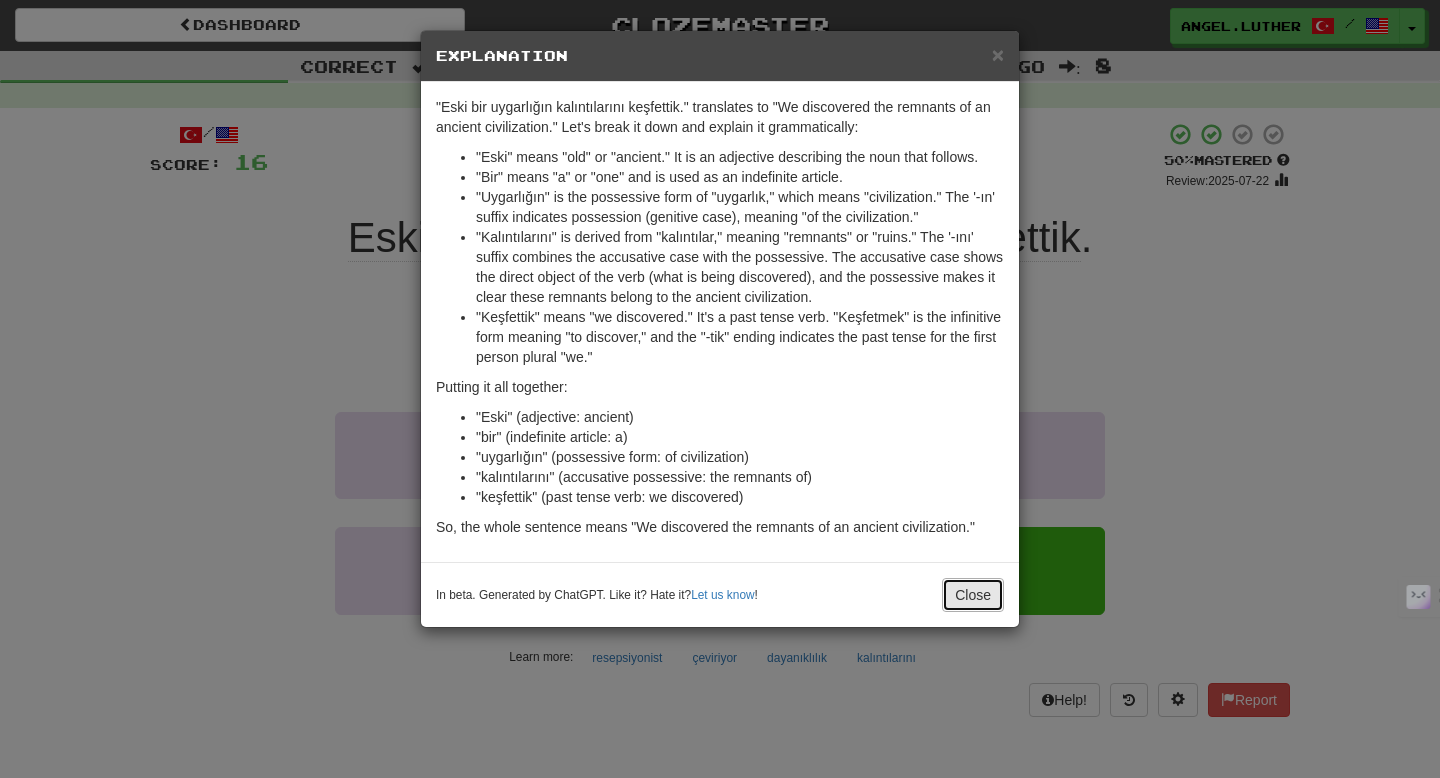 click on "Close" at bounding box center [973, 595] 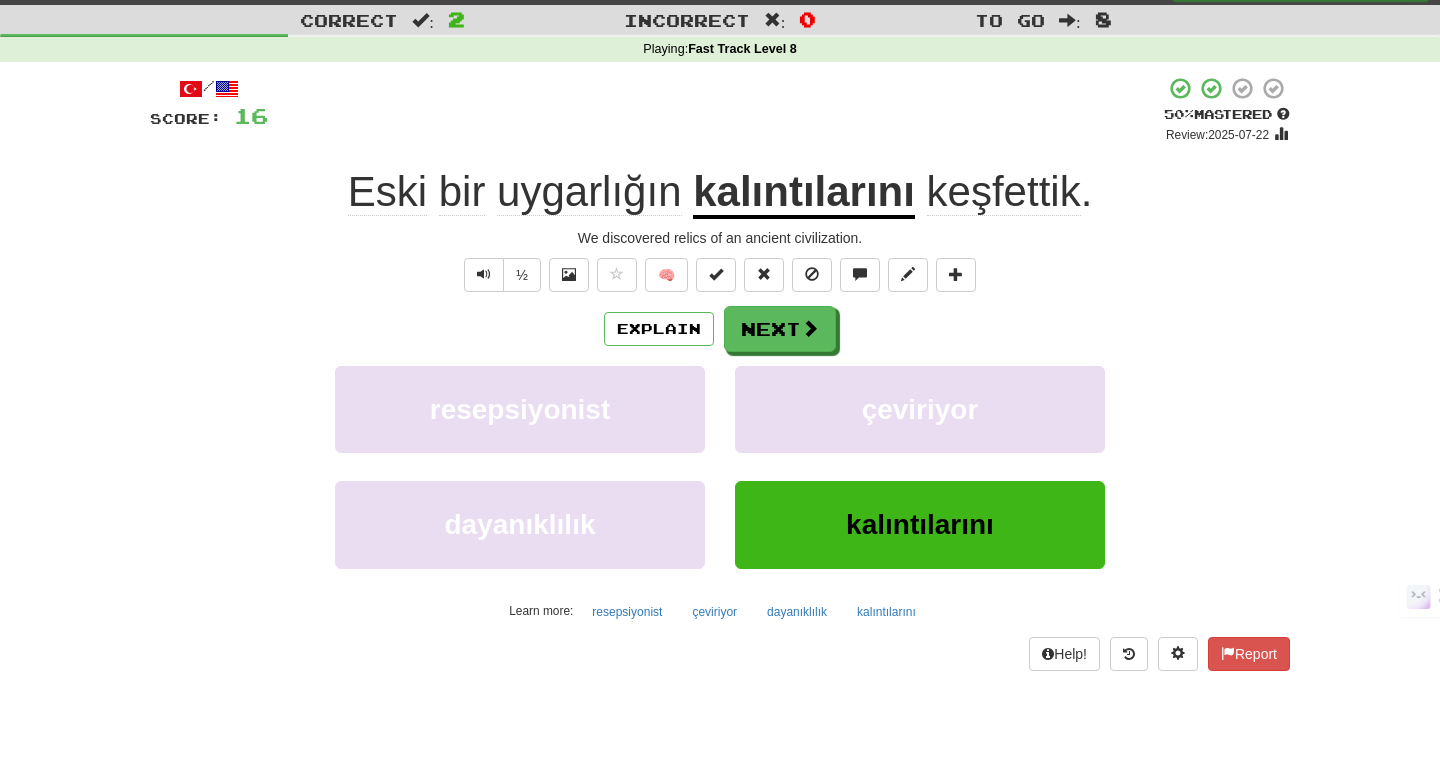 scroll, scrollTop: 47, scrollLeft: 0, axis: vertical 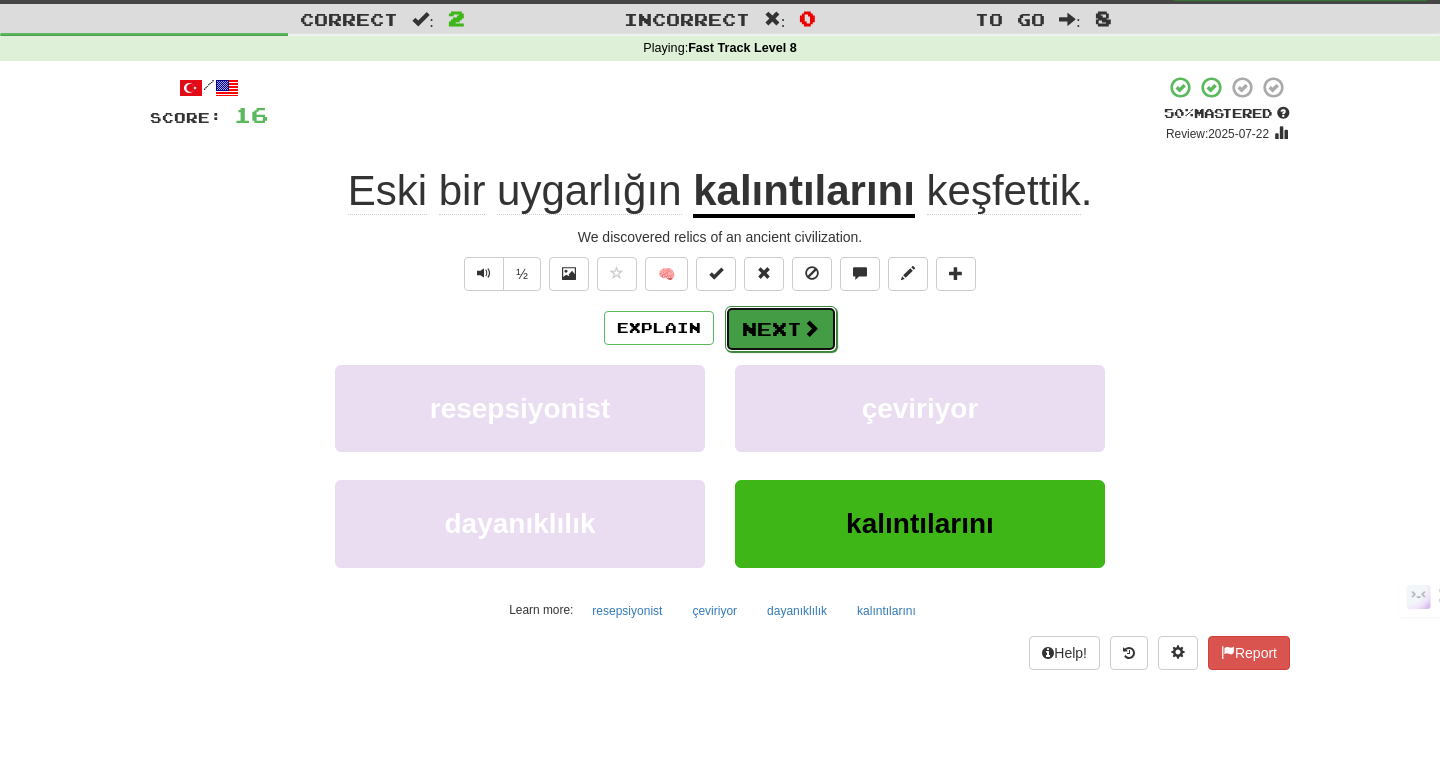 click at bounding box center (811, 328) 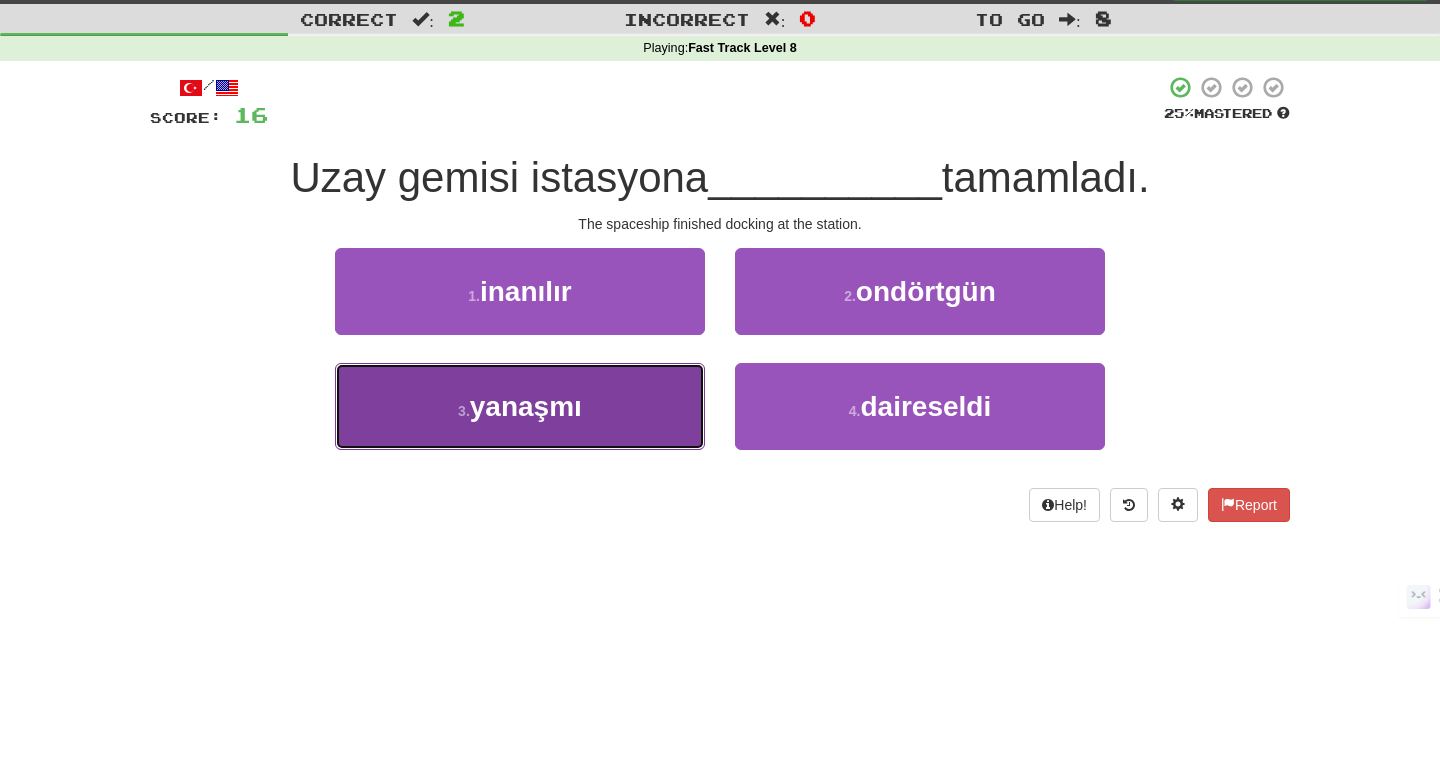 click on "3 .  yanaşmı" at bounding box center (520, 406) 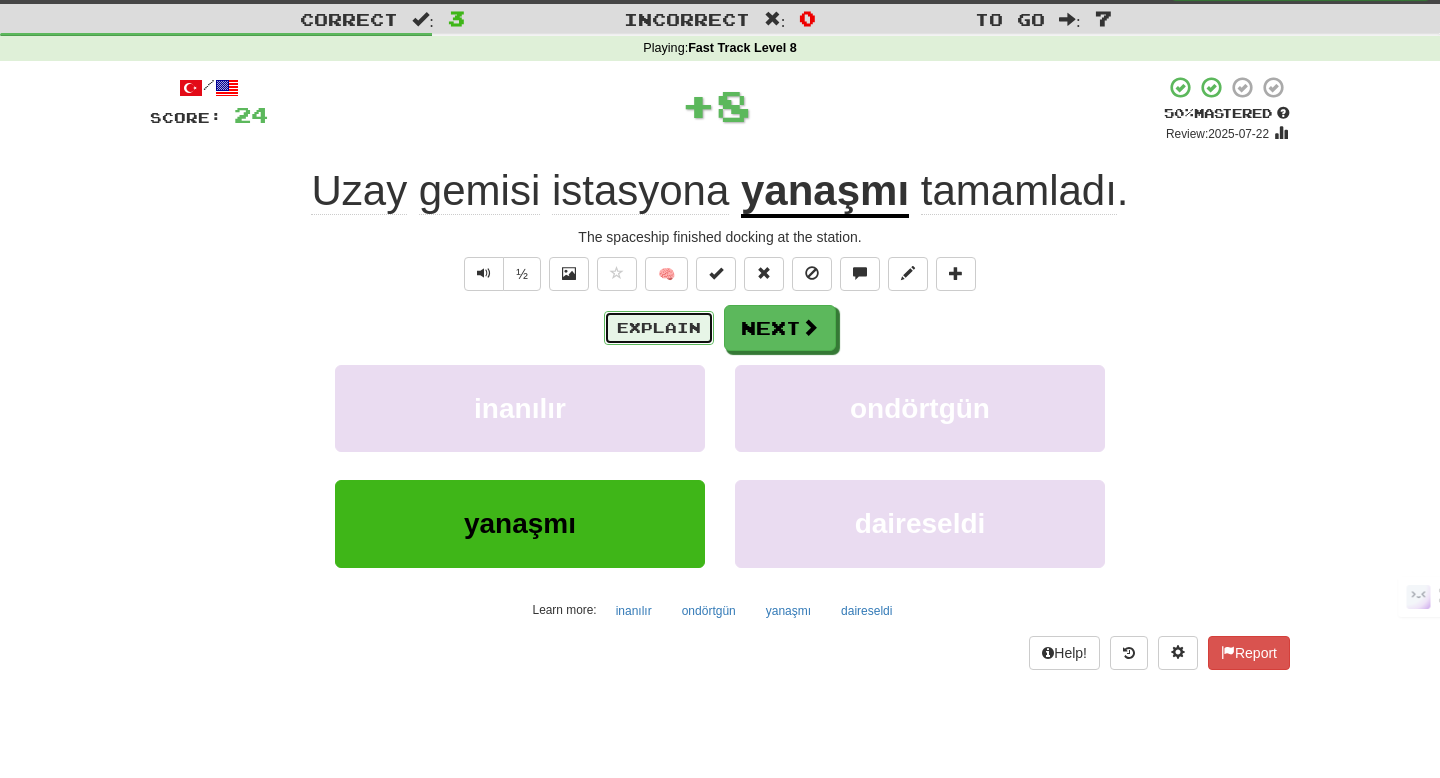 click on "Explain" at bounding box center (659, 328) 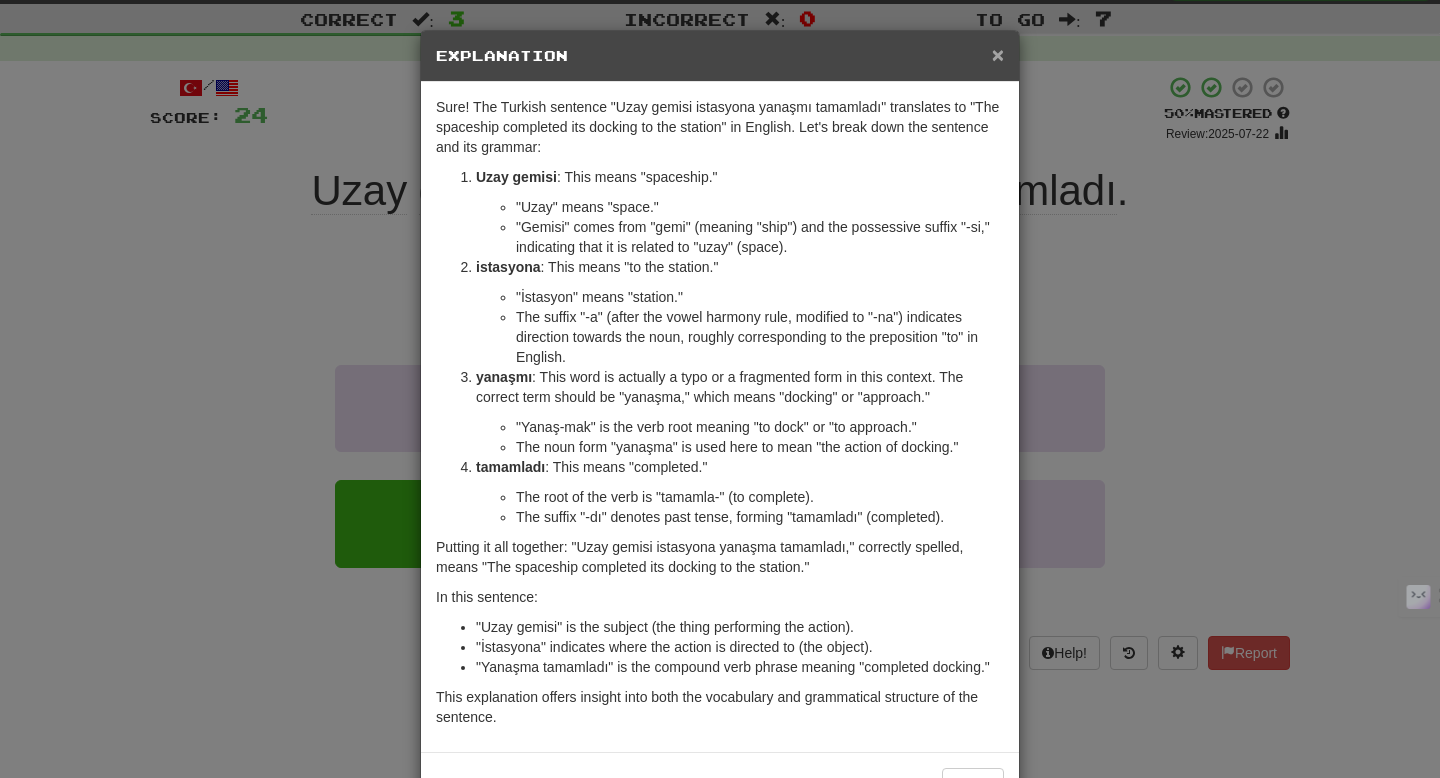 click on "×" at bounding box center [998, 54] 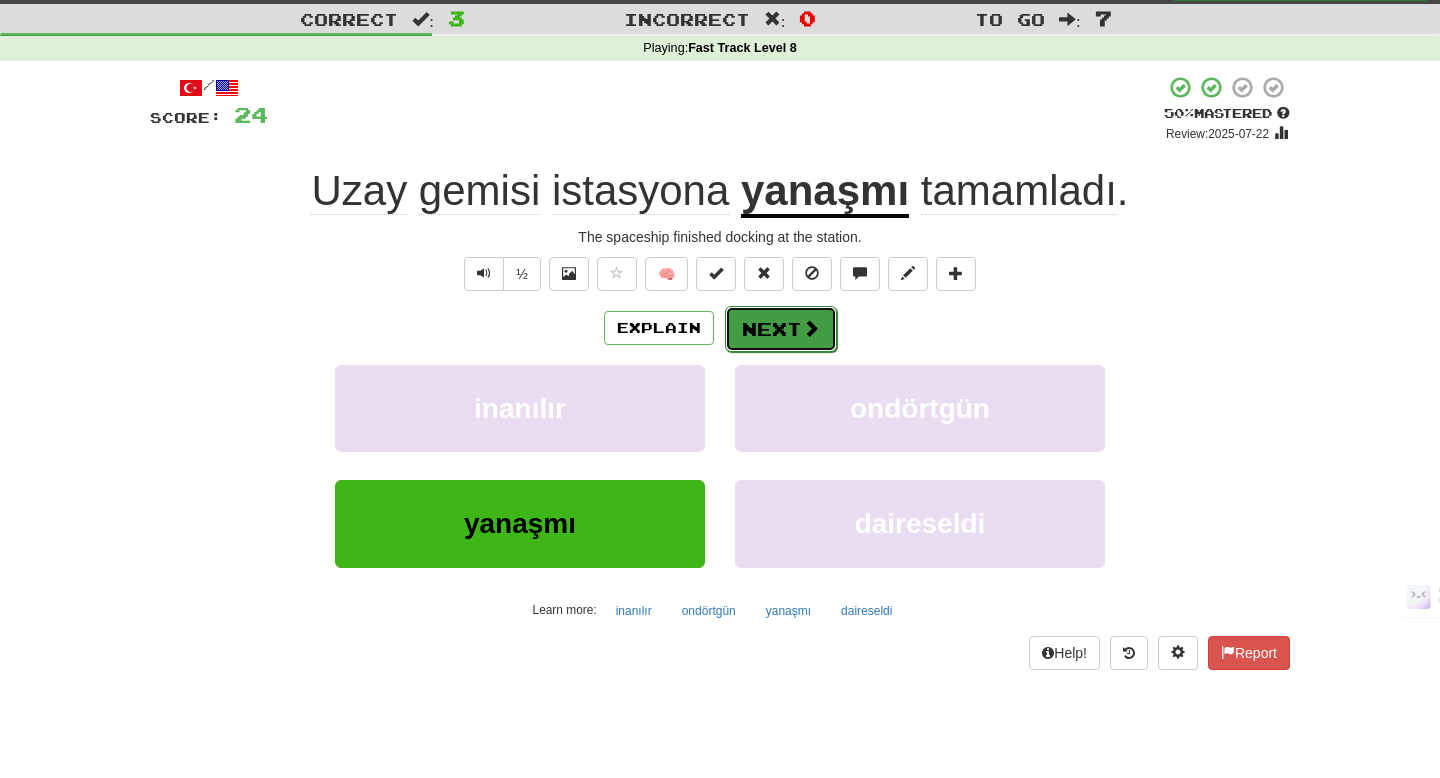click at bounding box center [811, 328] 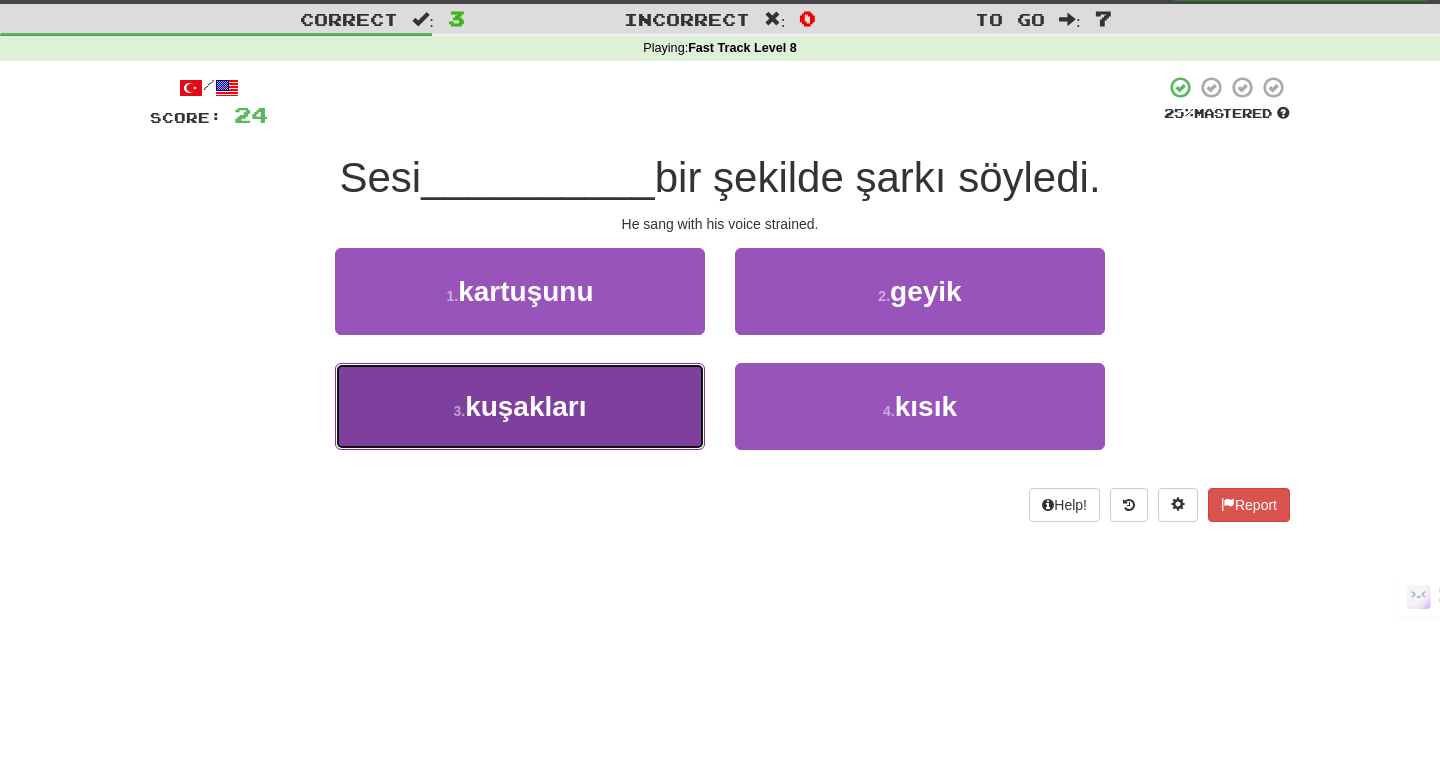 click on "3 .  kuşakları" at bounding box center [520, 406] 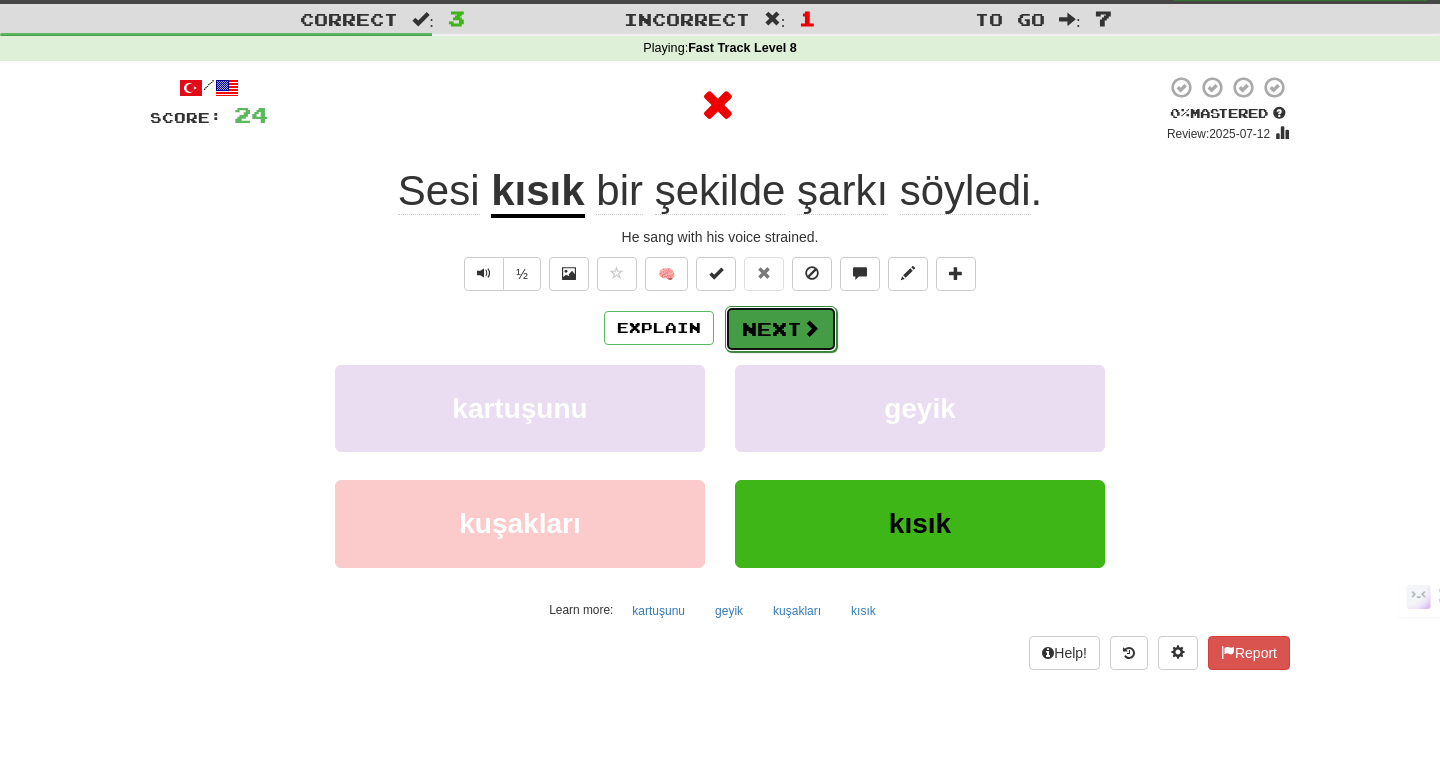 click on "Next" at bounding box center (781, 329) 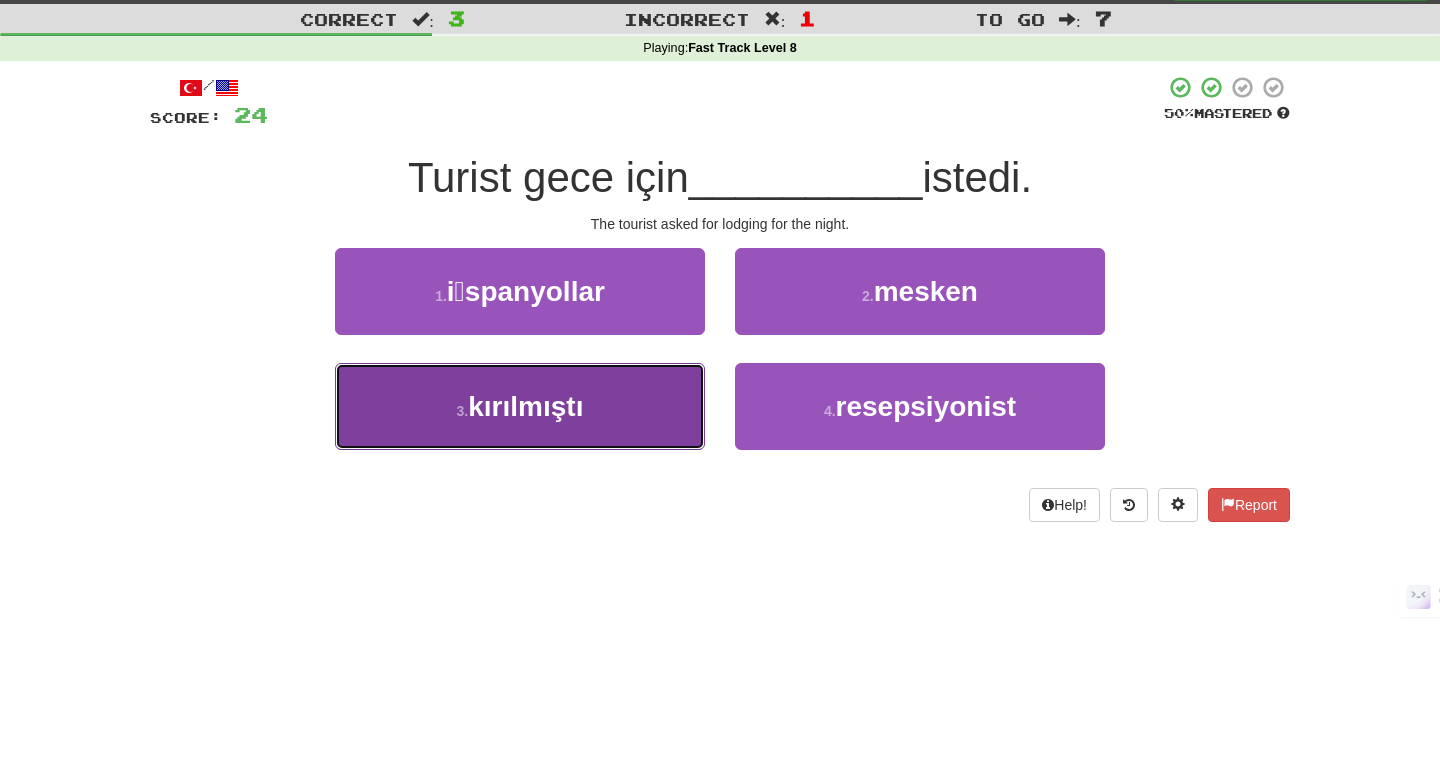 click on "3 .  kırılmıştı" at bounding box center (520, 406) 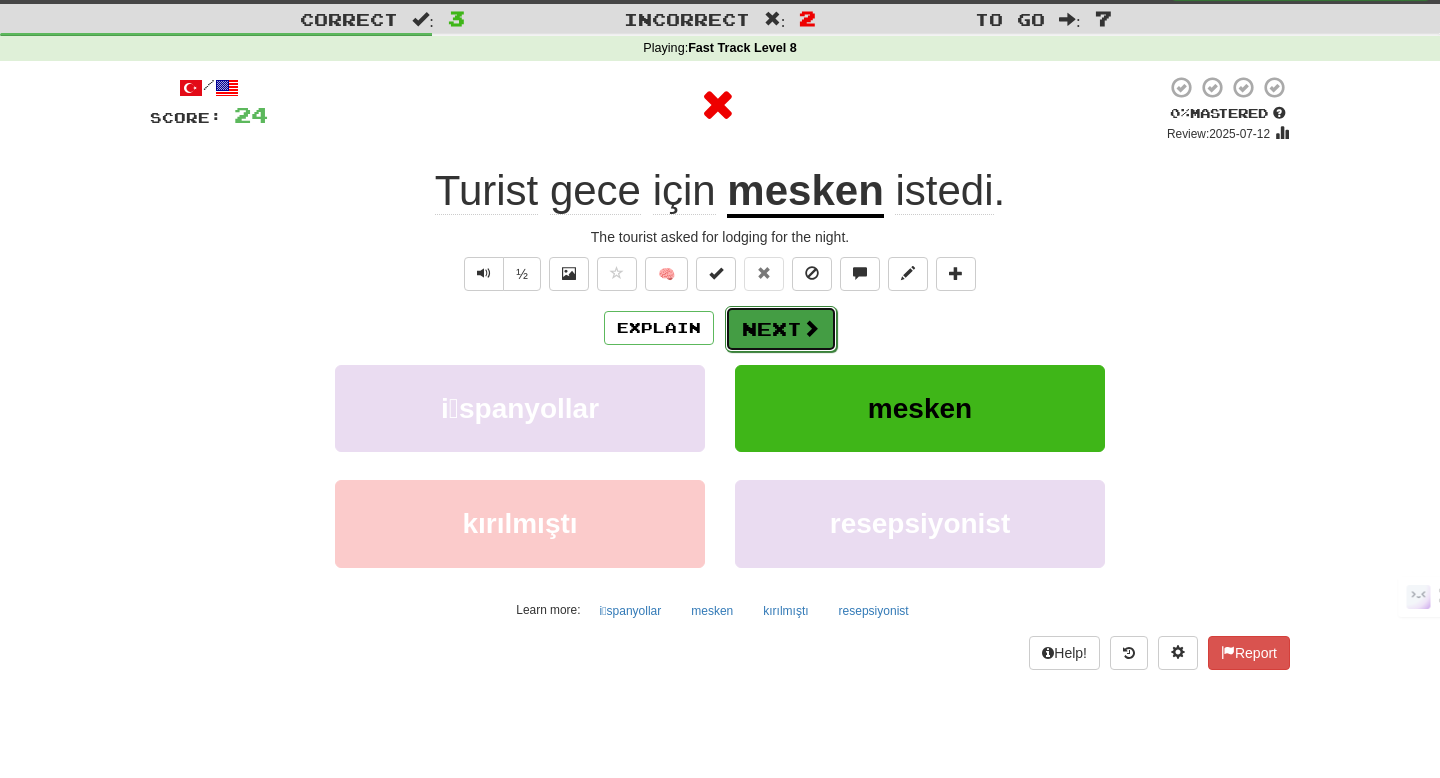 click on "Next" at bounding box center (781, 329) 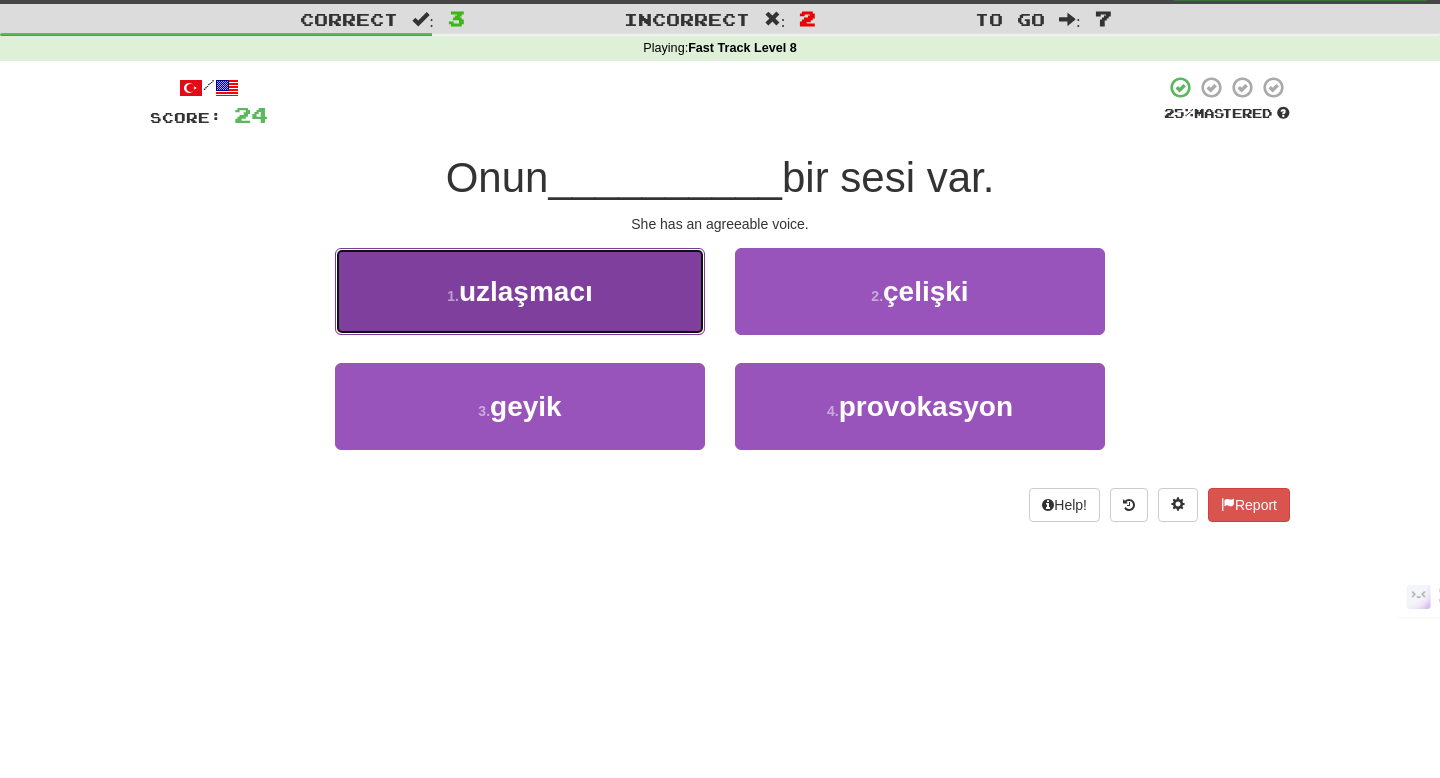 click on "1 .  uzlaşmacı" at bounding box center (520, 291) 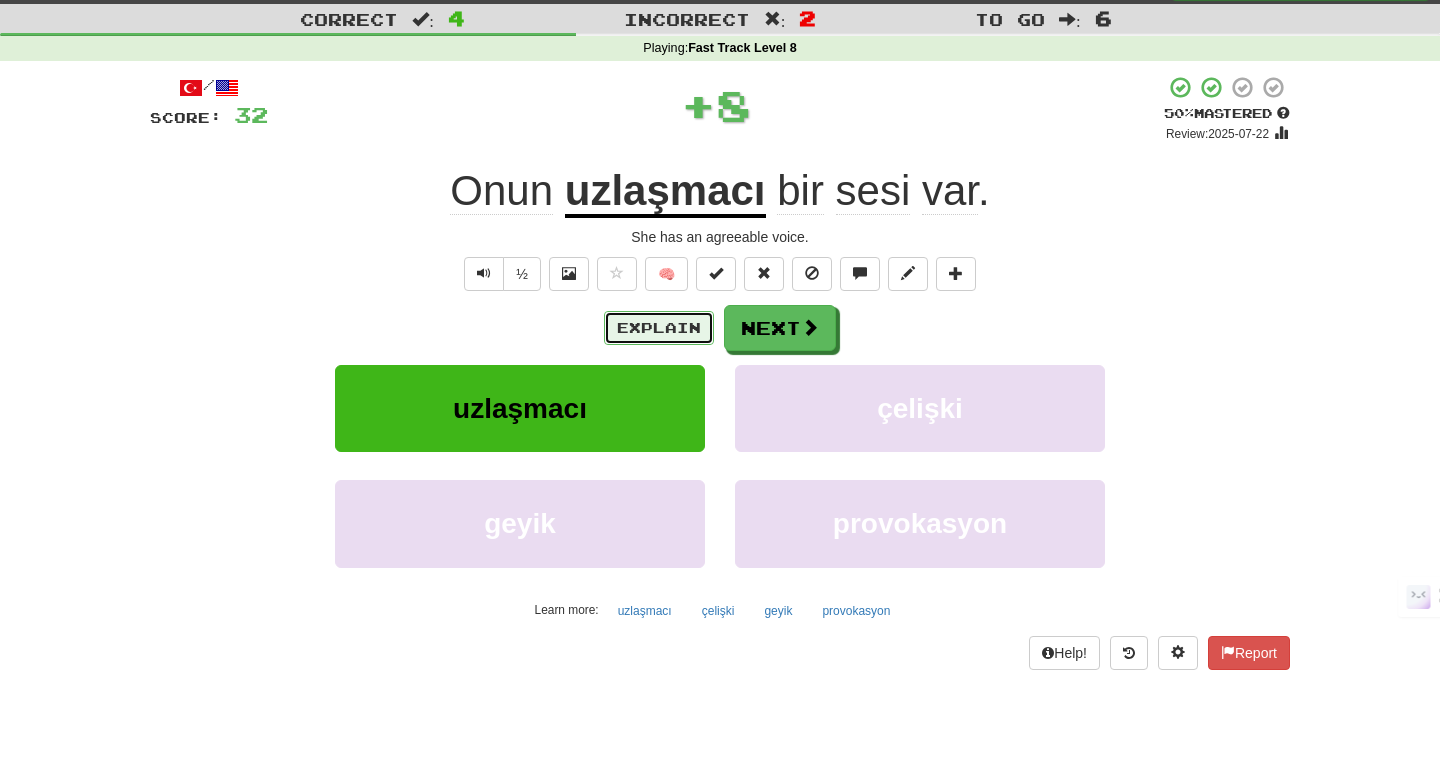 click on "Explain" at bounding box center [659, 328] 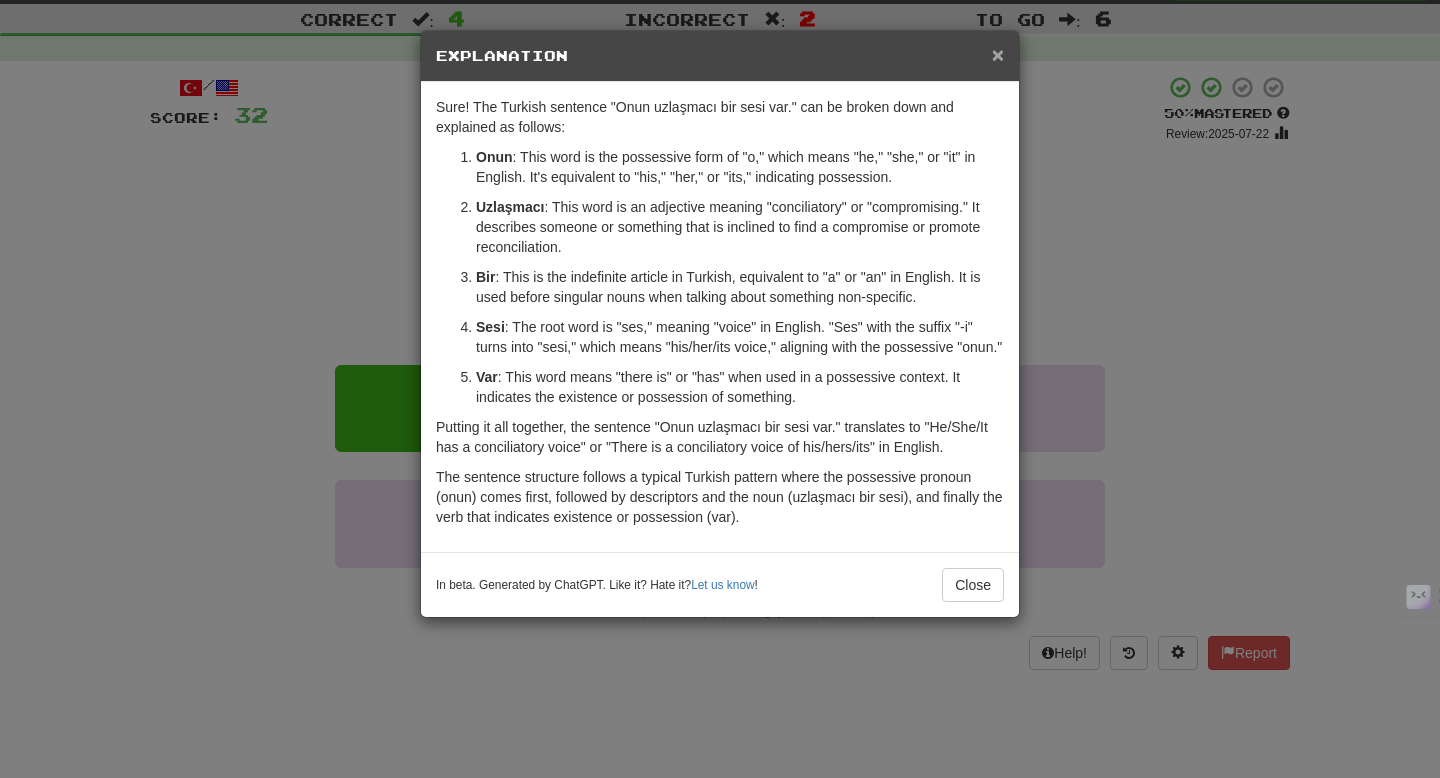 click on "×" at bounding box center [998, 54] 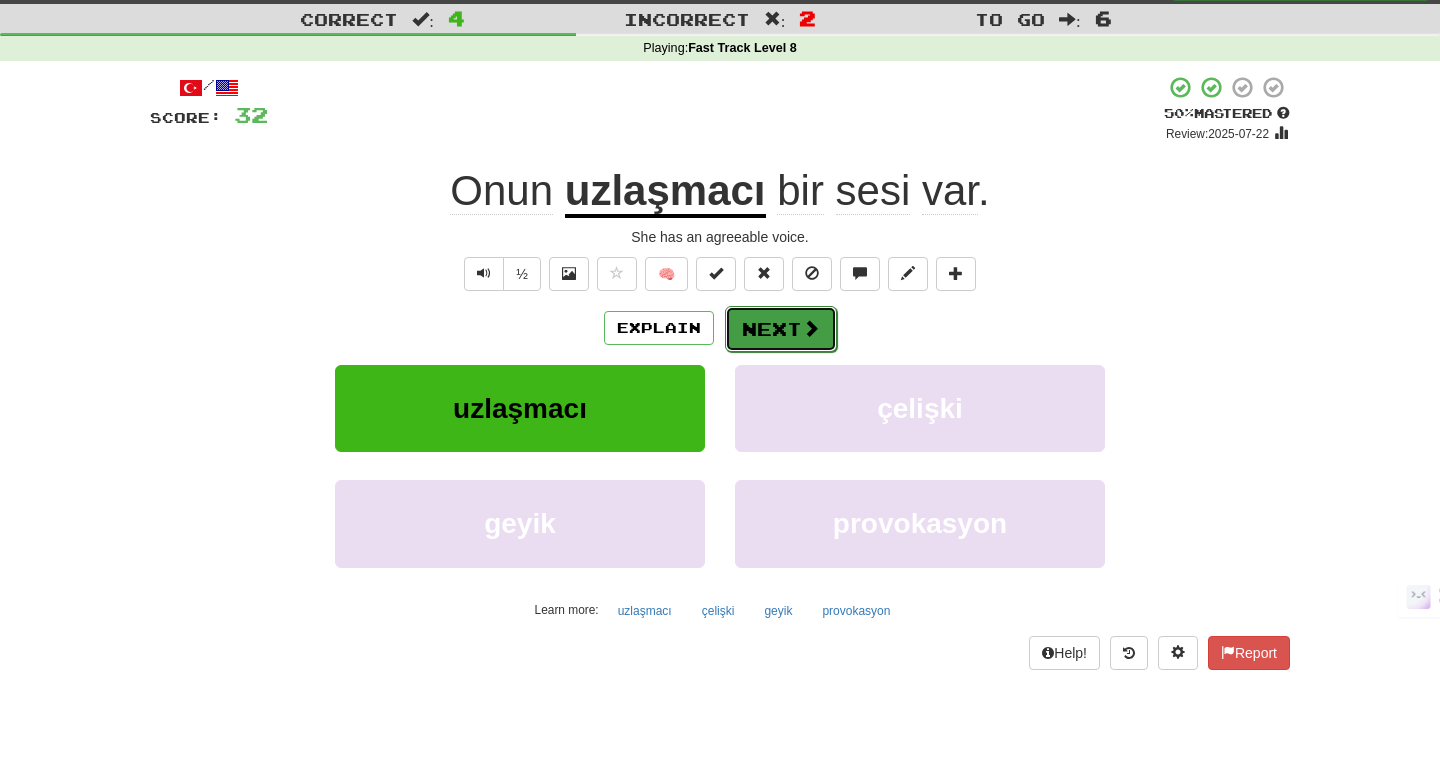click on "Next" at bounding box center (781, 329) 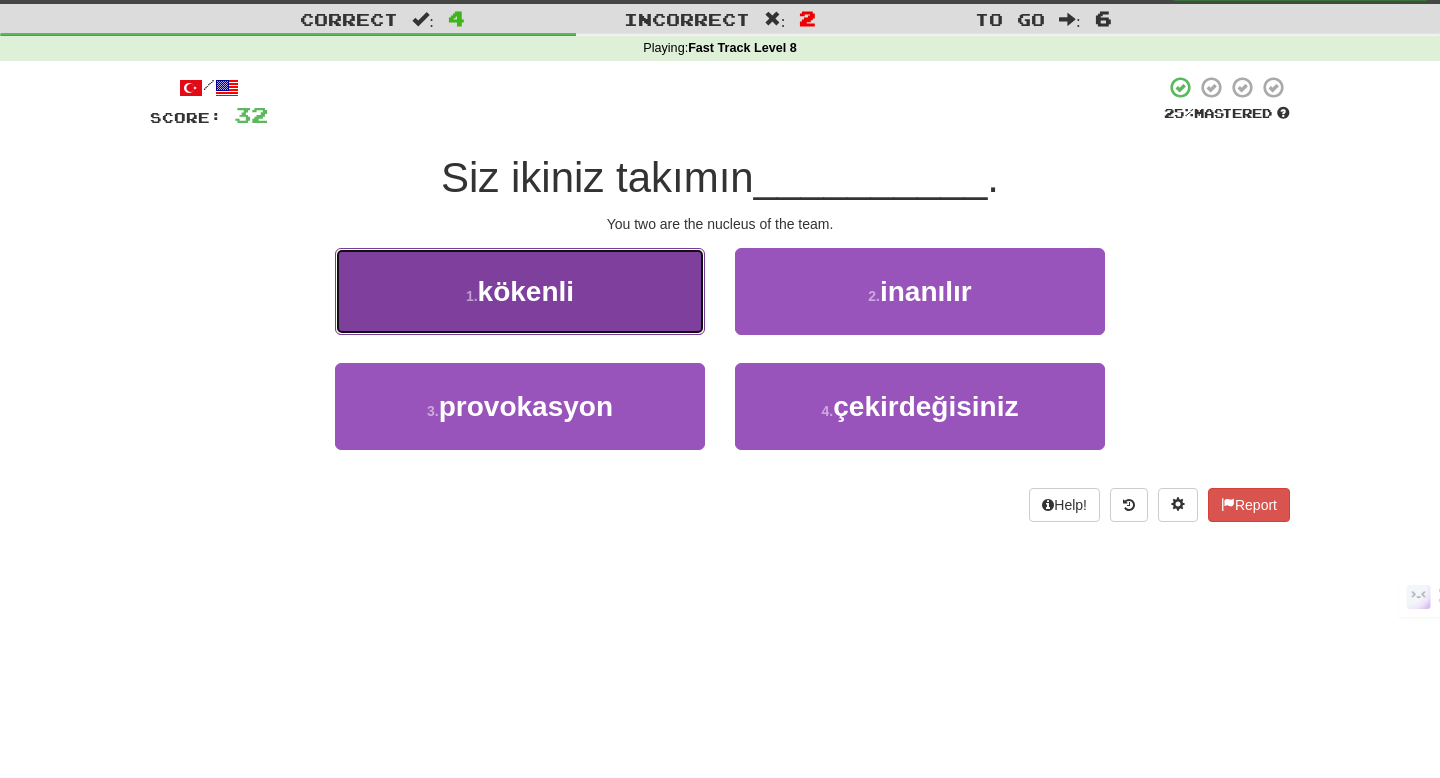 click on "1 .  kökenli" at bounding box center (520, 291) 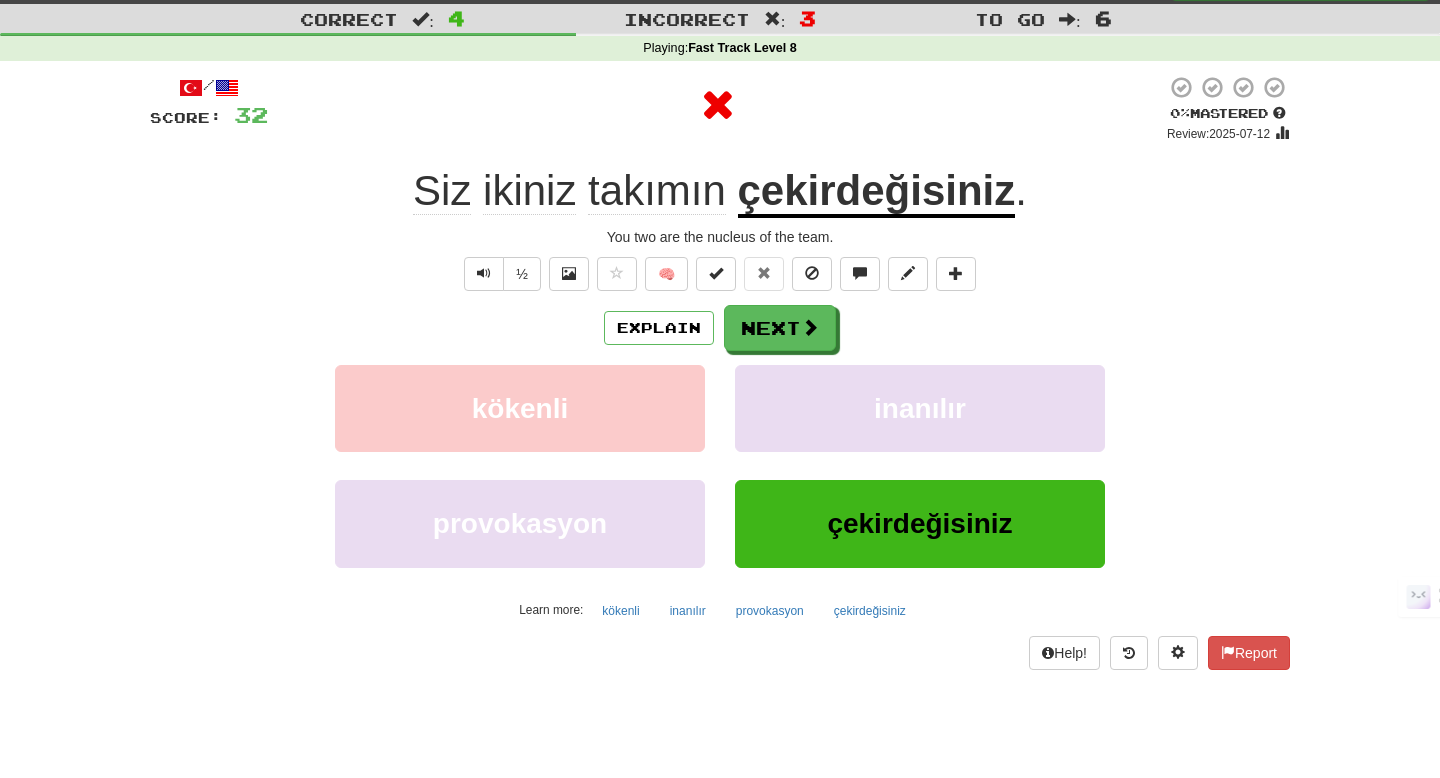 click on "Explain Next" at bounding box center [720, 328] 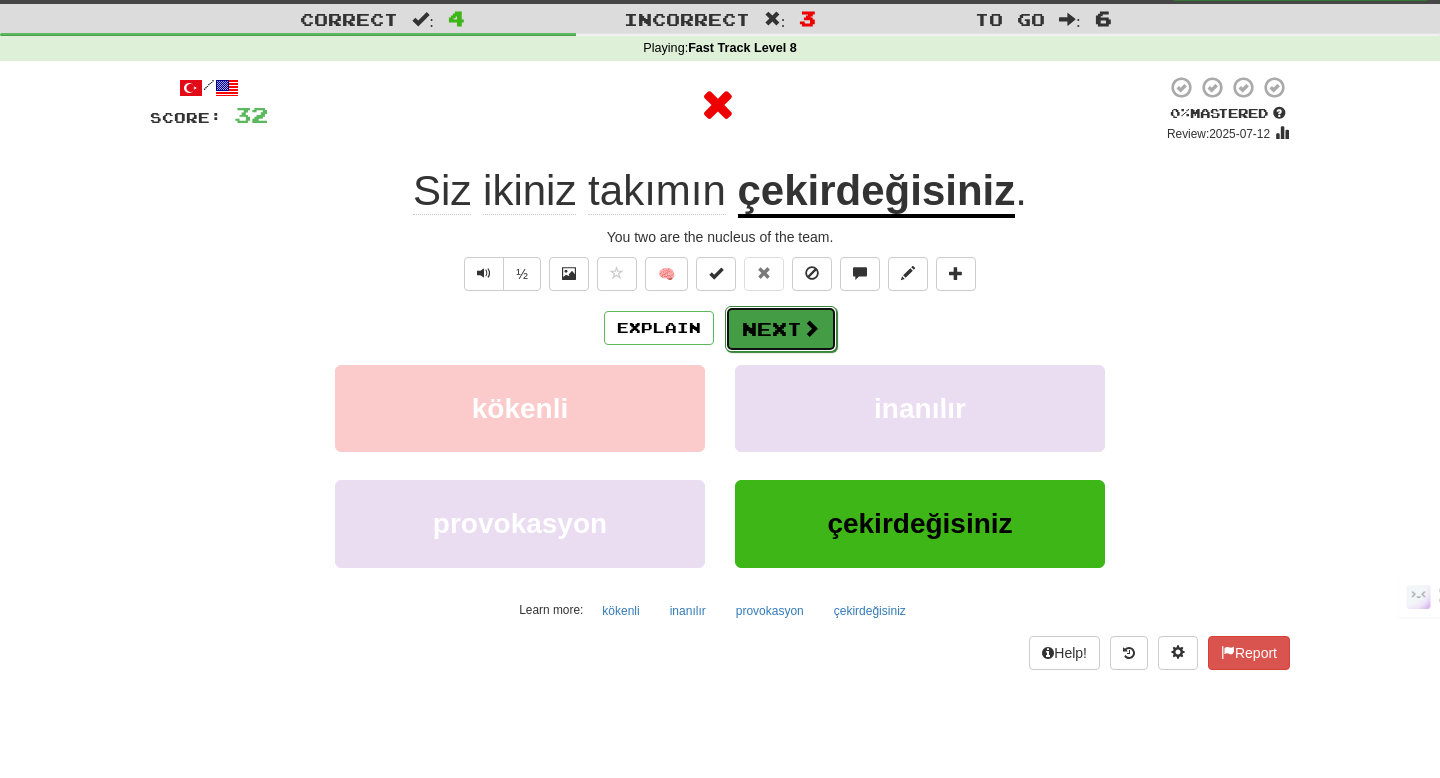 click on "Next" at bounding box center [781, 329] 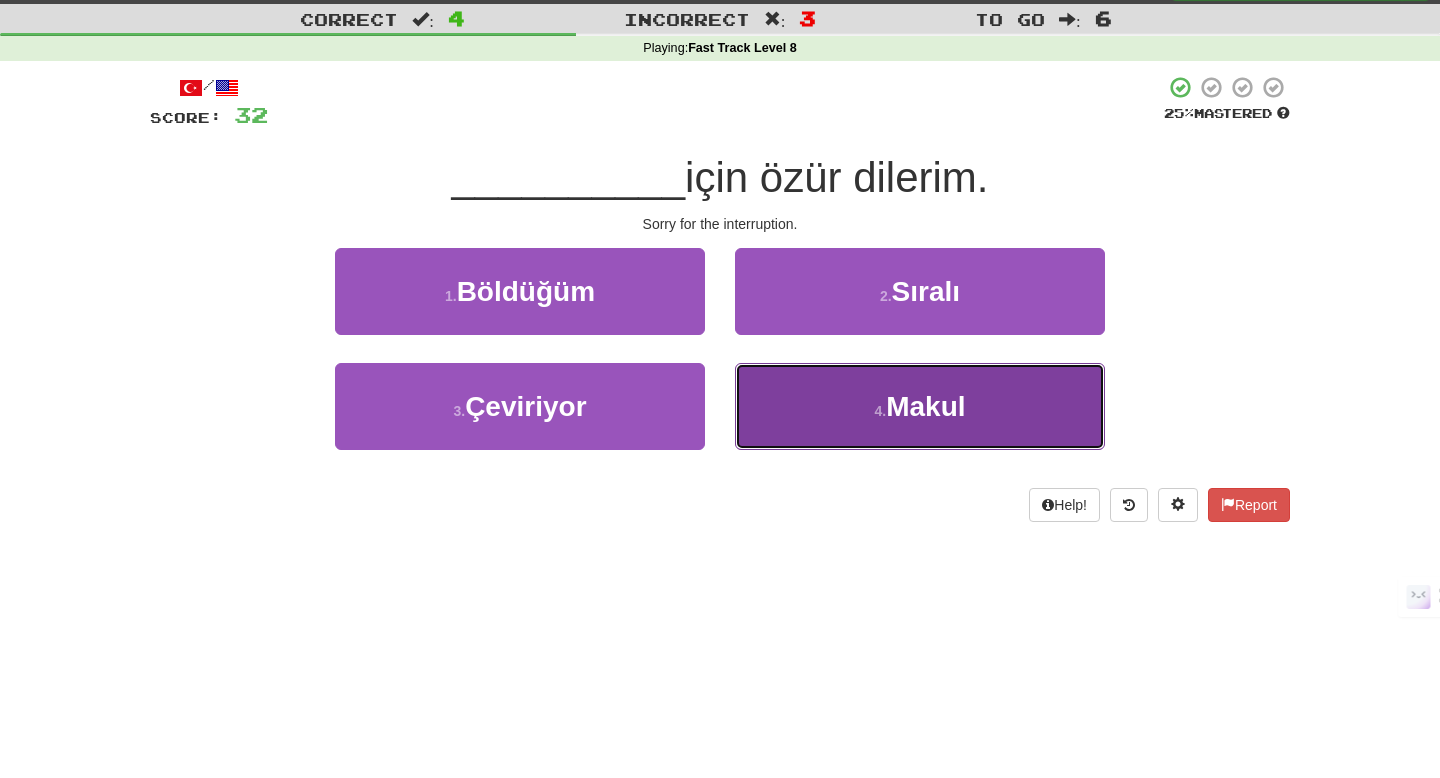 click on "4 .  Makul" at bounding box center [920, 406] 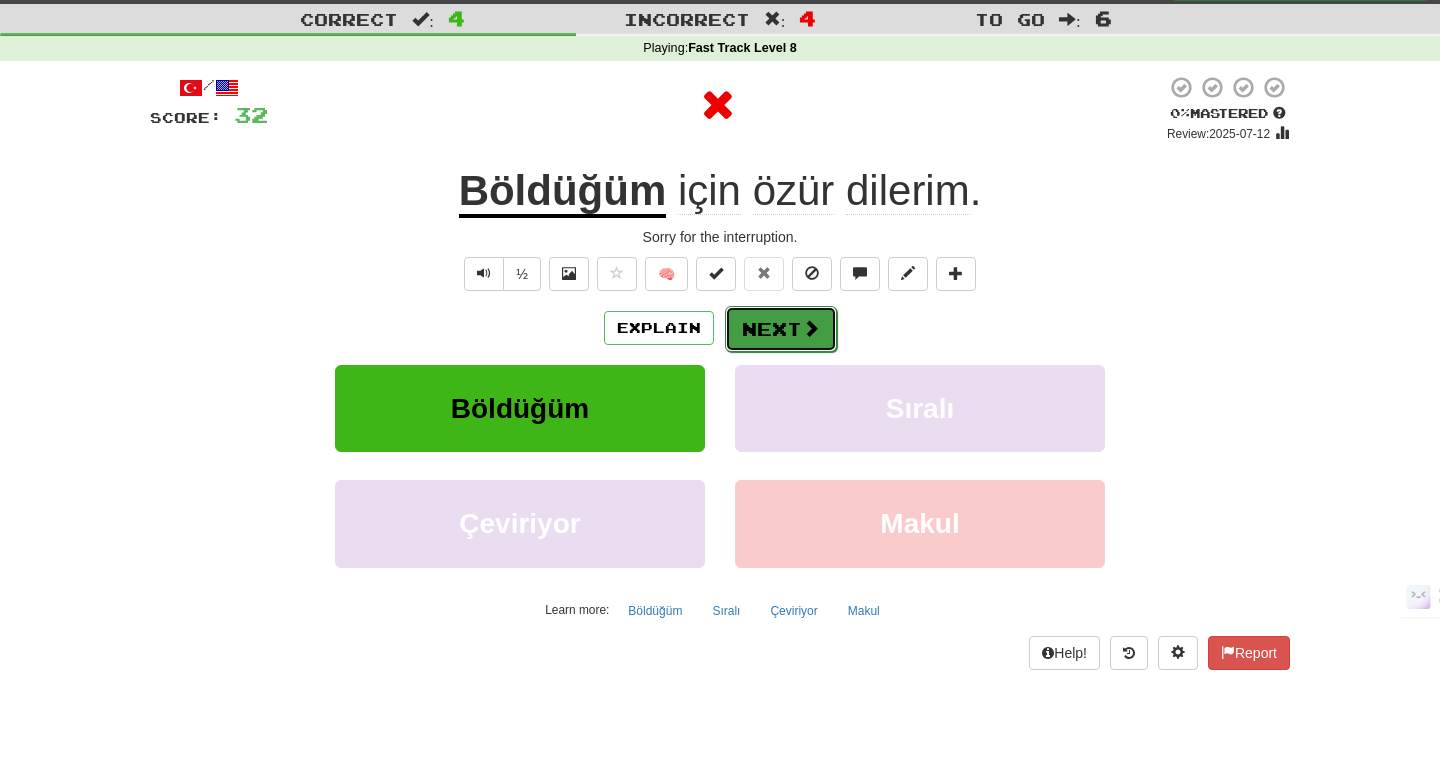 click on "Next" at bounding box center (781, 329) 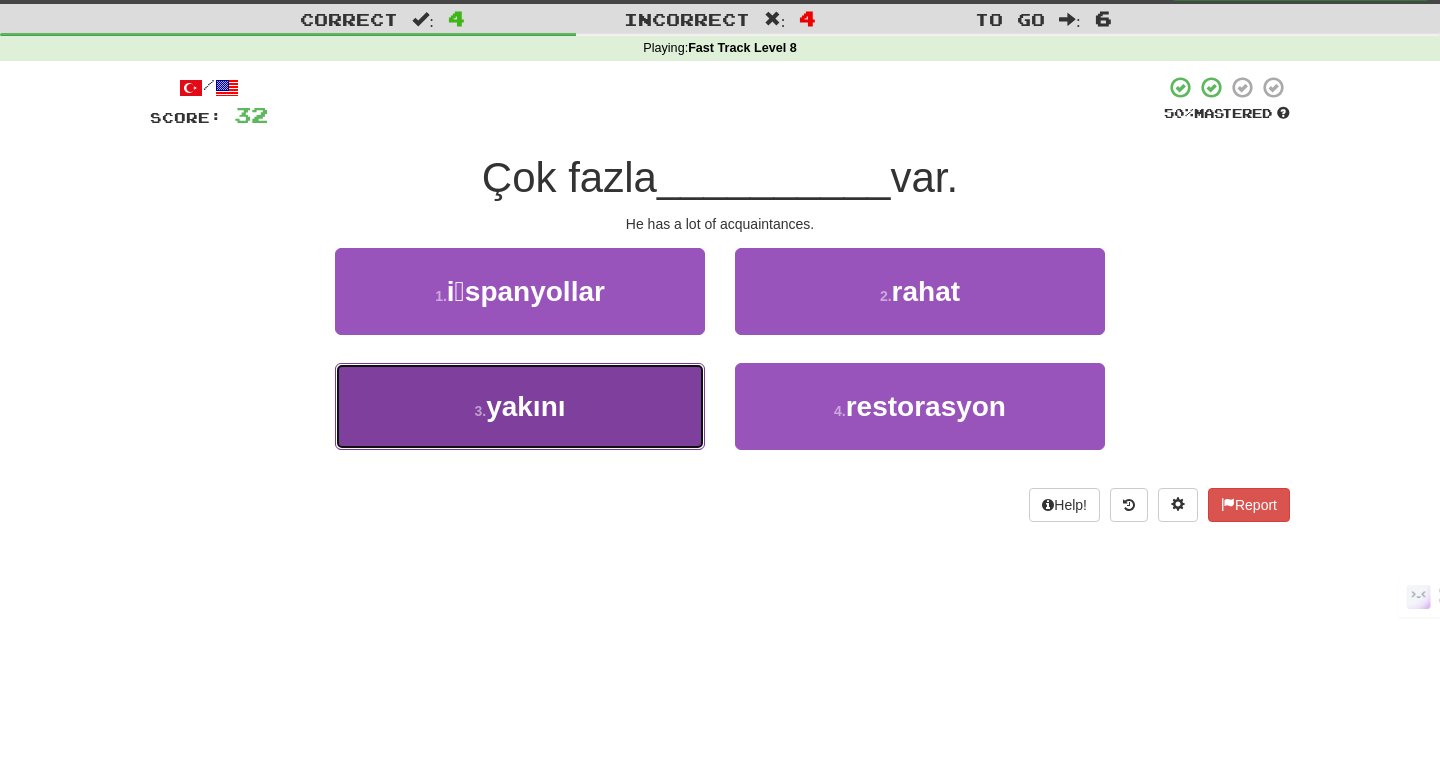 click on "3 .  yakını" at bounding box center (520, 406) 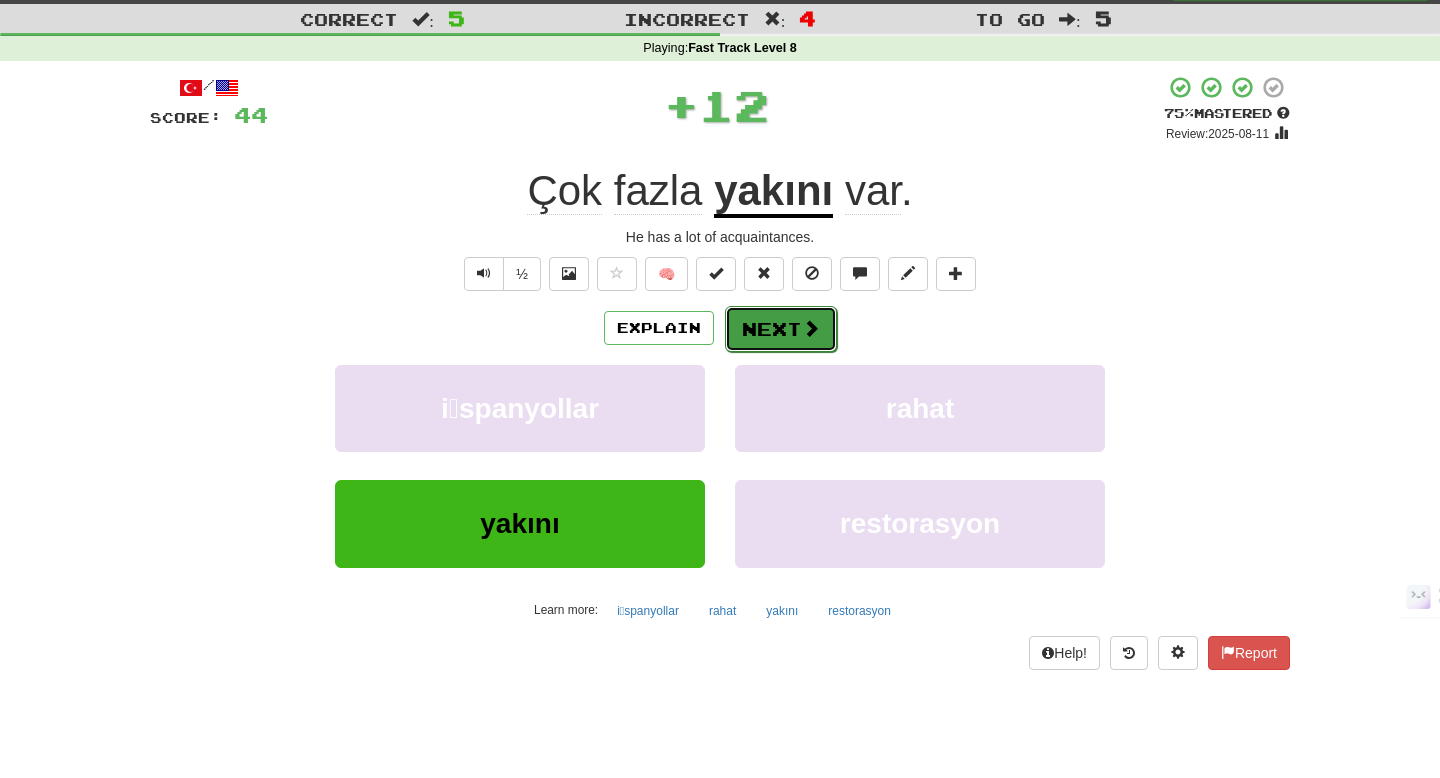 click on "Next" at bounding box center (781, 329) 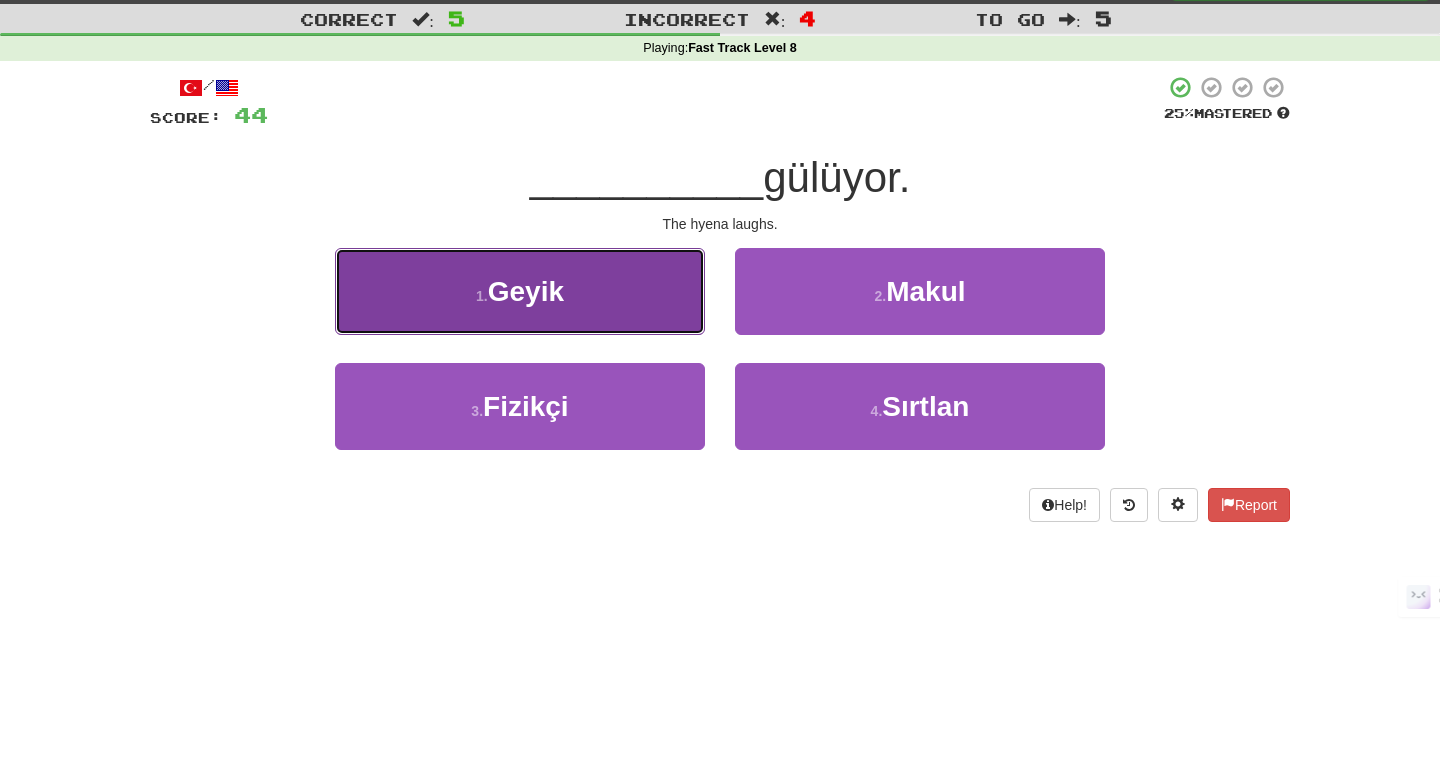 click on "1 .  Geyik" at bounding box center [520, 291] 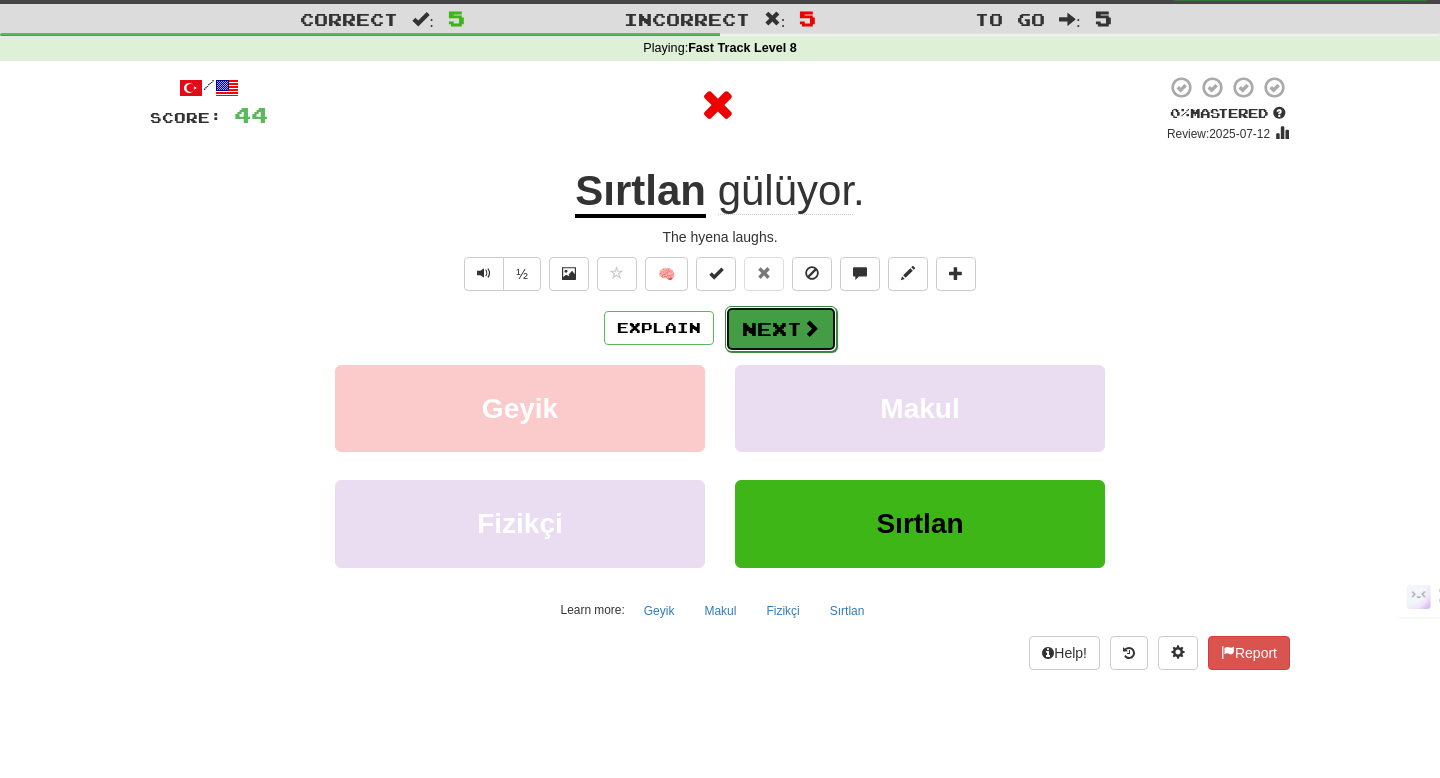 click on "Next" at bounding box center [781, 329] 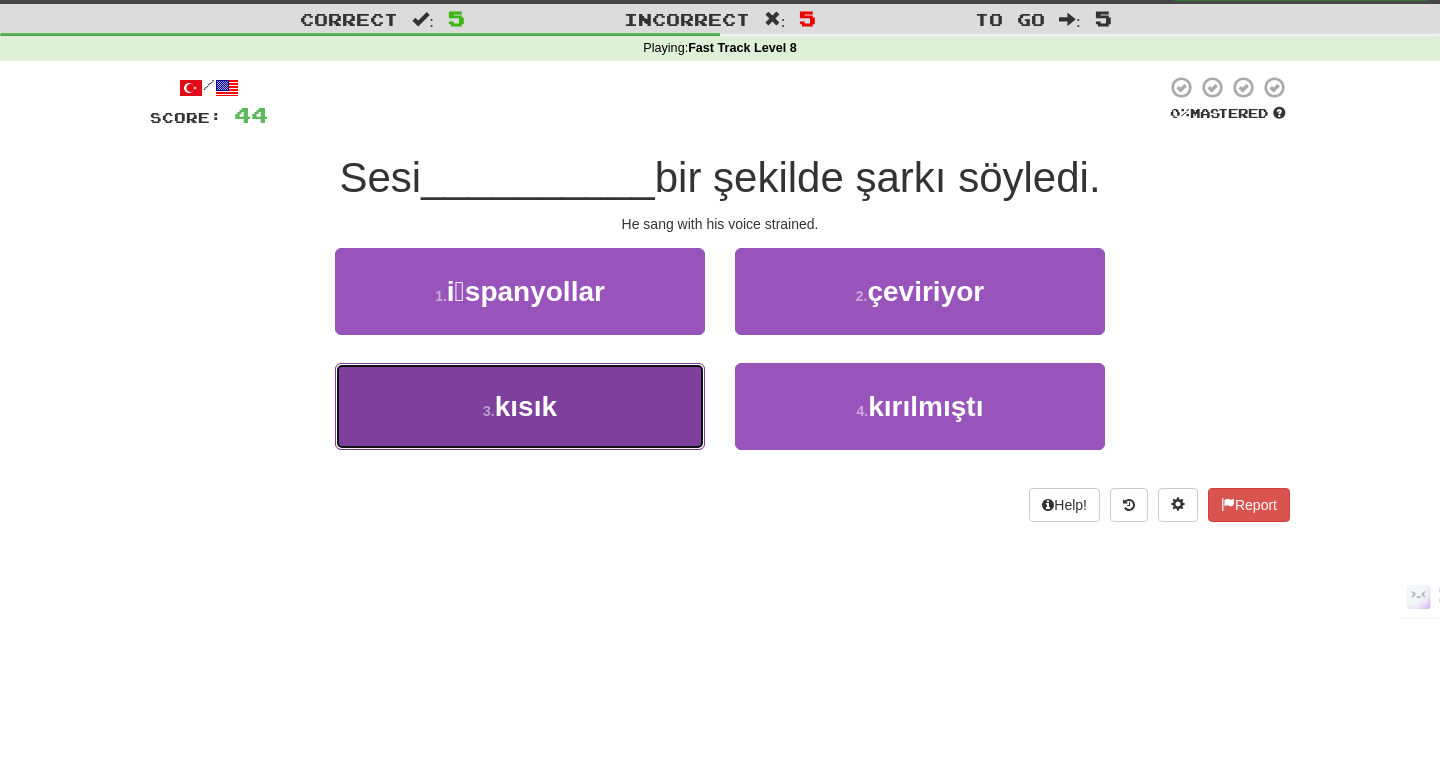 click on "3 .  kısık" at bounding box center (520, 406) 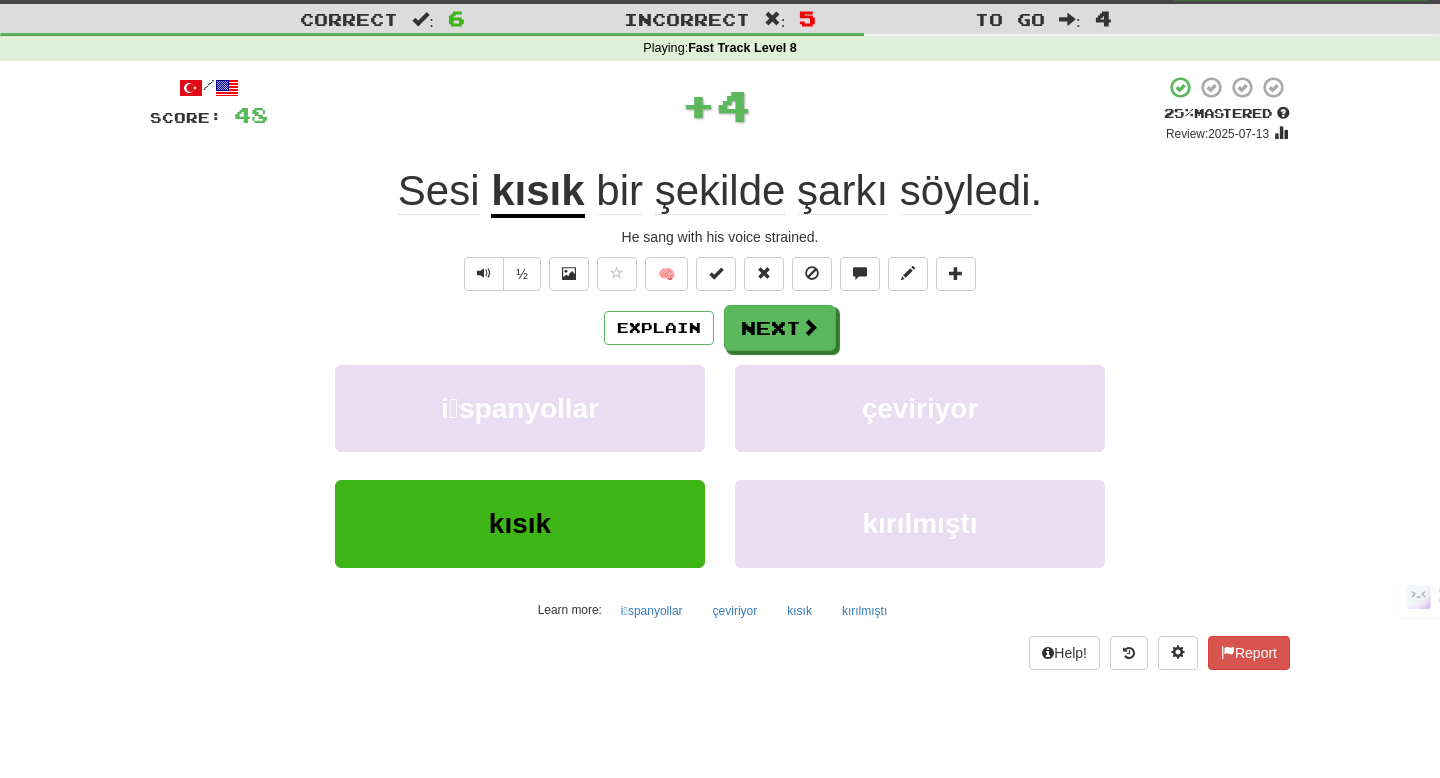 click on "/  Score:   48 + 4 25 %  Mastered Review:  2025-07-13 Sesi   kısık   bir   şekilde   şarkı   söyledi . He sang with his voice strained. ½ 🧠 Explain Next i̇spanyollar çeviriyor kısık kırılmıştı Learn more: i̇spanyollar çeviriyor kısık kırılmıştı  Help!  Report" at bounding box center [720, 372] 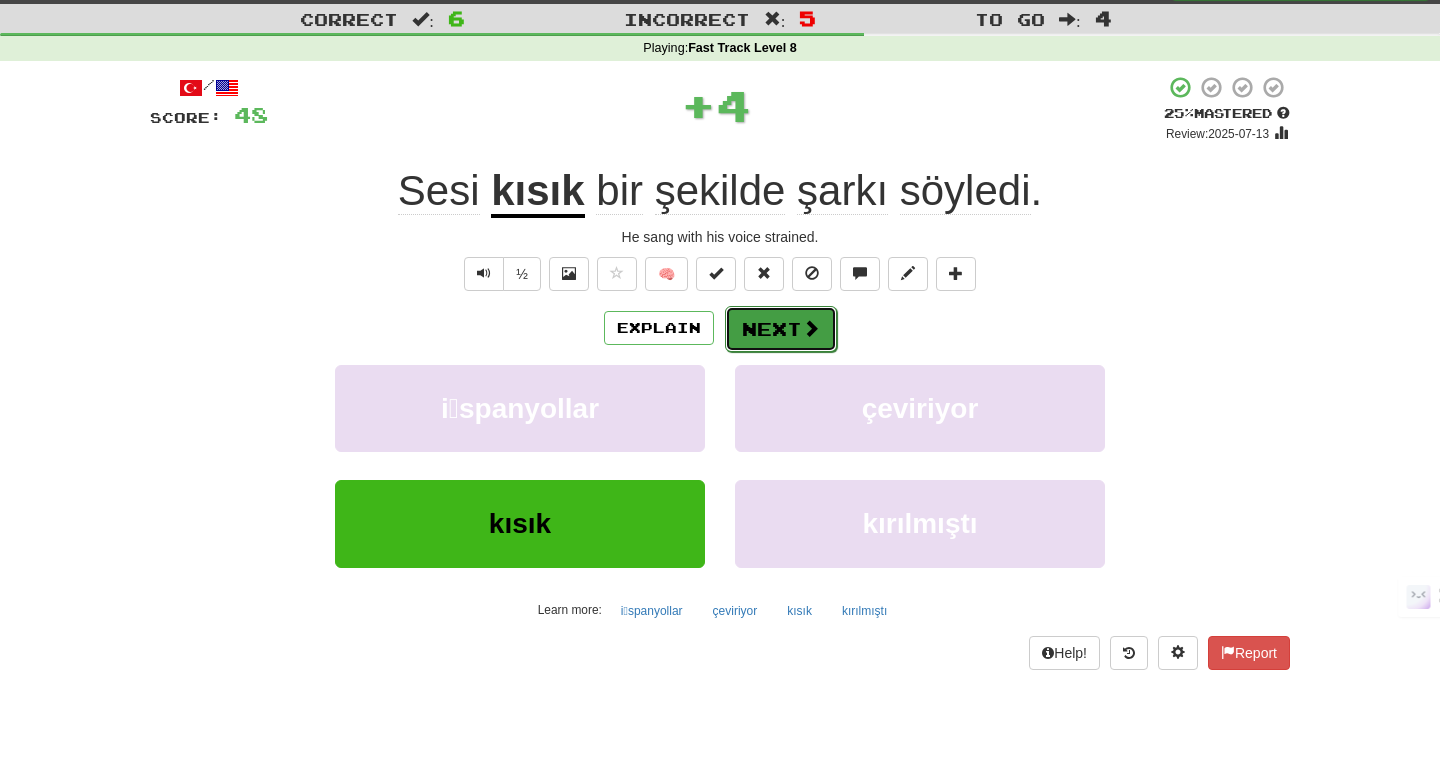 click on "Next" at bounding box center [781, 329] 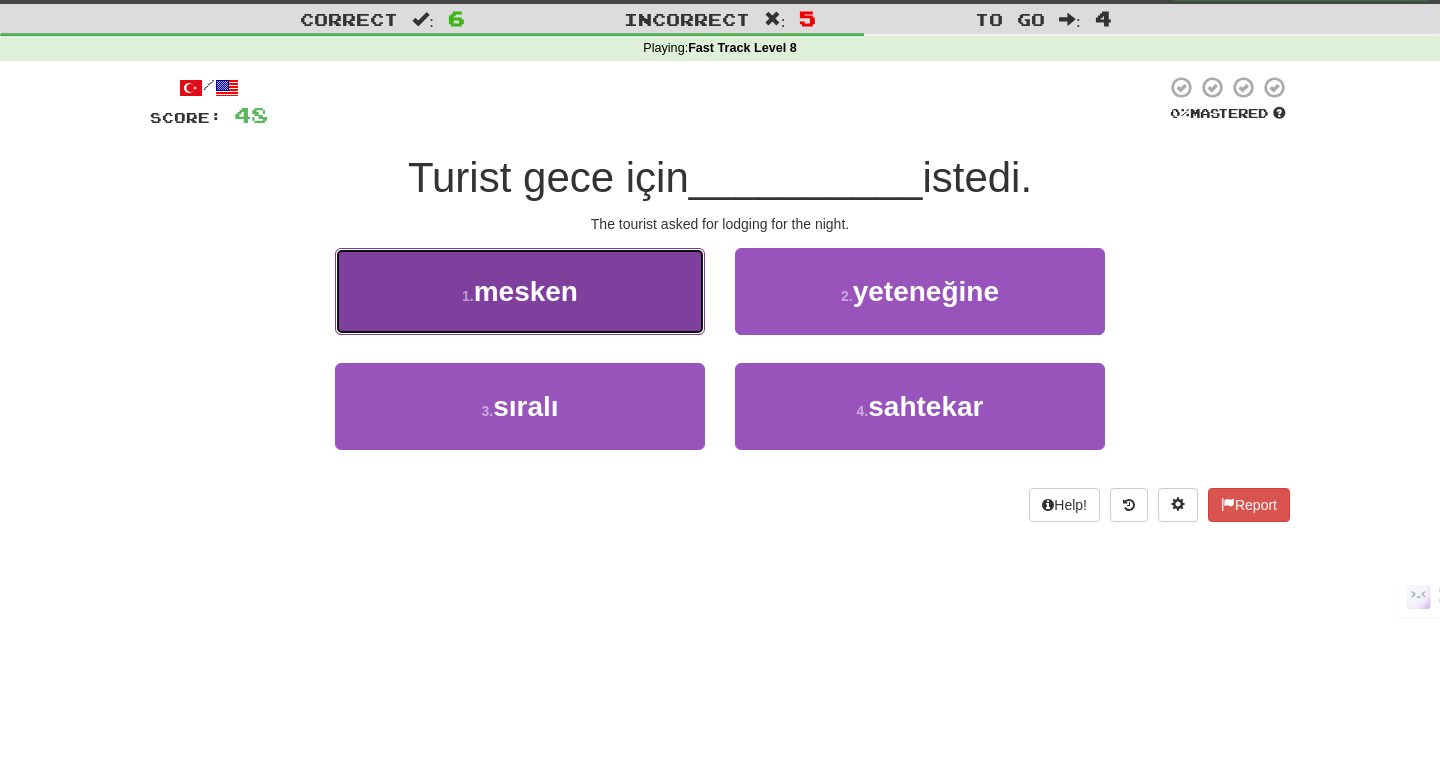 click on "1 .  mesken" at bounding box center [520, 291] 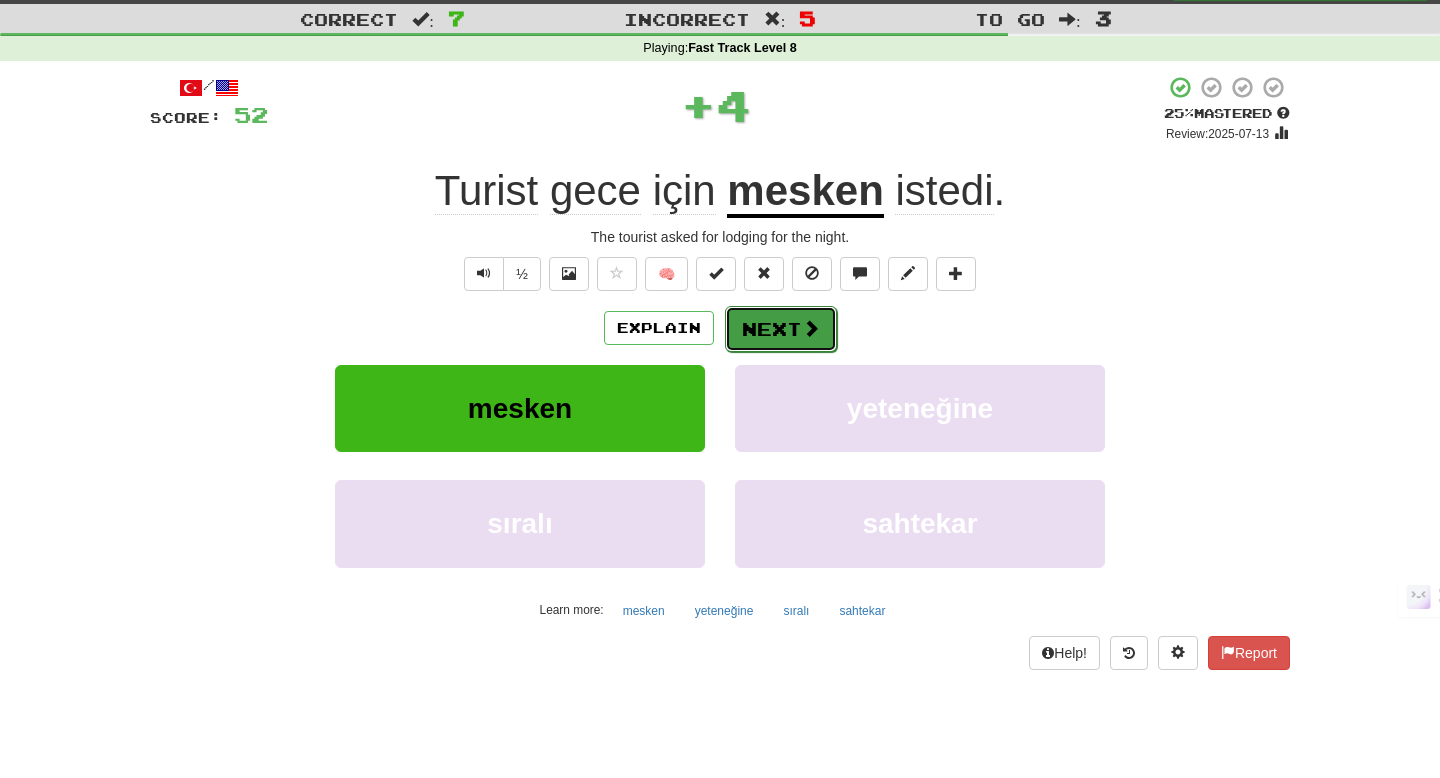 click on "Next" at bounding box center (781, 329) 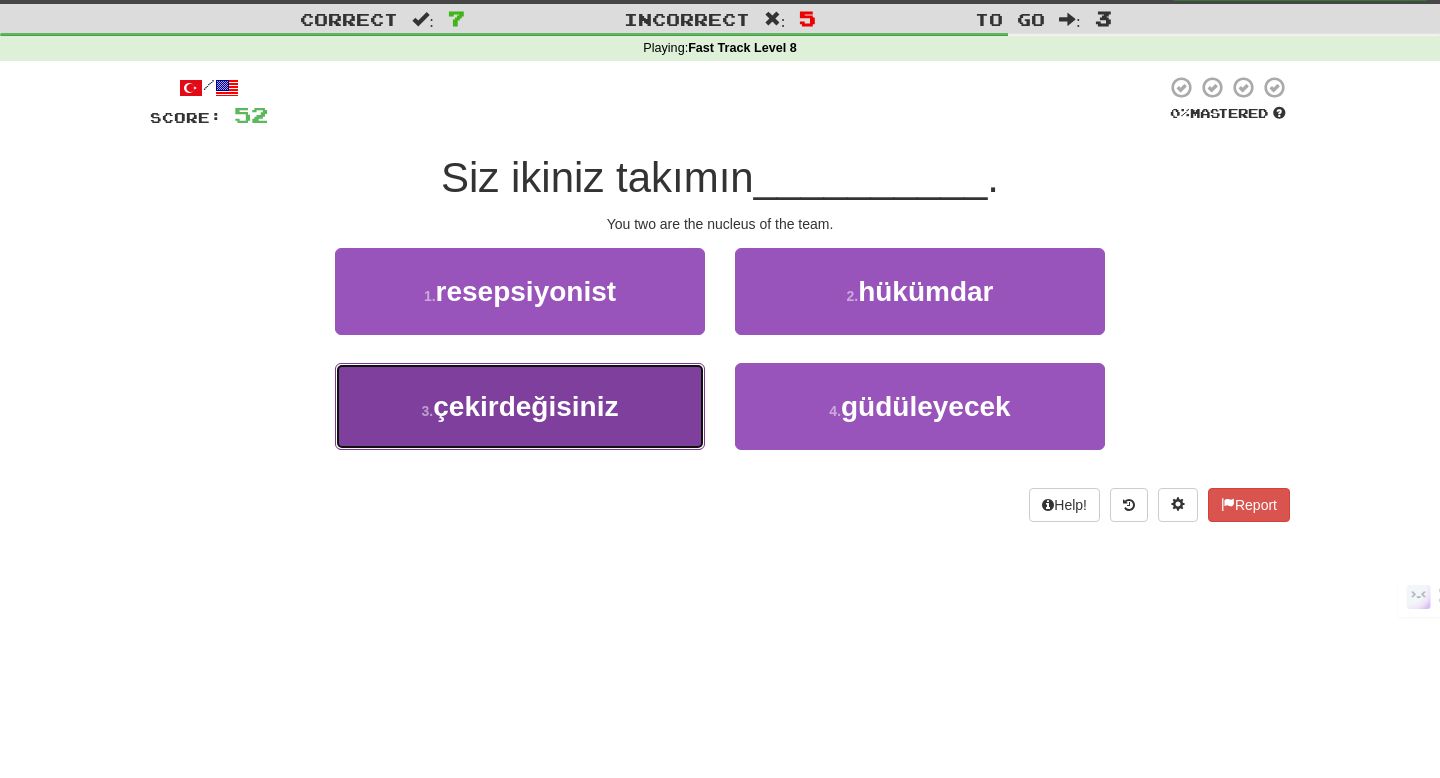 click on "3 .  çekirdeğisiniz" at bounding box center (520, 406) 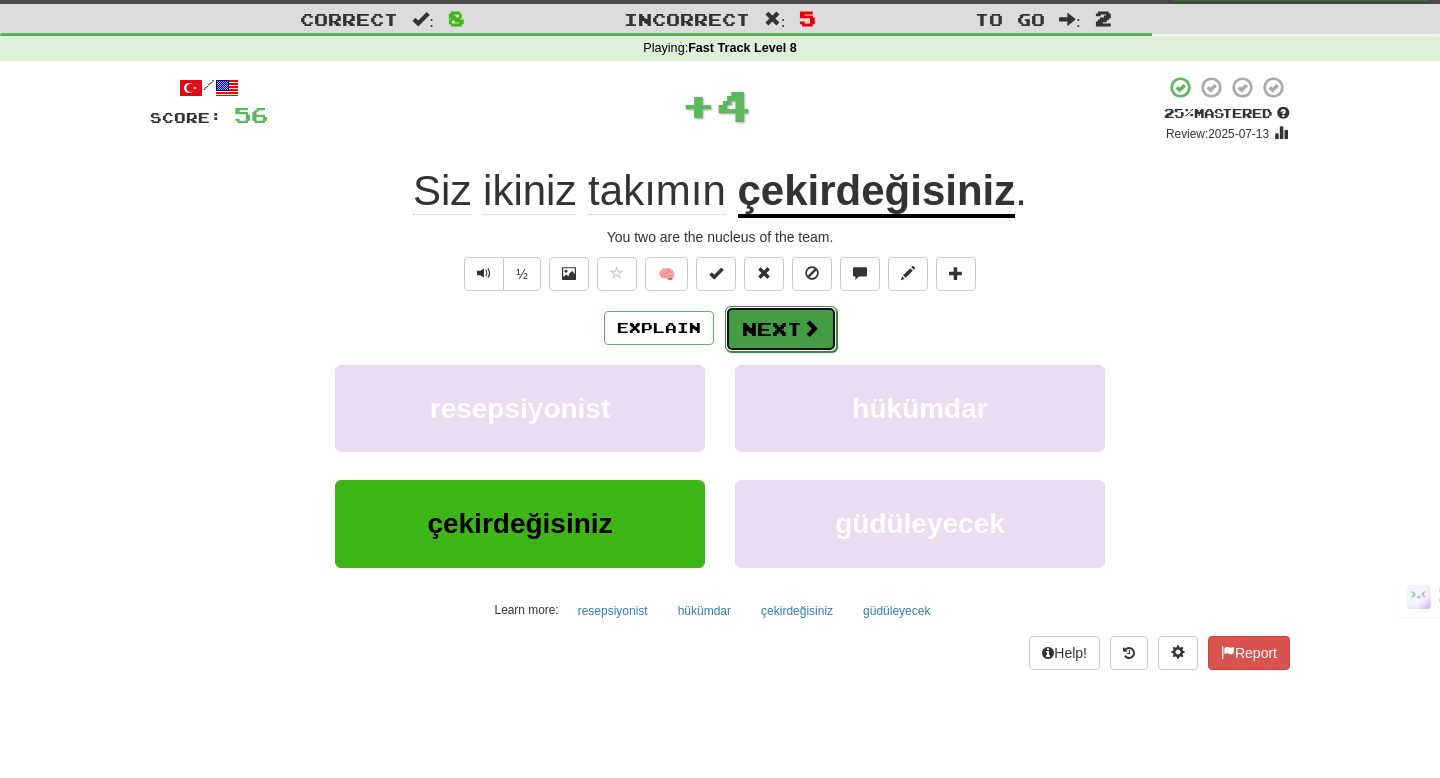 click on "Next" at bounding box center [781, 329] 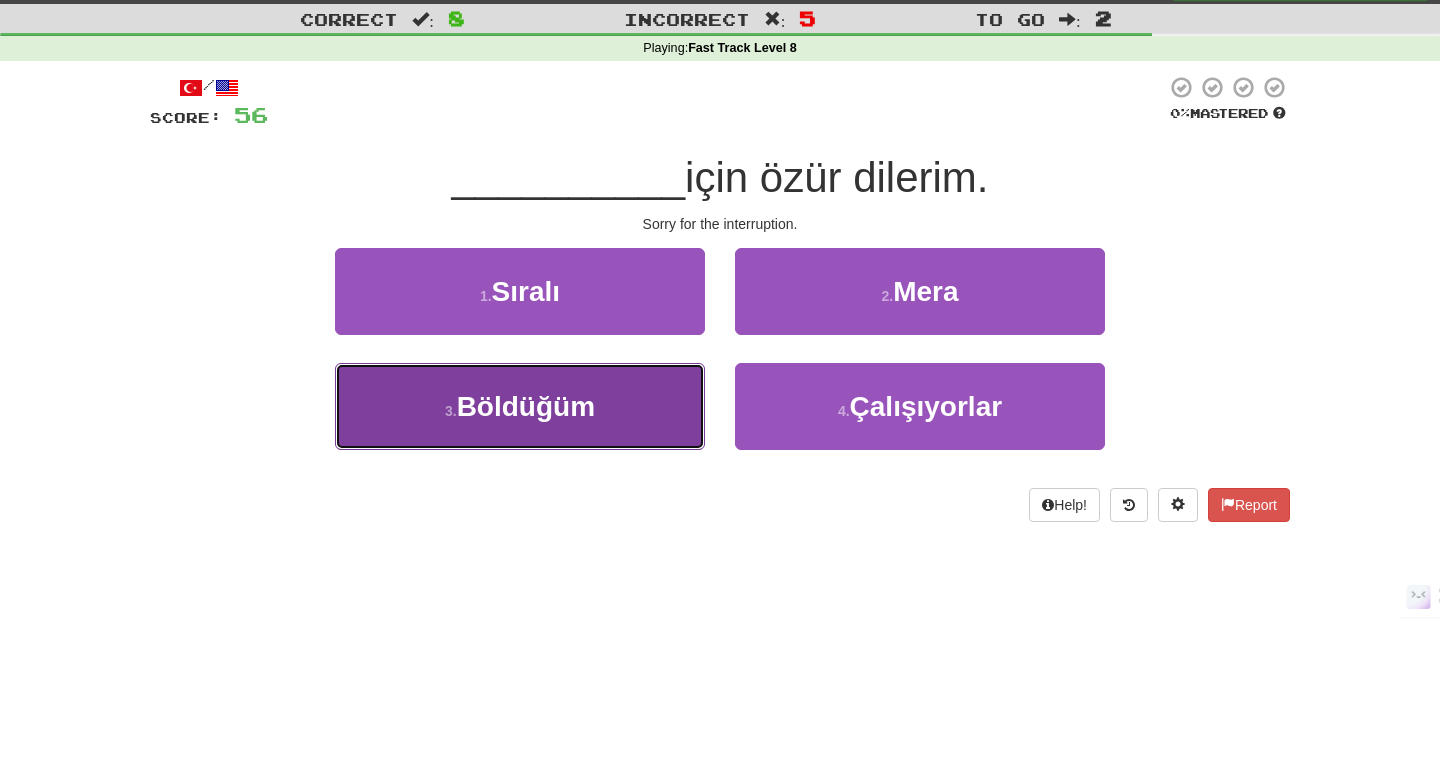 click on "Böldüğüm" at bounding box center (526, 406) 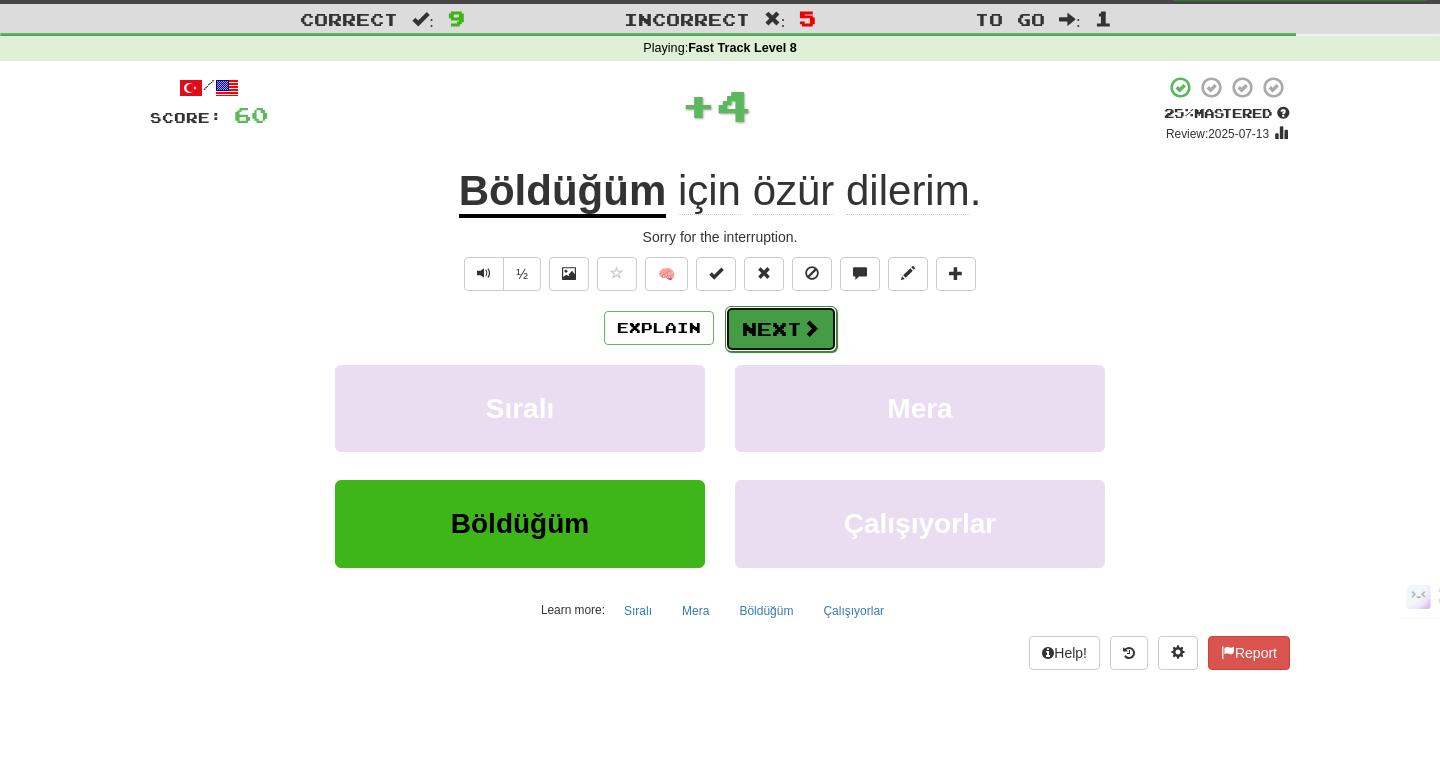 click on "Next" at bounding box center (781, 329) 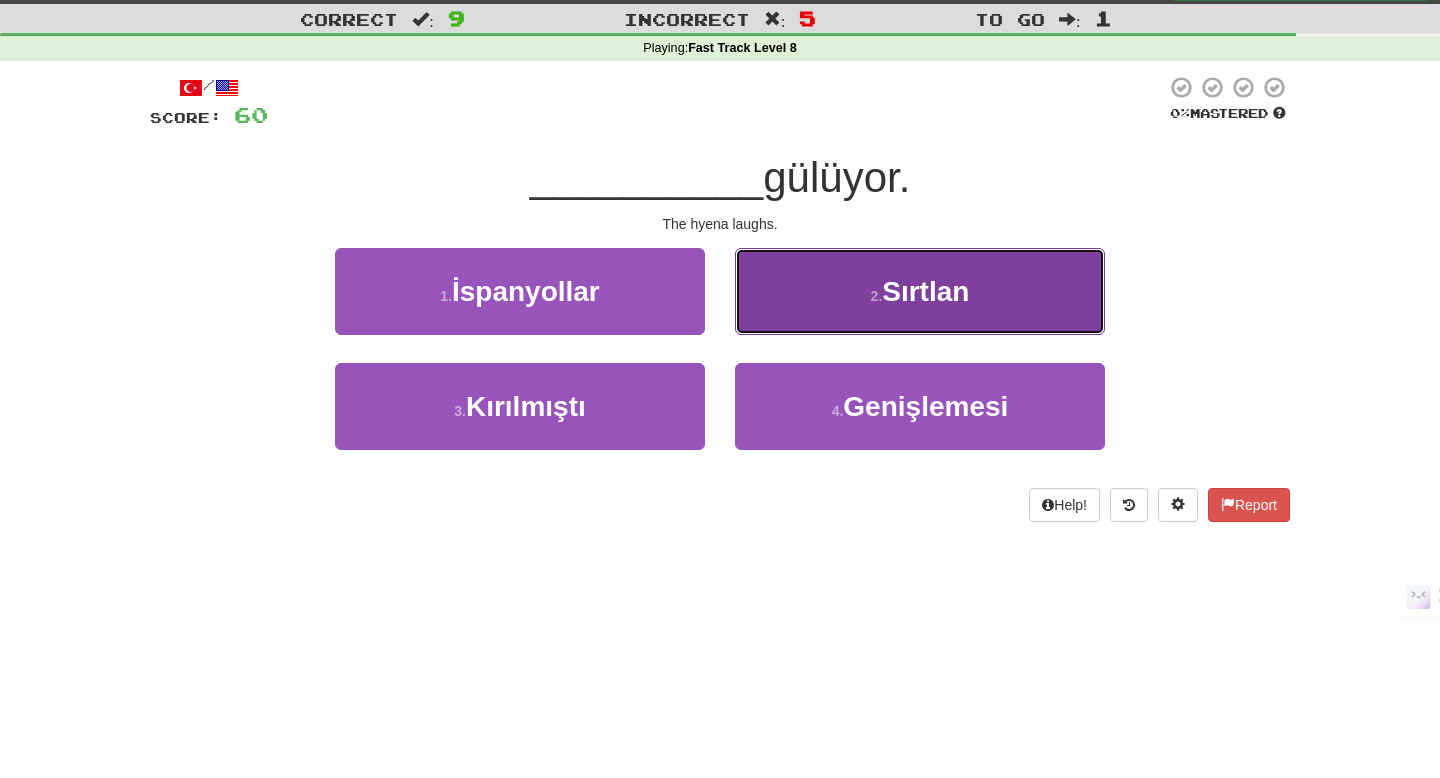 click on "2 .  Sırtlan" at bounding box center (920, 291) 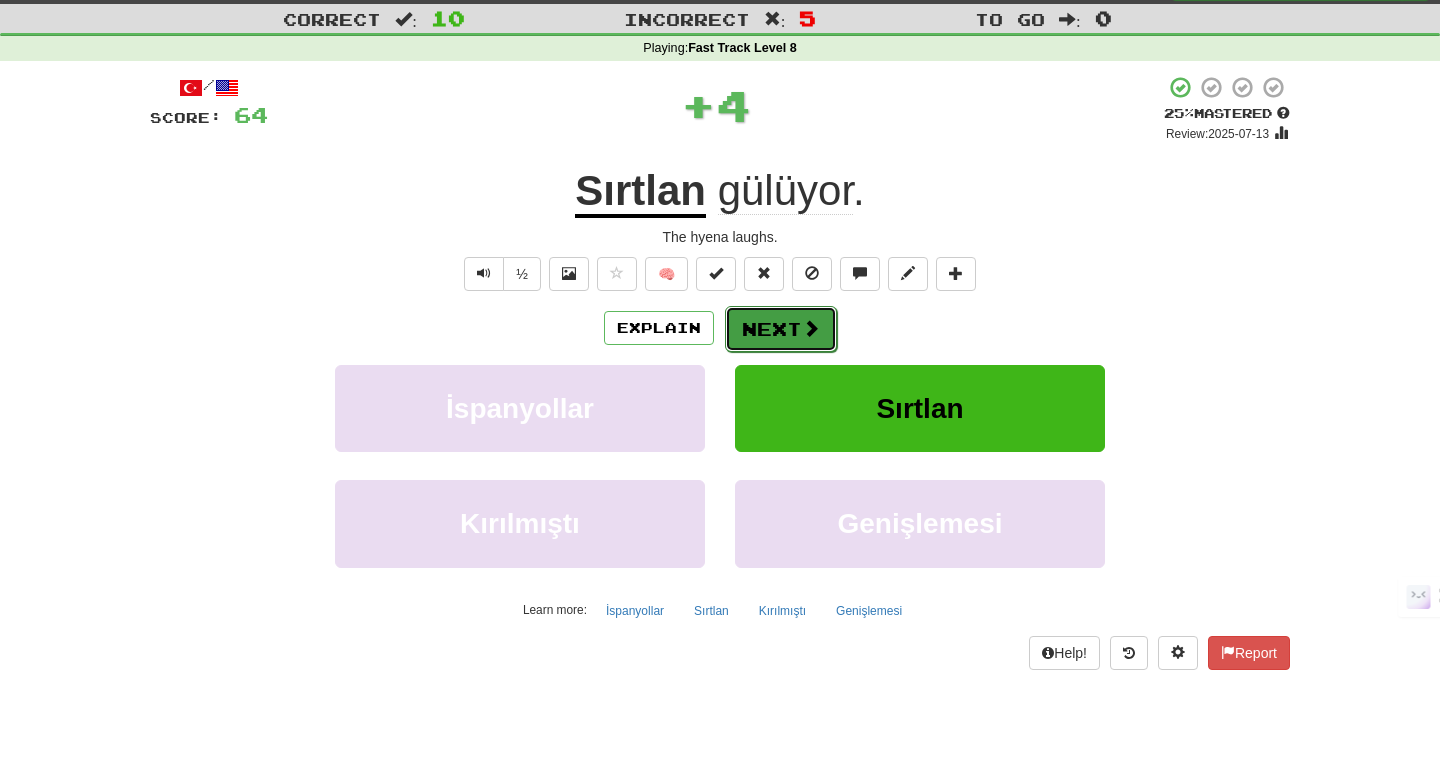 click at bounding box center (811, 328) 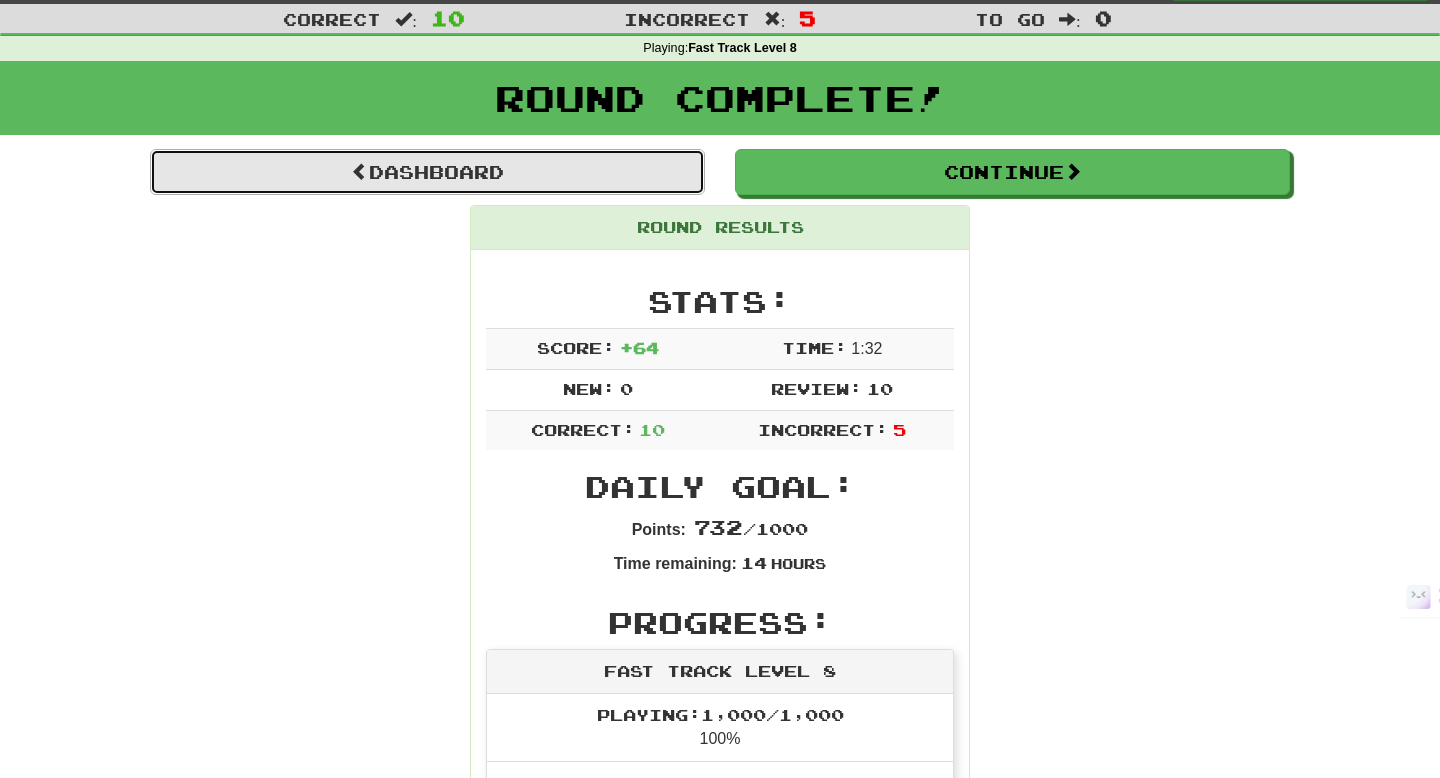 click on "Dashboard" at bounding box center (427, 172) 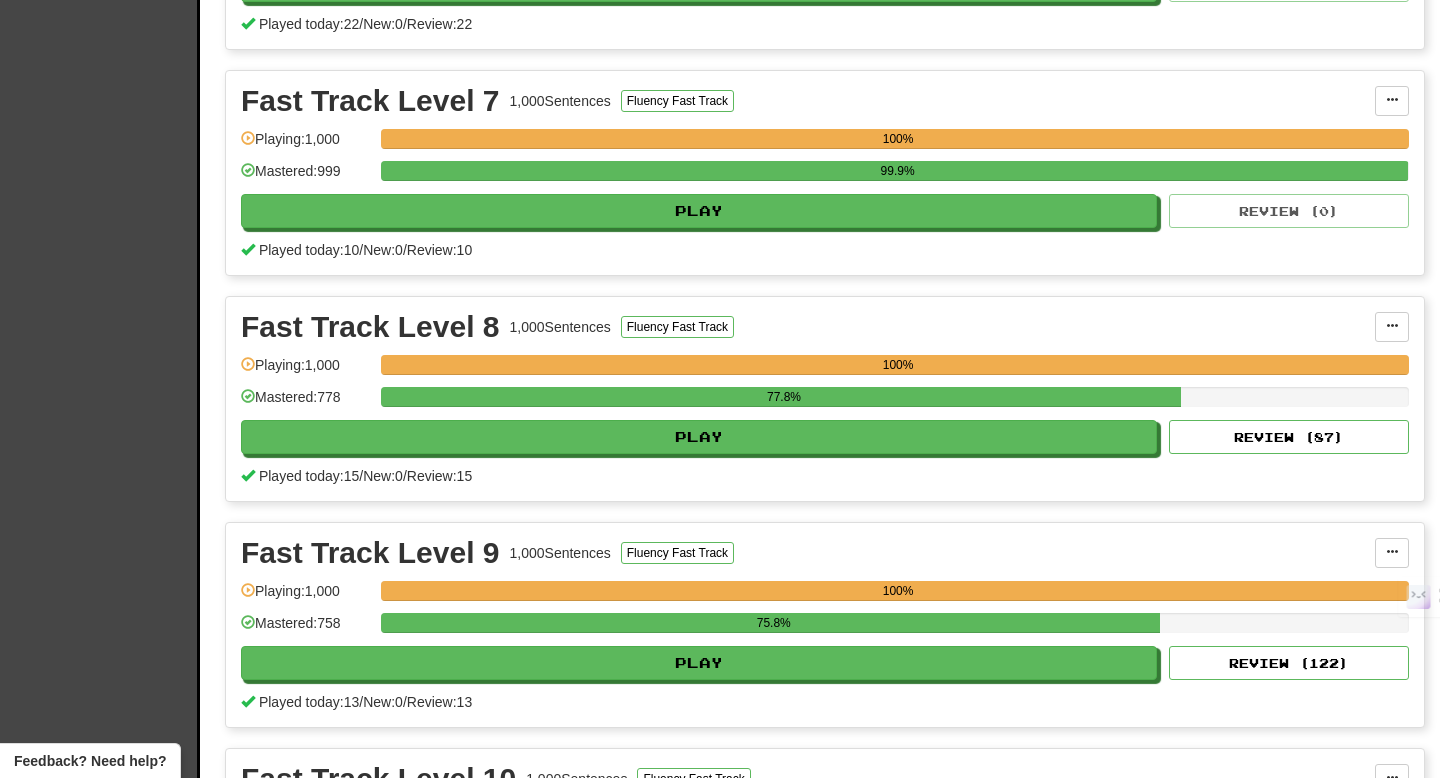 scroll, scrollTop: 2184, scrollLeft: 0, axis: vertical 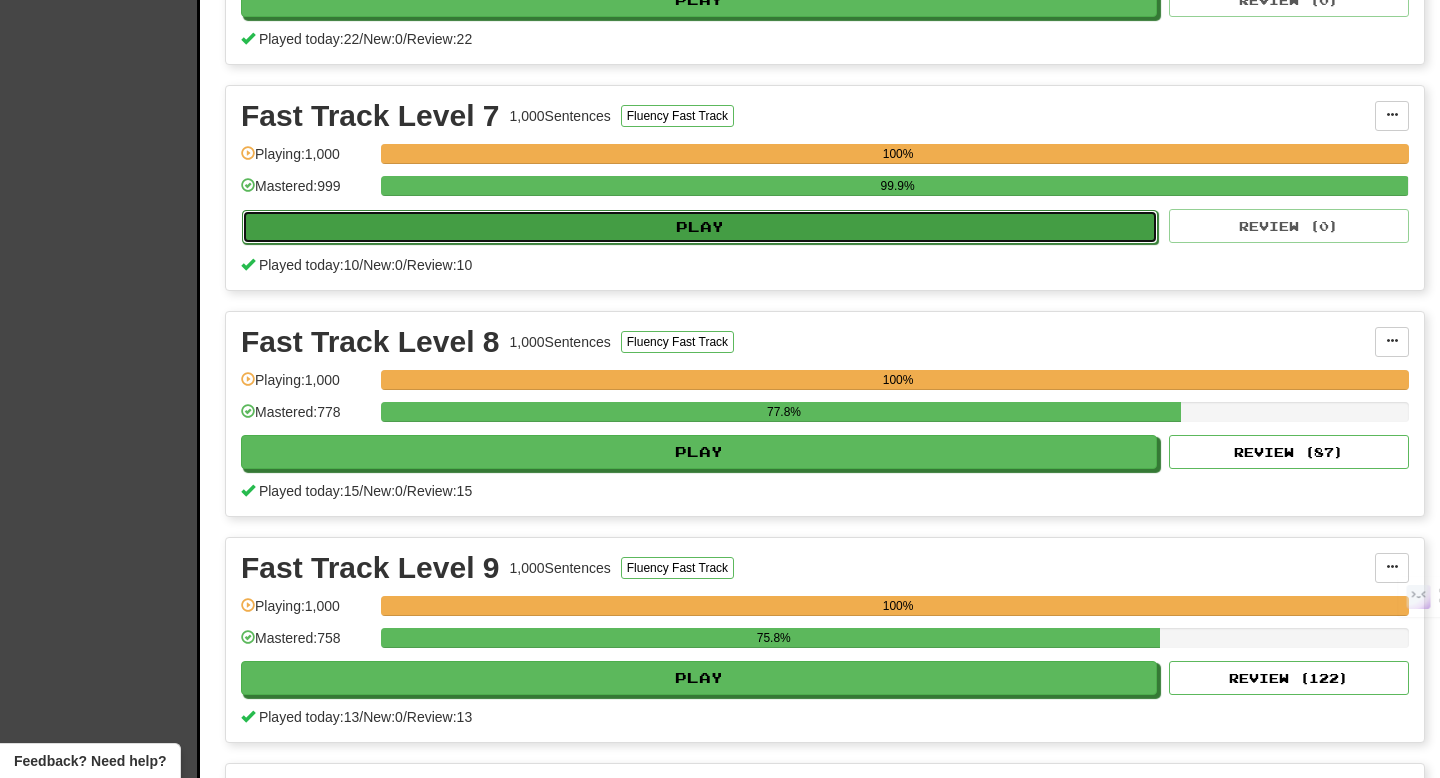 click on "Play" at bounding box center [700, 227] 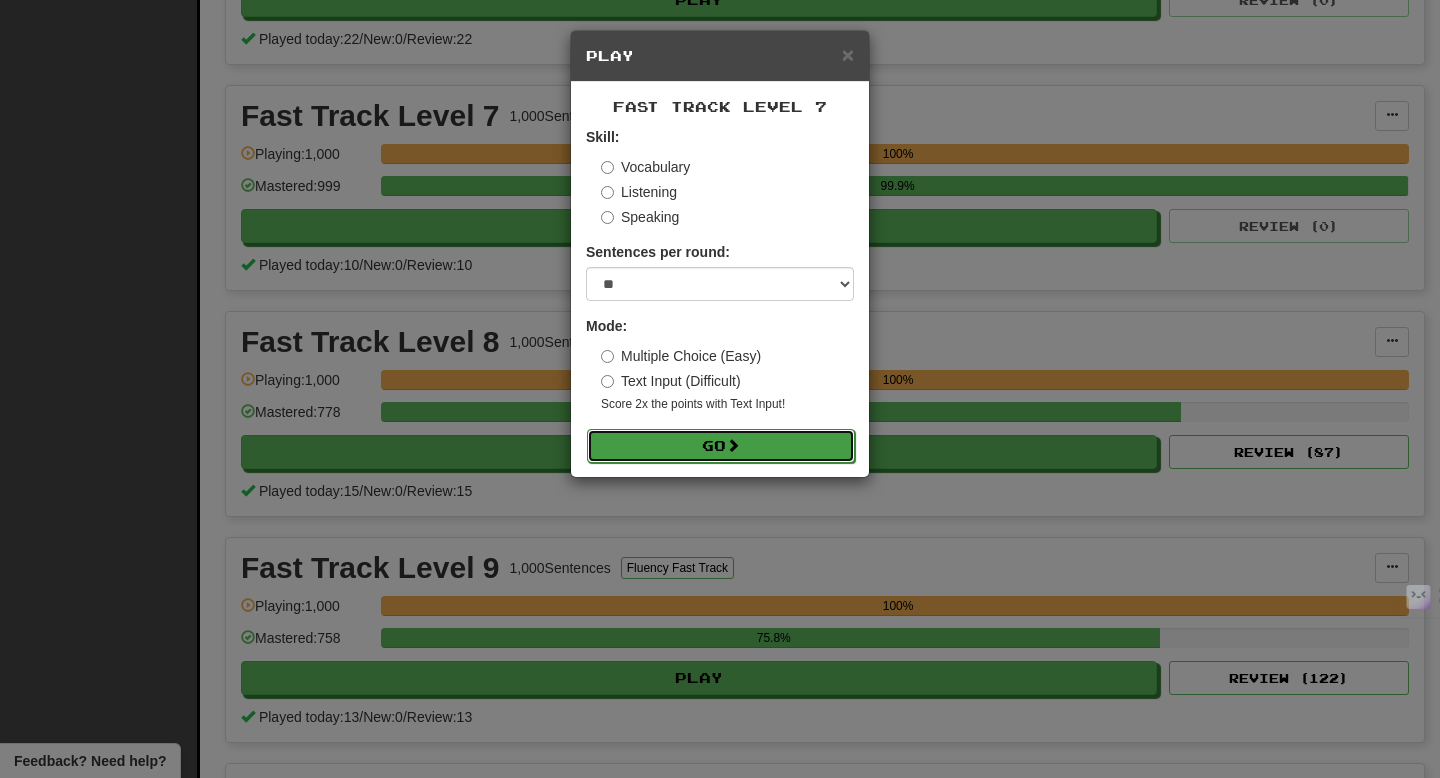 click on "Go" at bounding box center (721, 446) 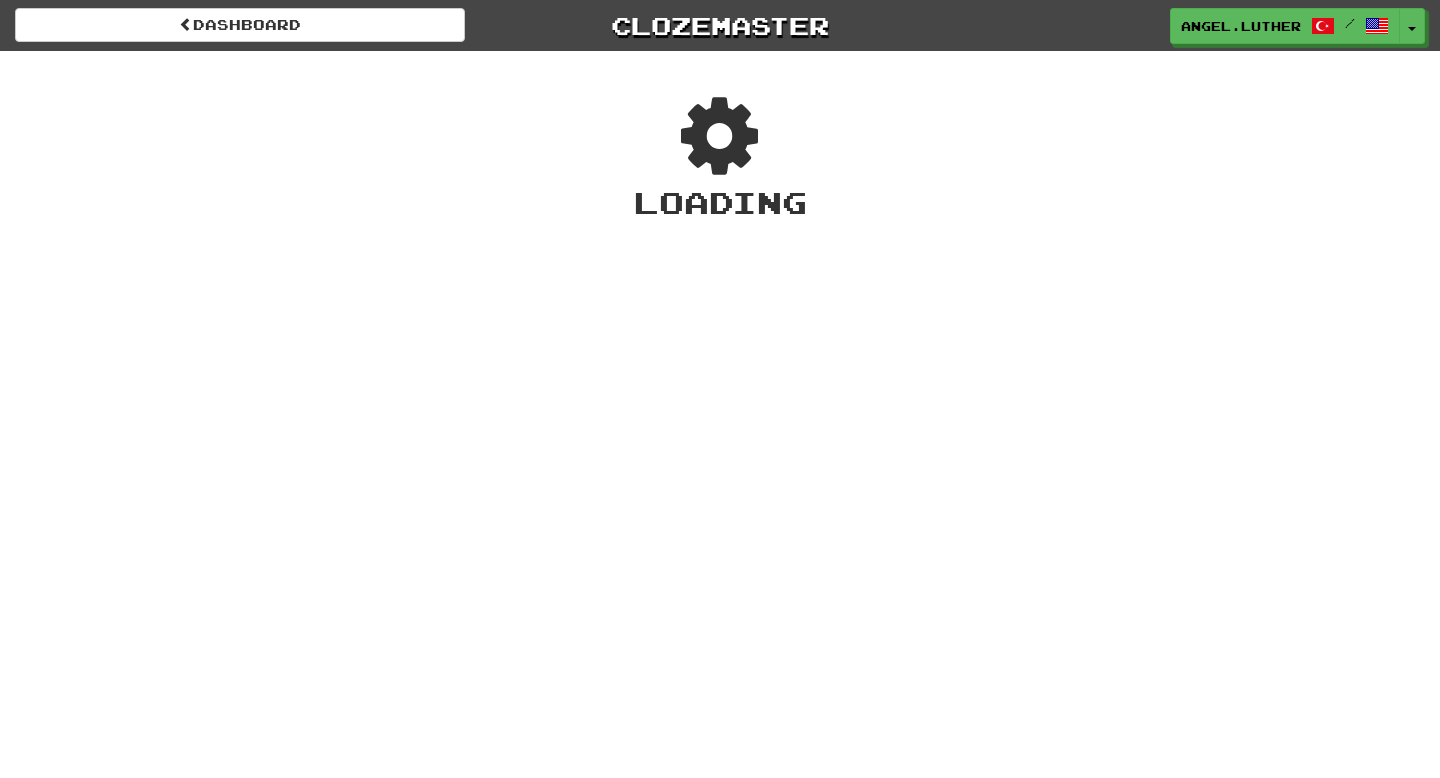 scroll, scrollTop: 0, scrollLeft: 0, axis: both 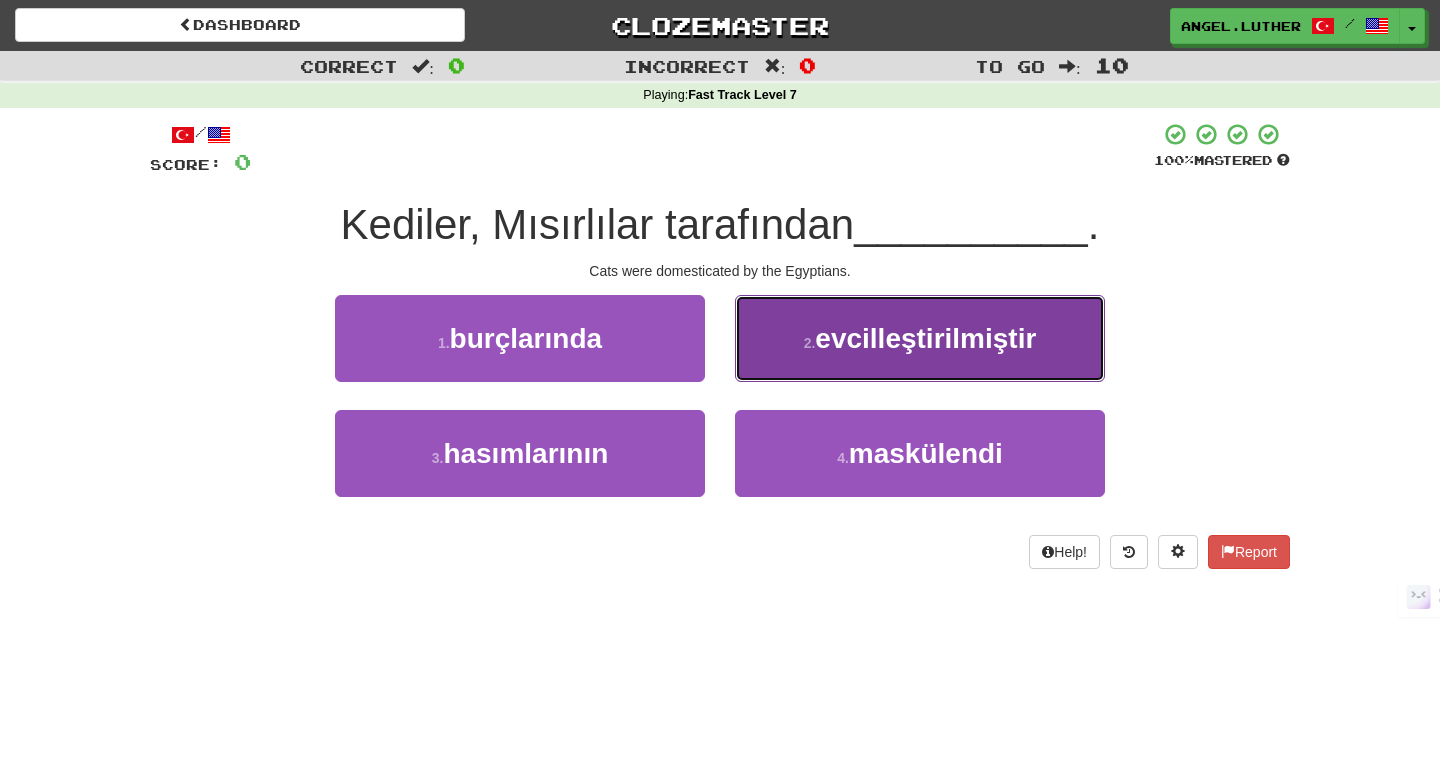 click on "2 .  evcilleştirilmiştir" at bounding box center (920, 338) 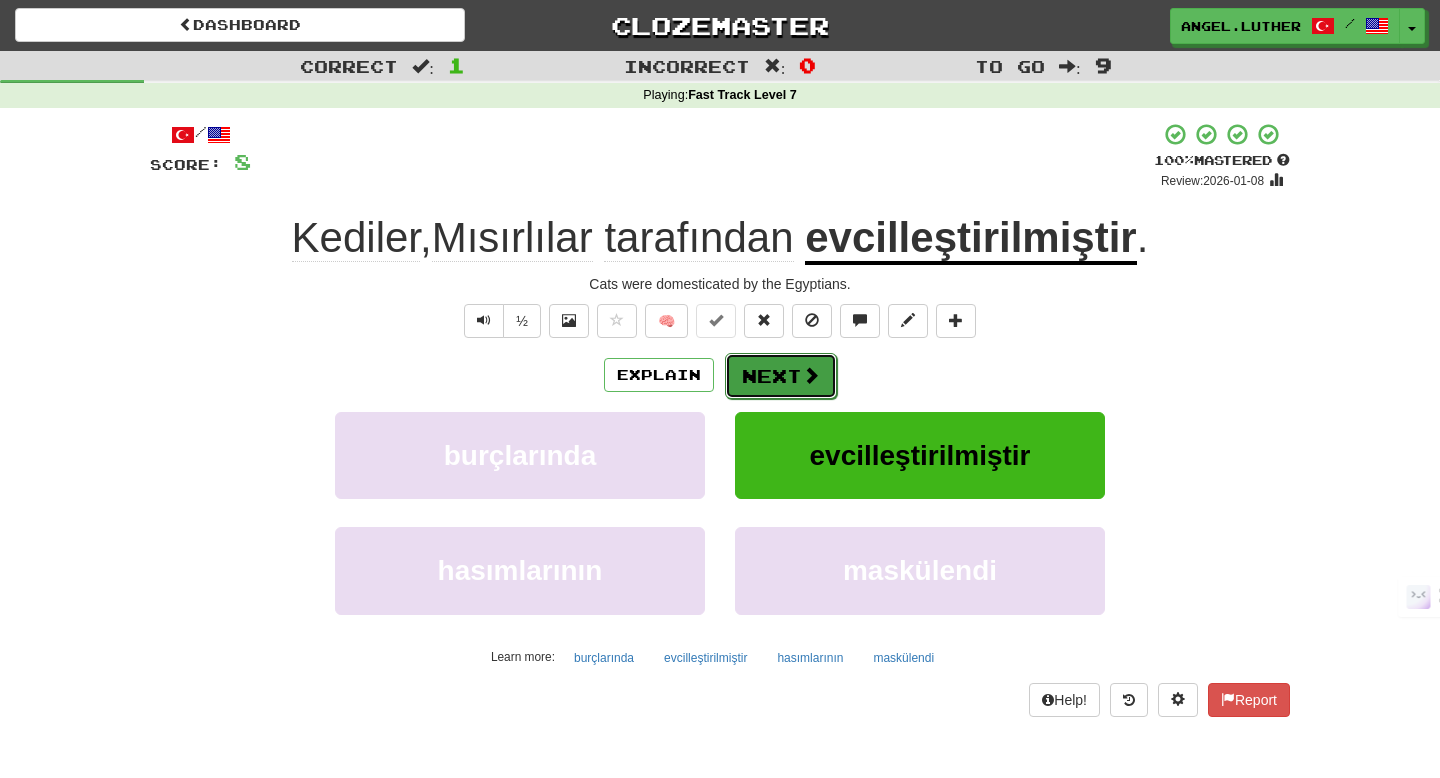 click on "Next" at bounding box center (781, 376) 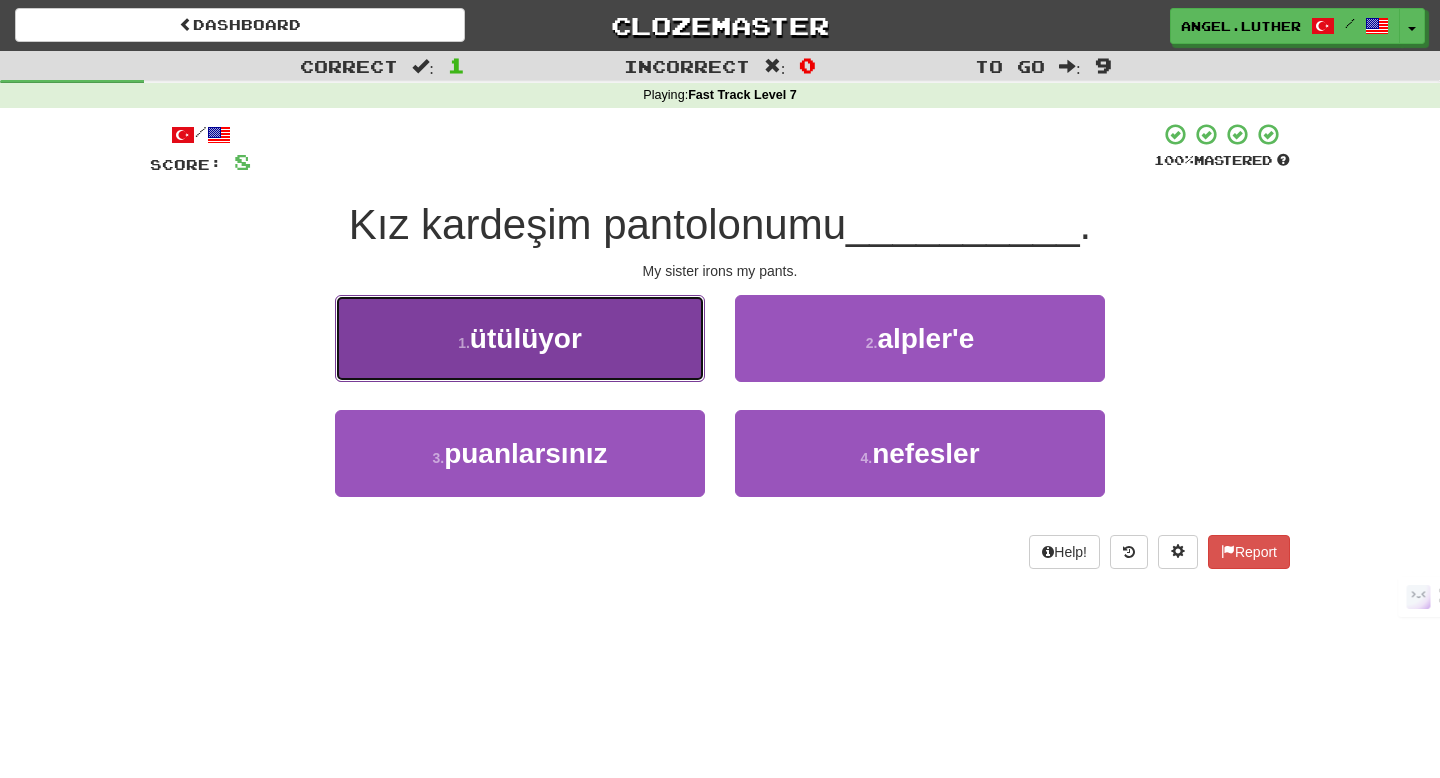 click on "1 .  ütülüyor" at bounding box center (520, 338) 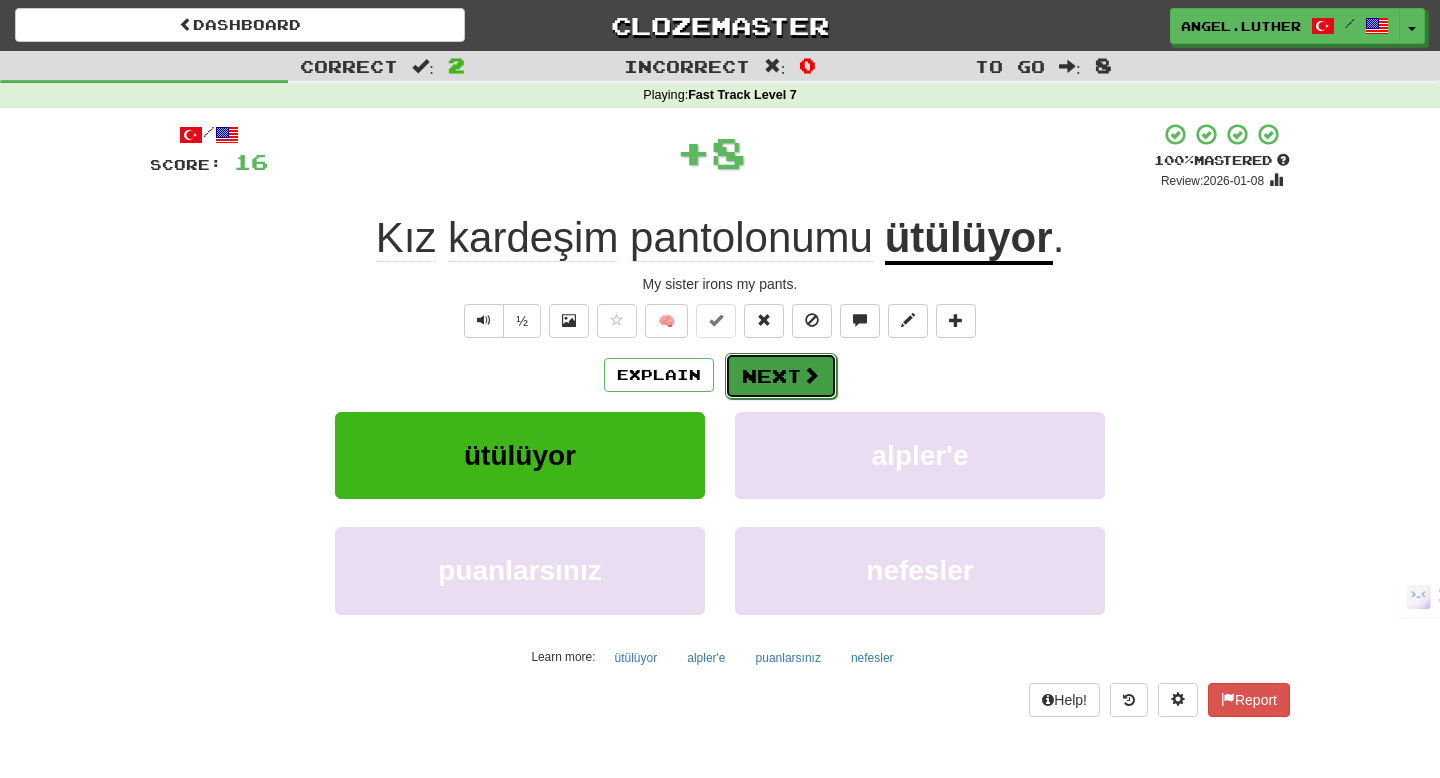 click at bounding box center (811, 375) 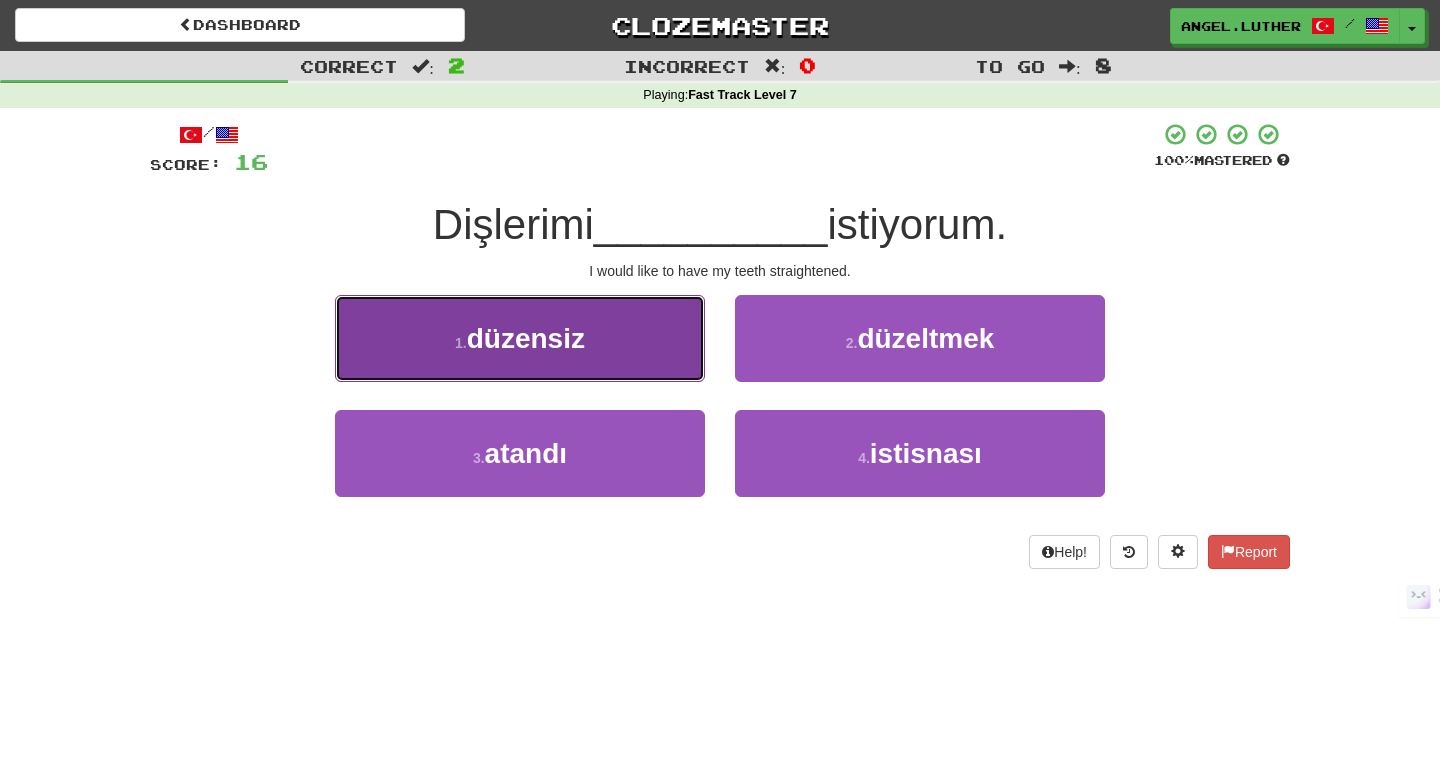 click on "1 .  düzensiz" at bounding box center (520, 338) 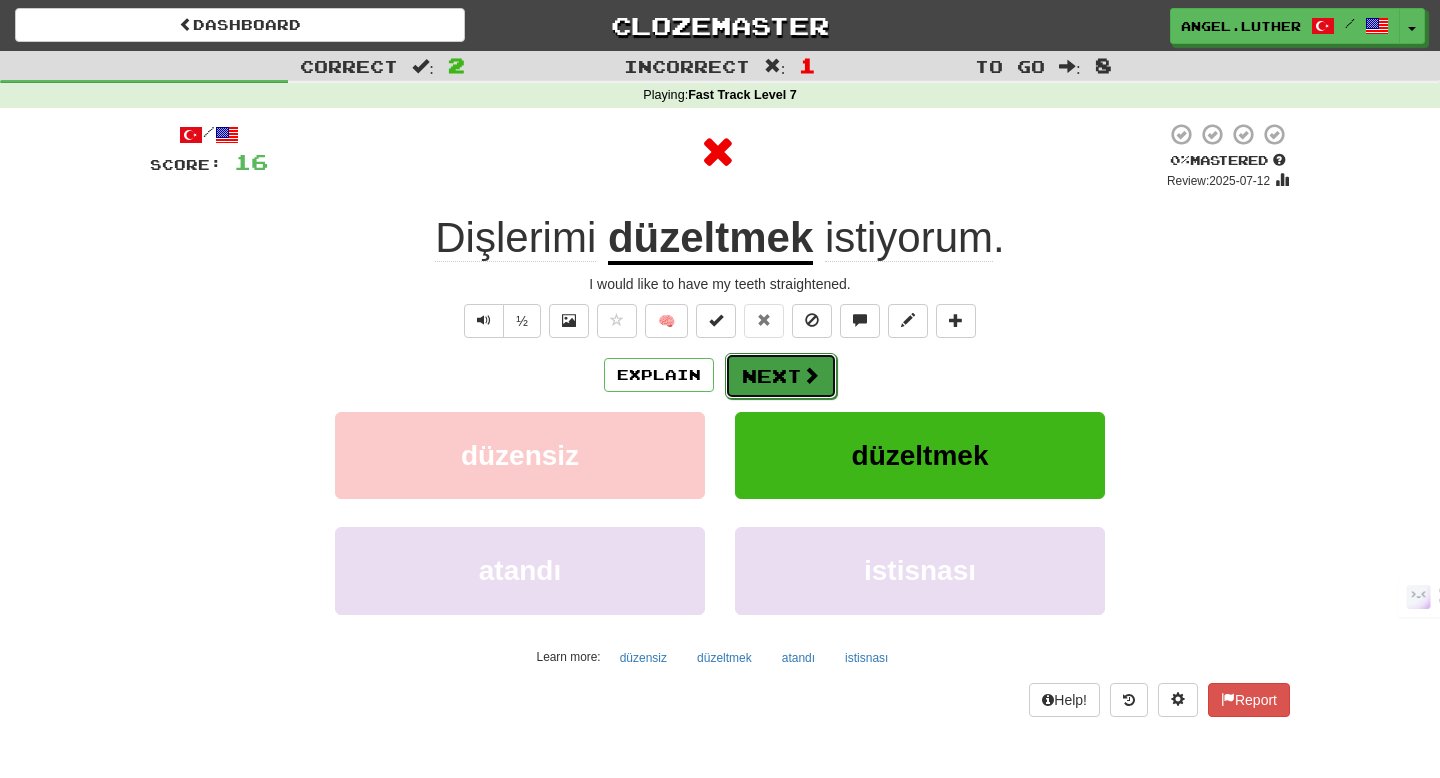 click on "Next" at bounding box center (781, 376) 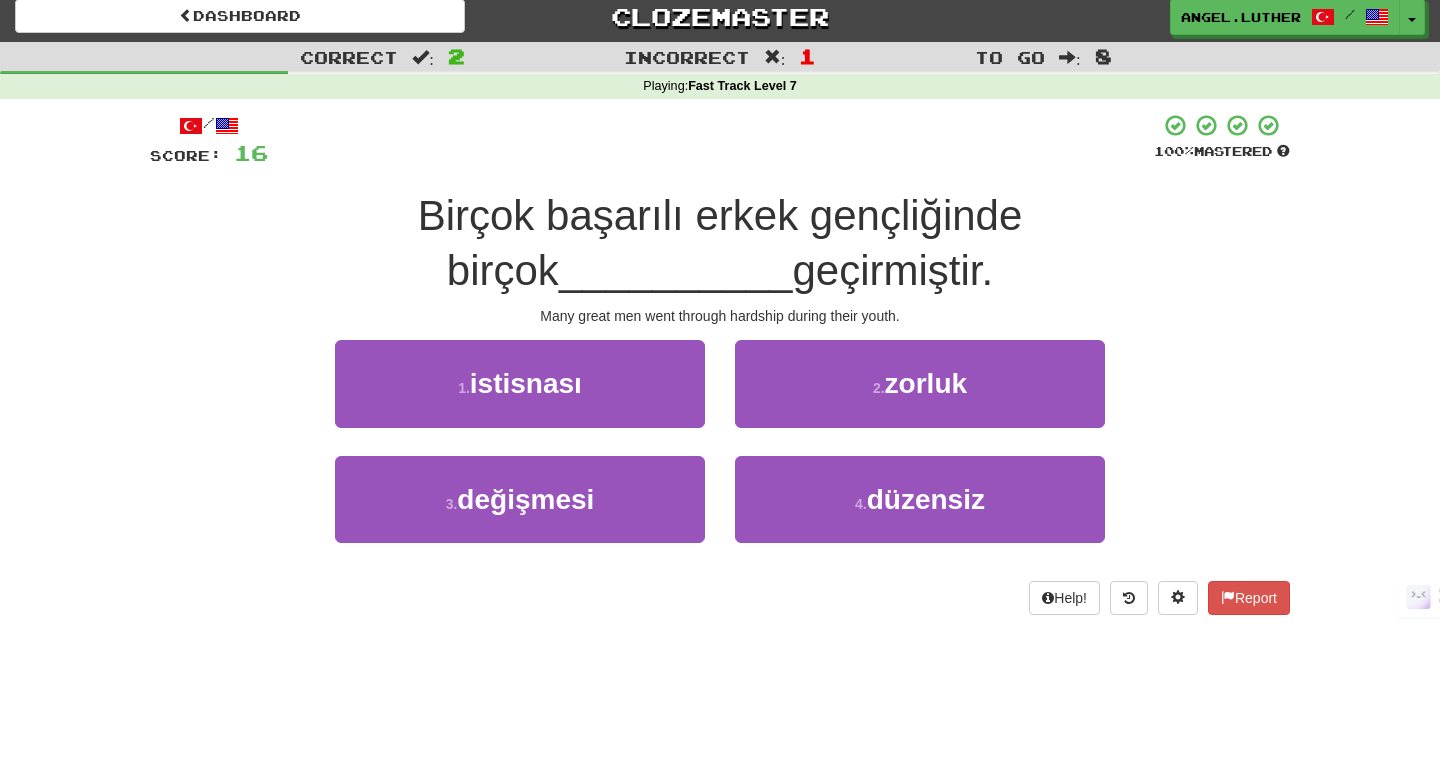 scroll, scrollTop: 0, scrollLeft: 0, axis: both 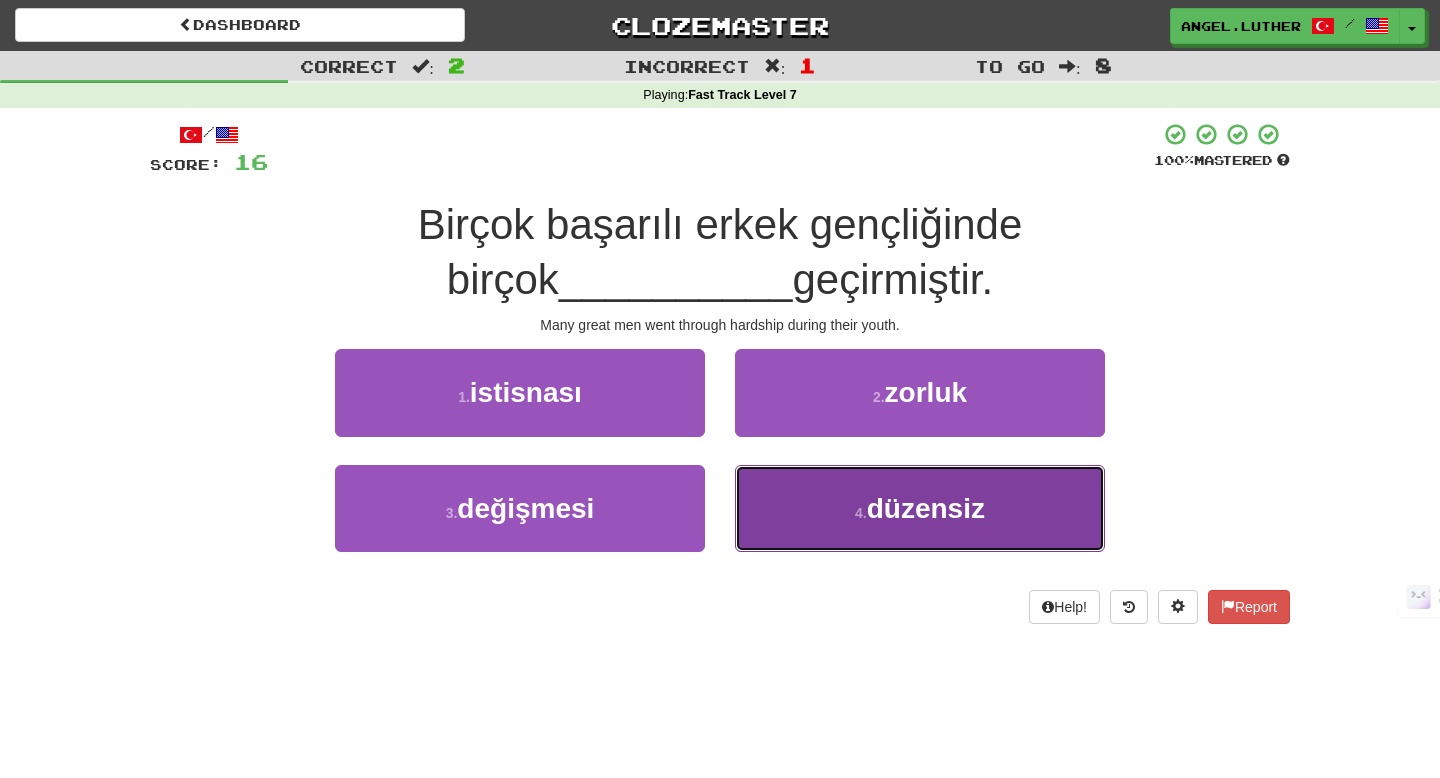 click on "düzensiz" at bounding box center (926, 508) 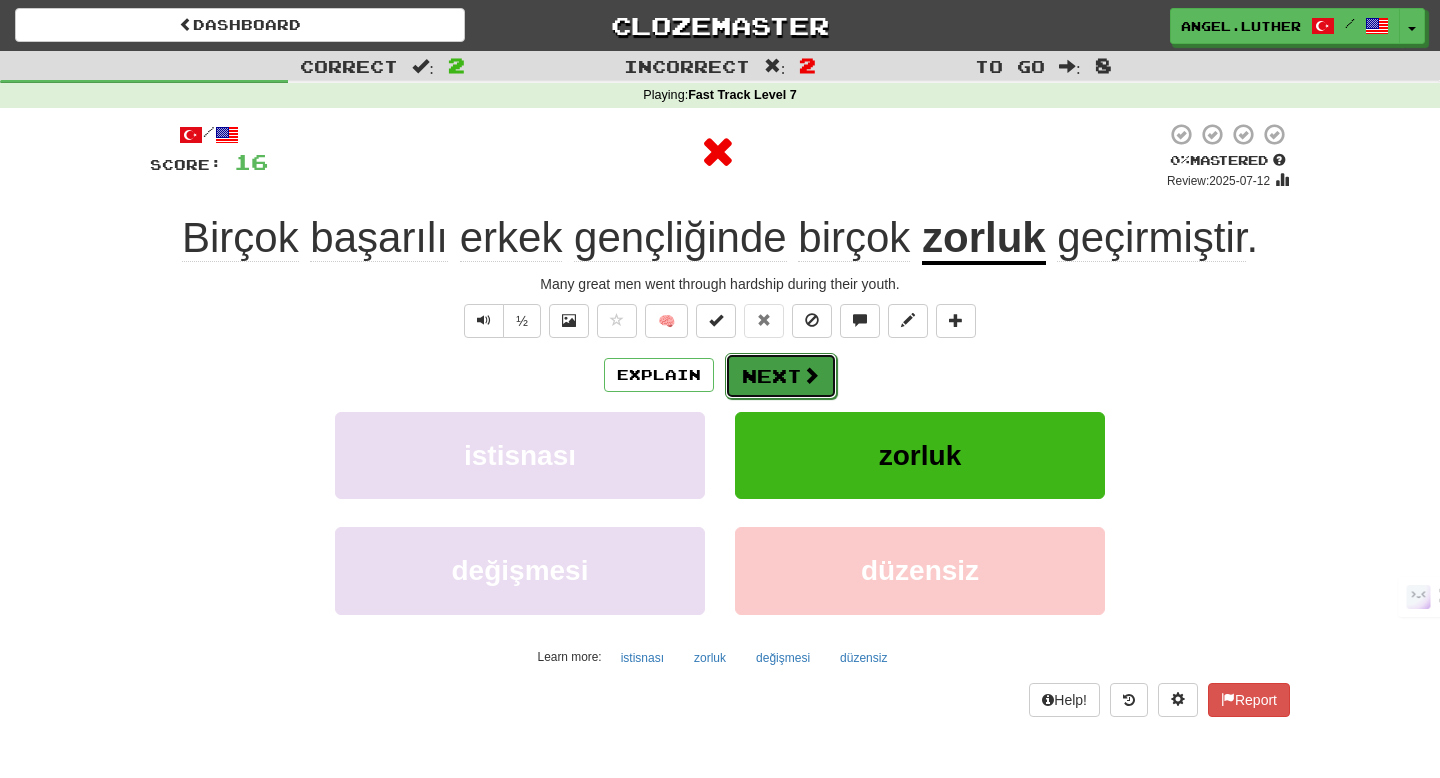 click on "Next" at bounding box center [781, 376] 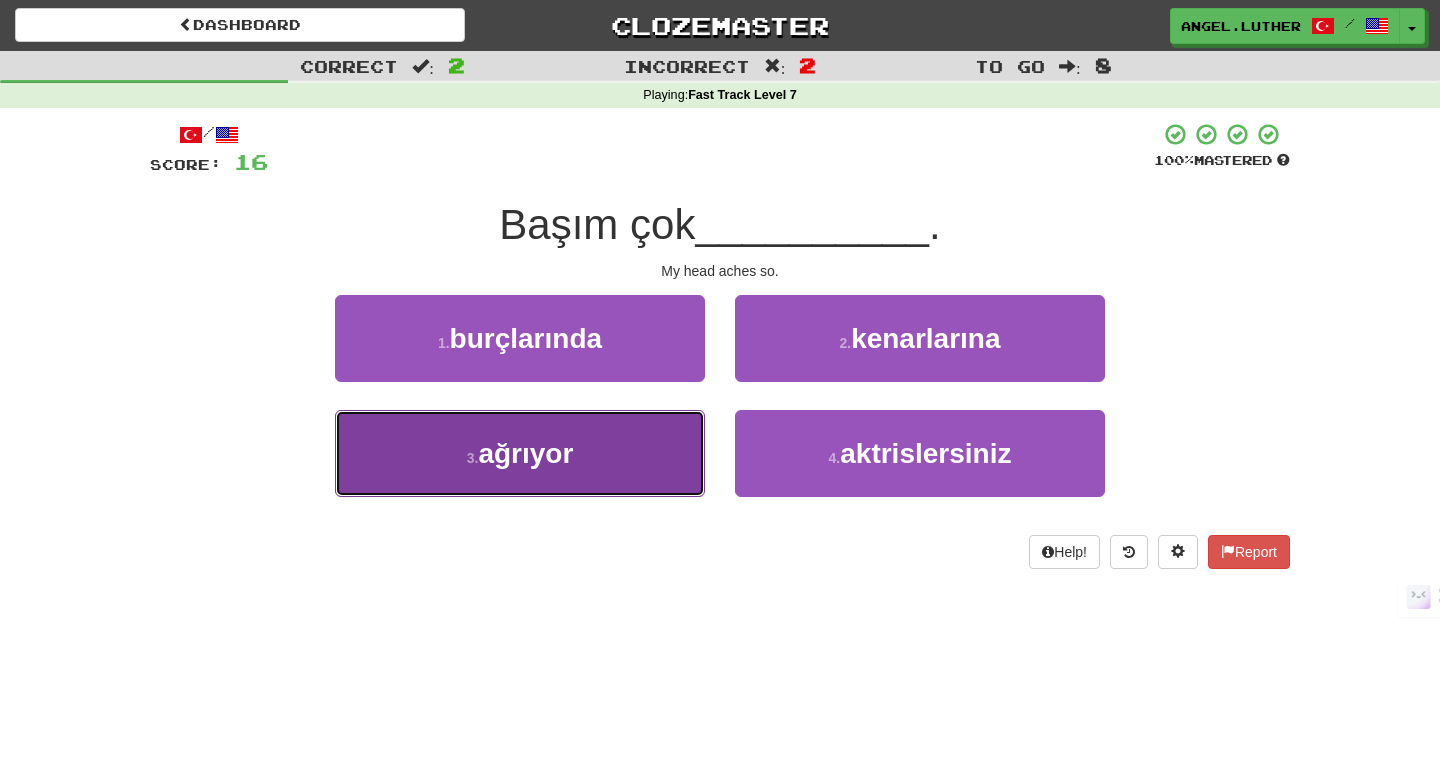 click on "3 .  ağrıyor" at bounding box center (520, 453) 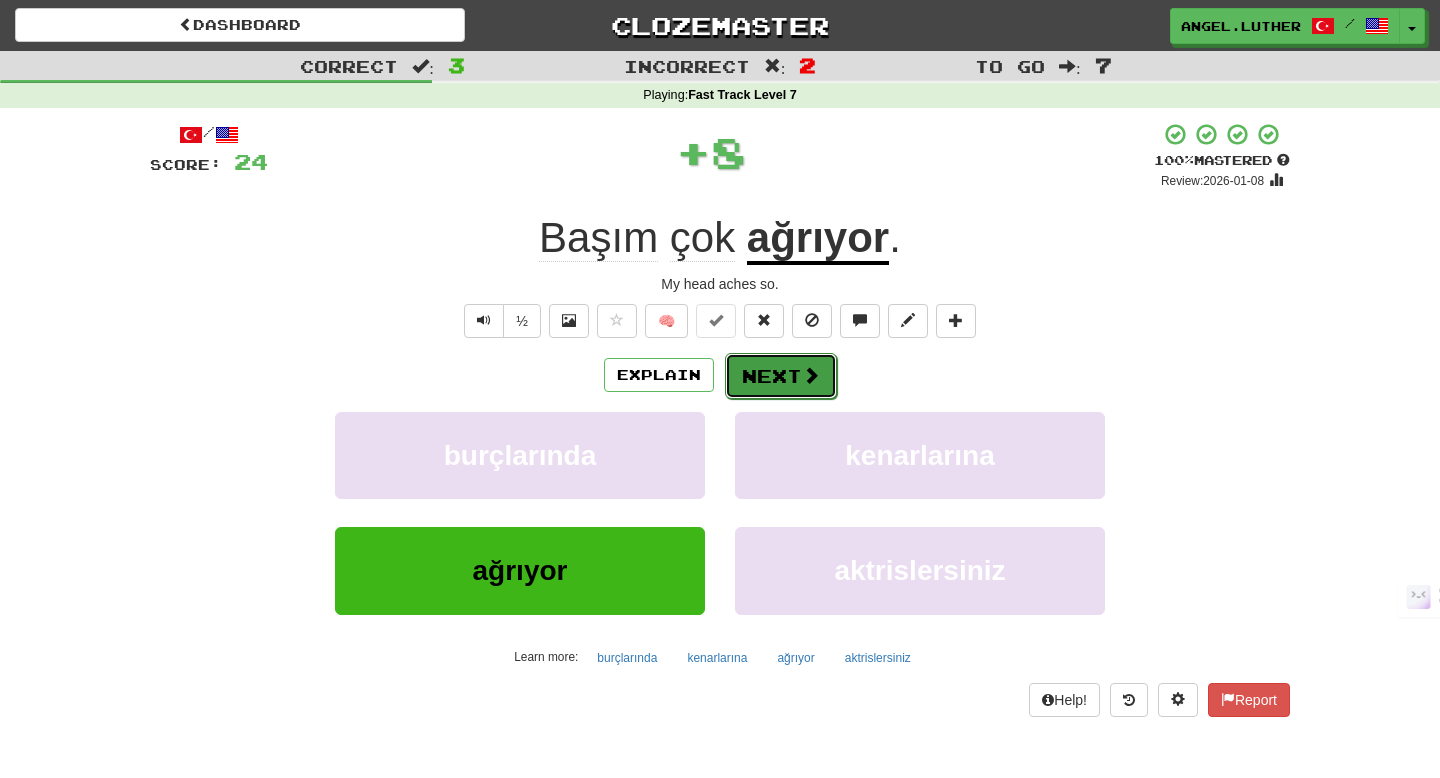 click on "Next" at bounding box center (781, 376) 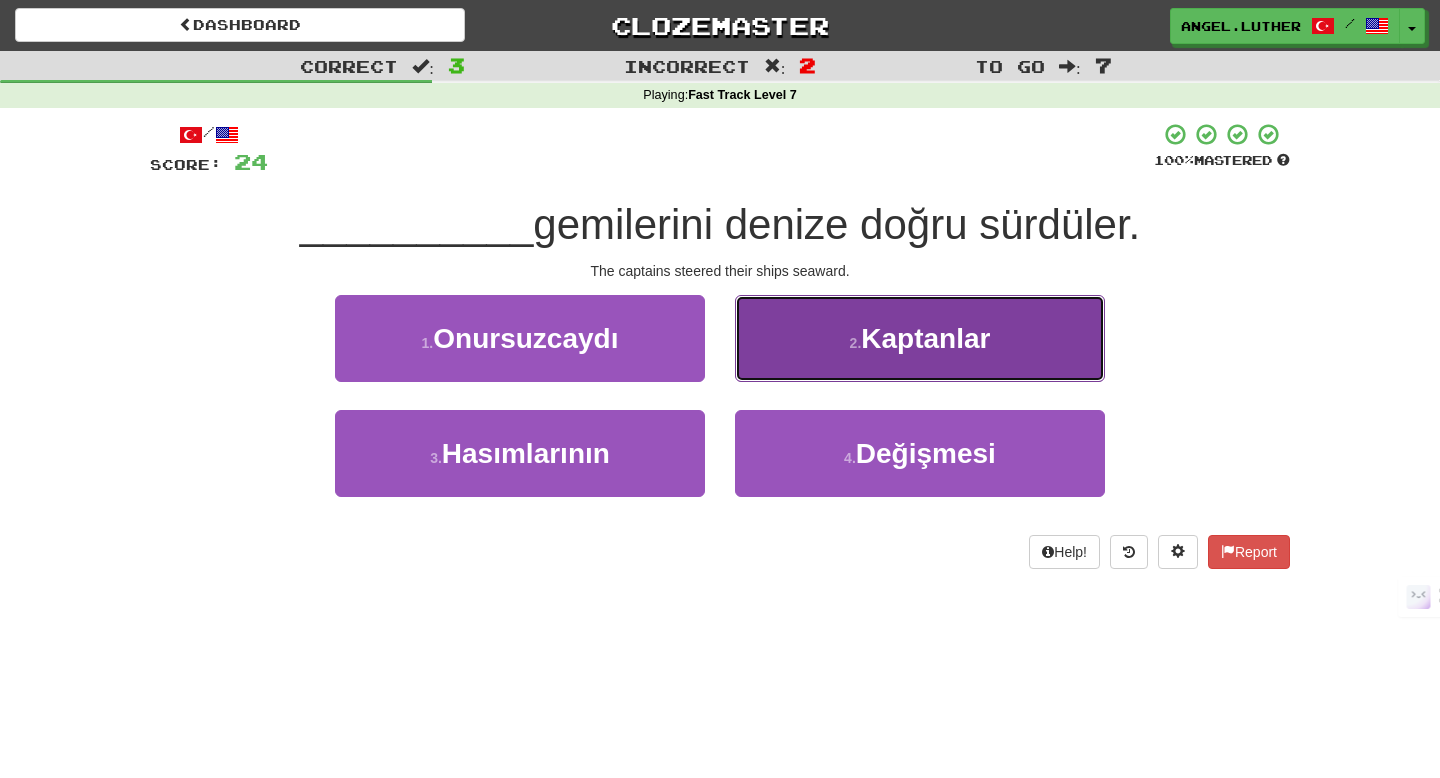 click on "2 .  Kaptanlar" at bounding box center [920, 338] 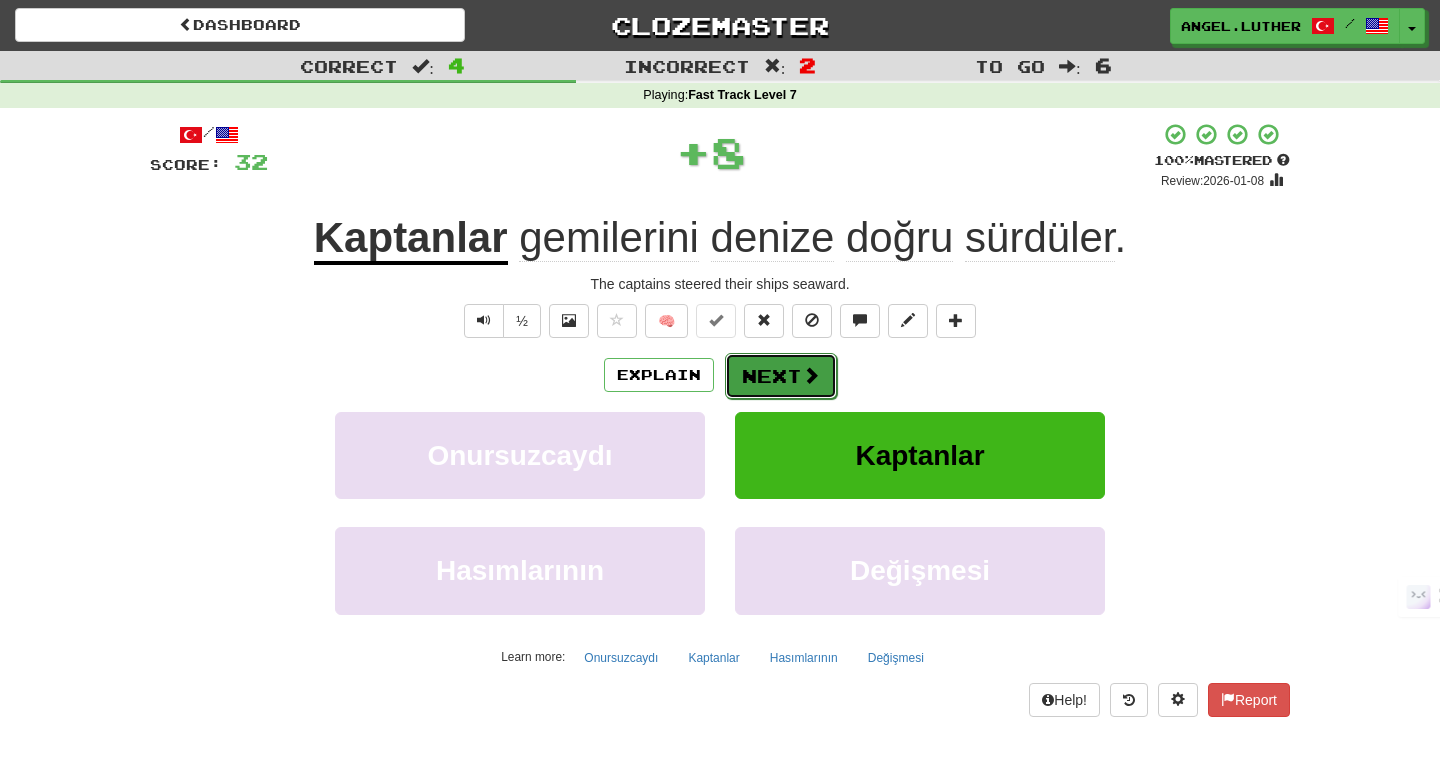 click on "Next" at bounding box center [781, 376] 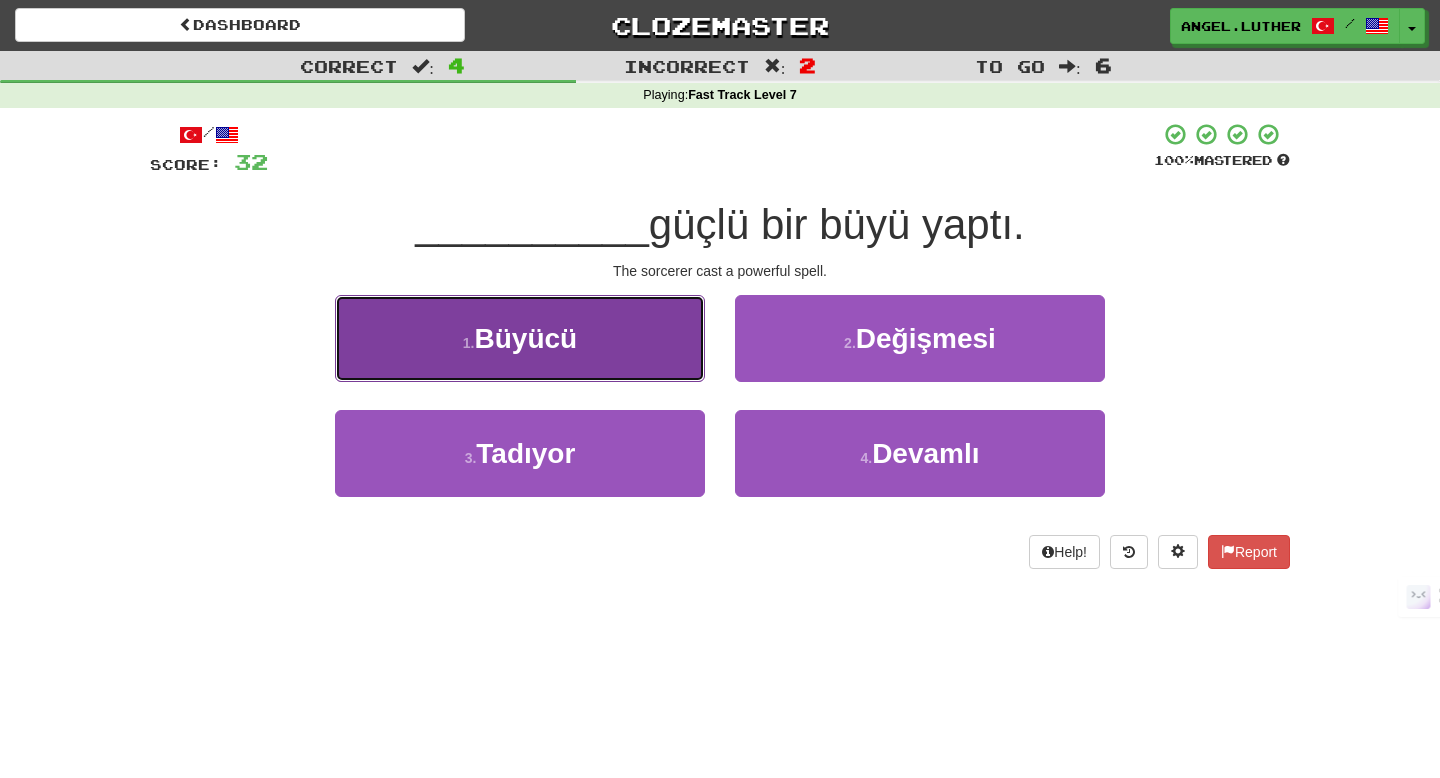 click on "1 .  Büyücü" at bounding box center [520, 338] 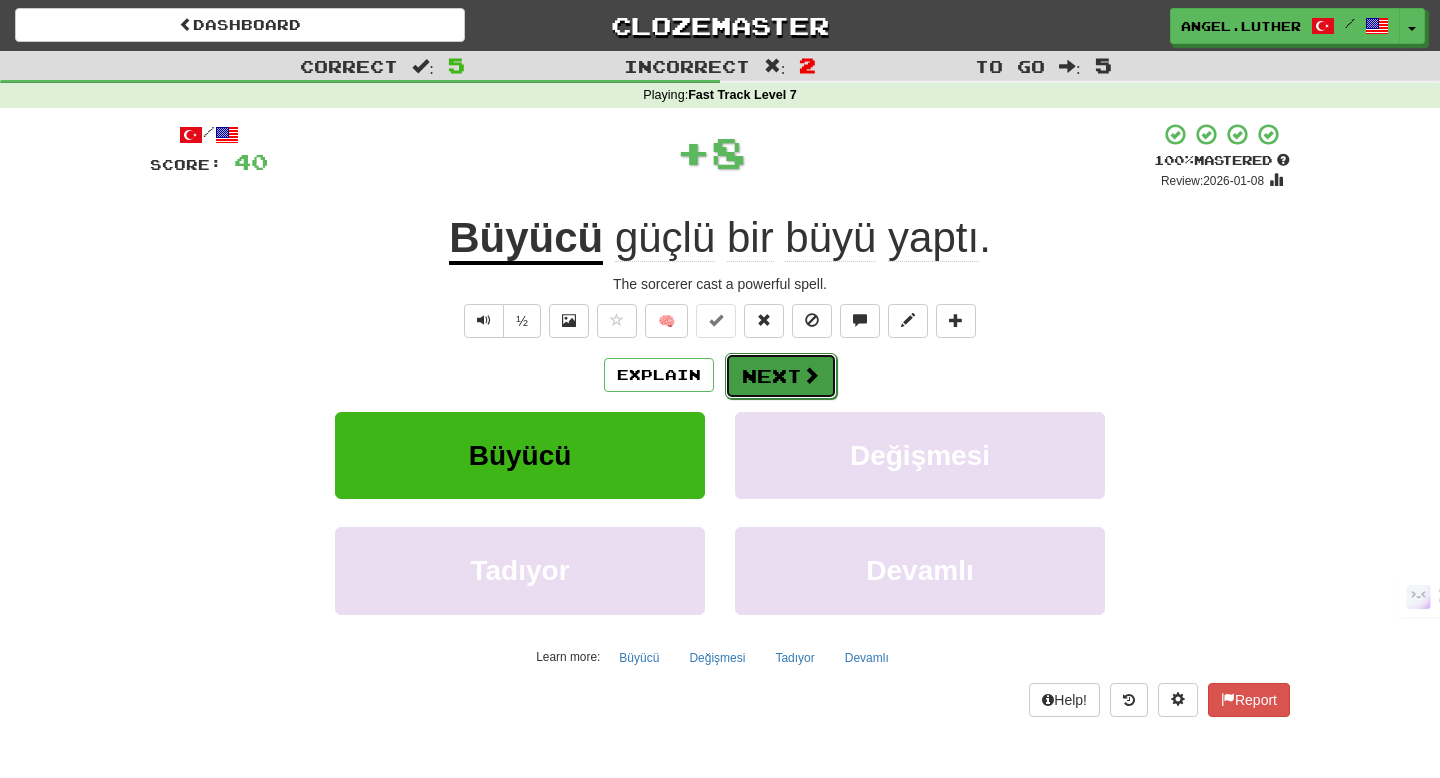 click on "Next" at bounding box center (781, 376) 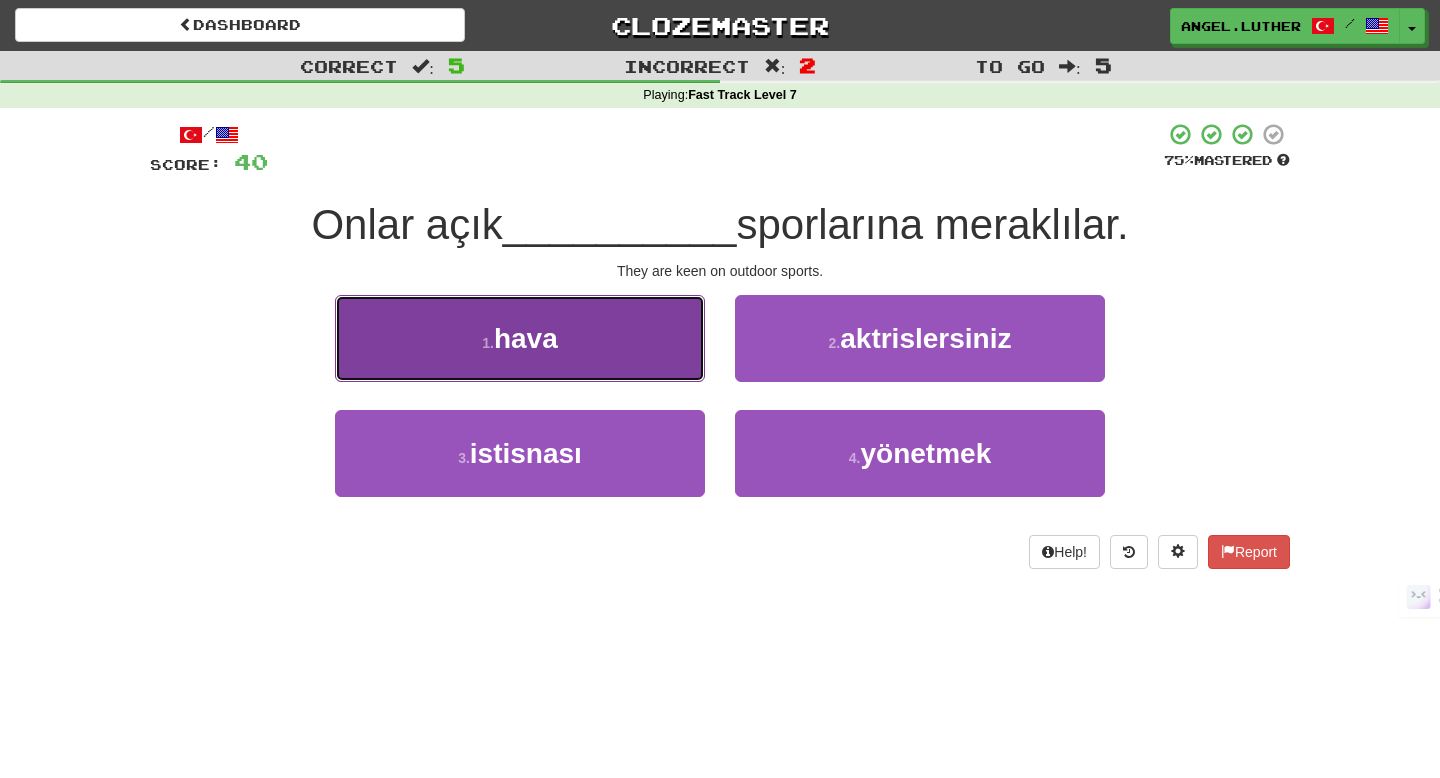 click on "1 .  hava" at bounding box center (520, 338) 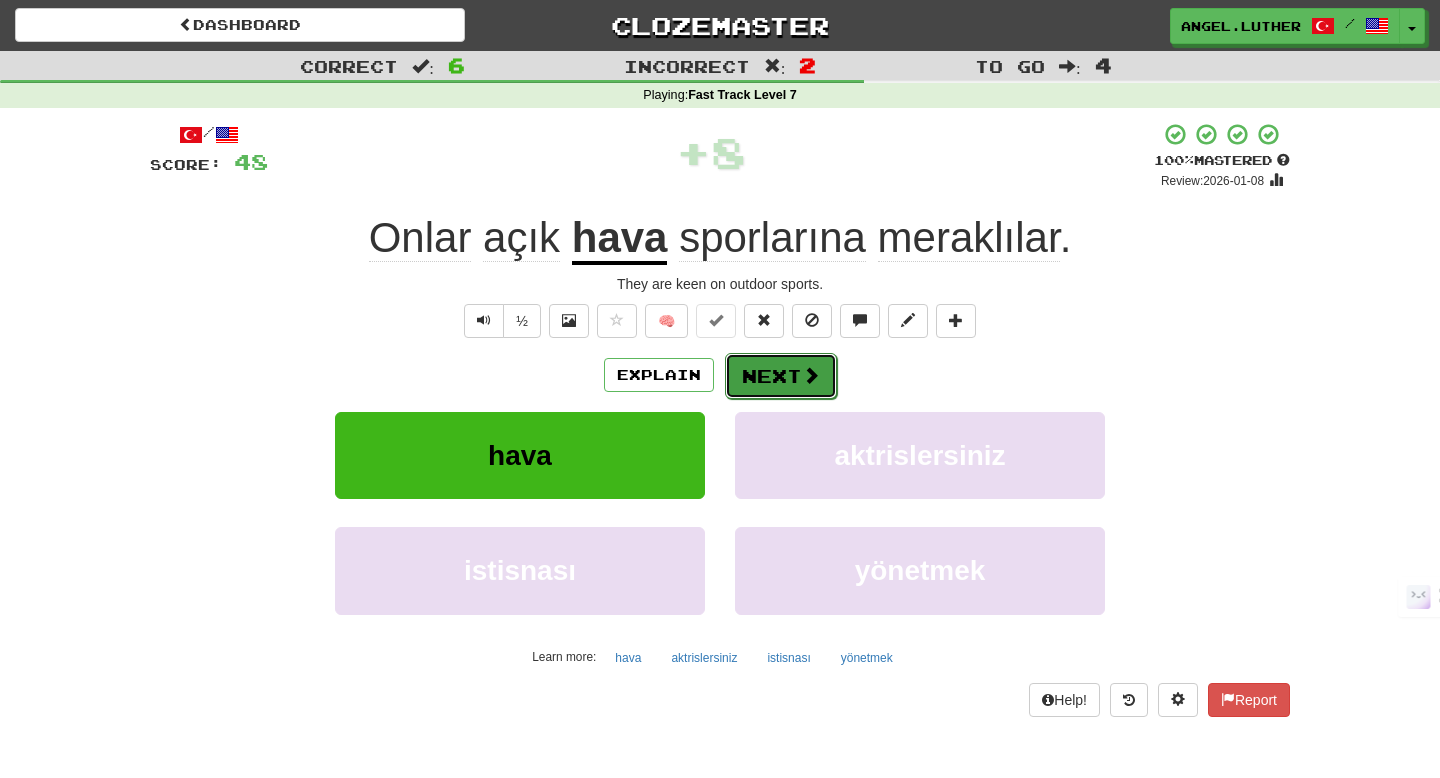 click on "Next" at bounding box center [781, 376] 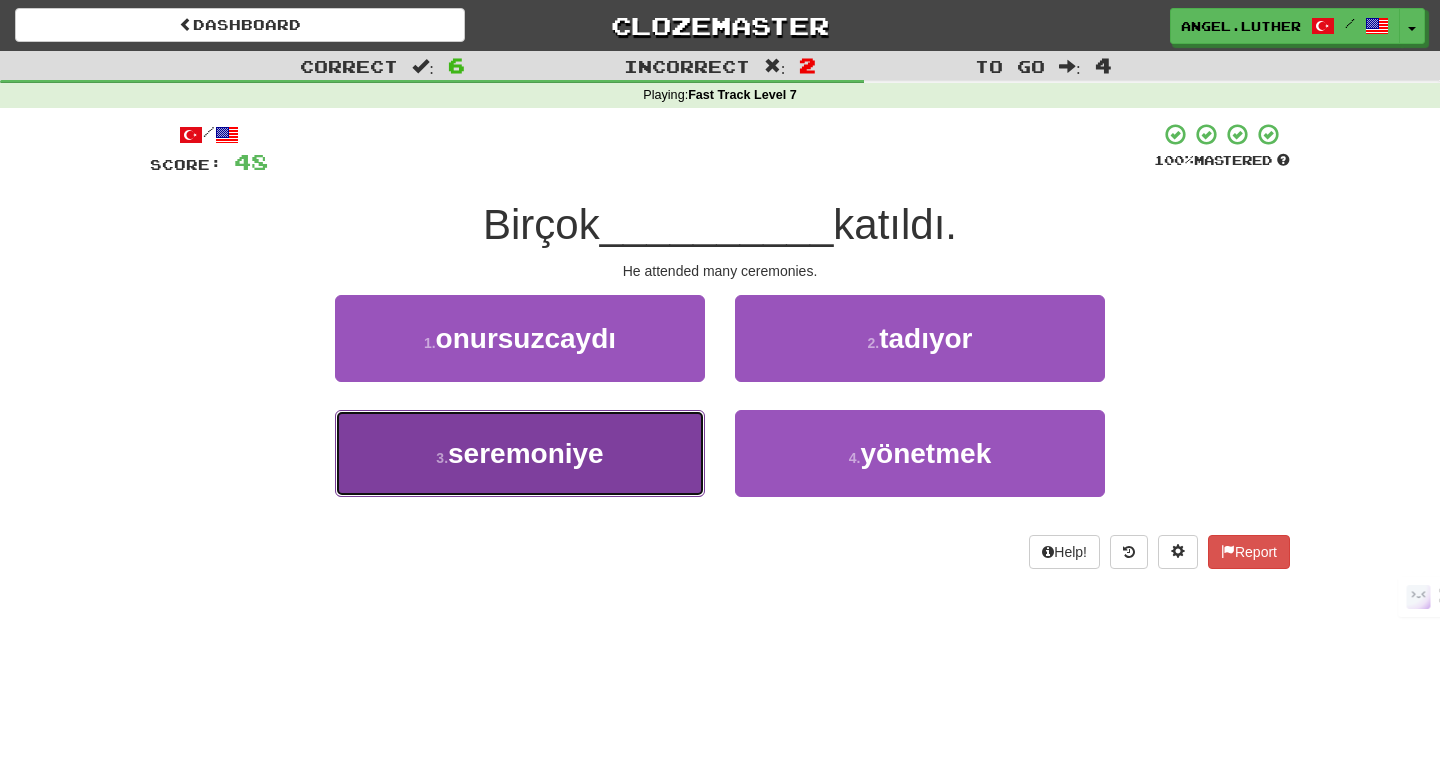 click on "seremoniye" at bounding box center [526, 453] 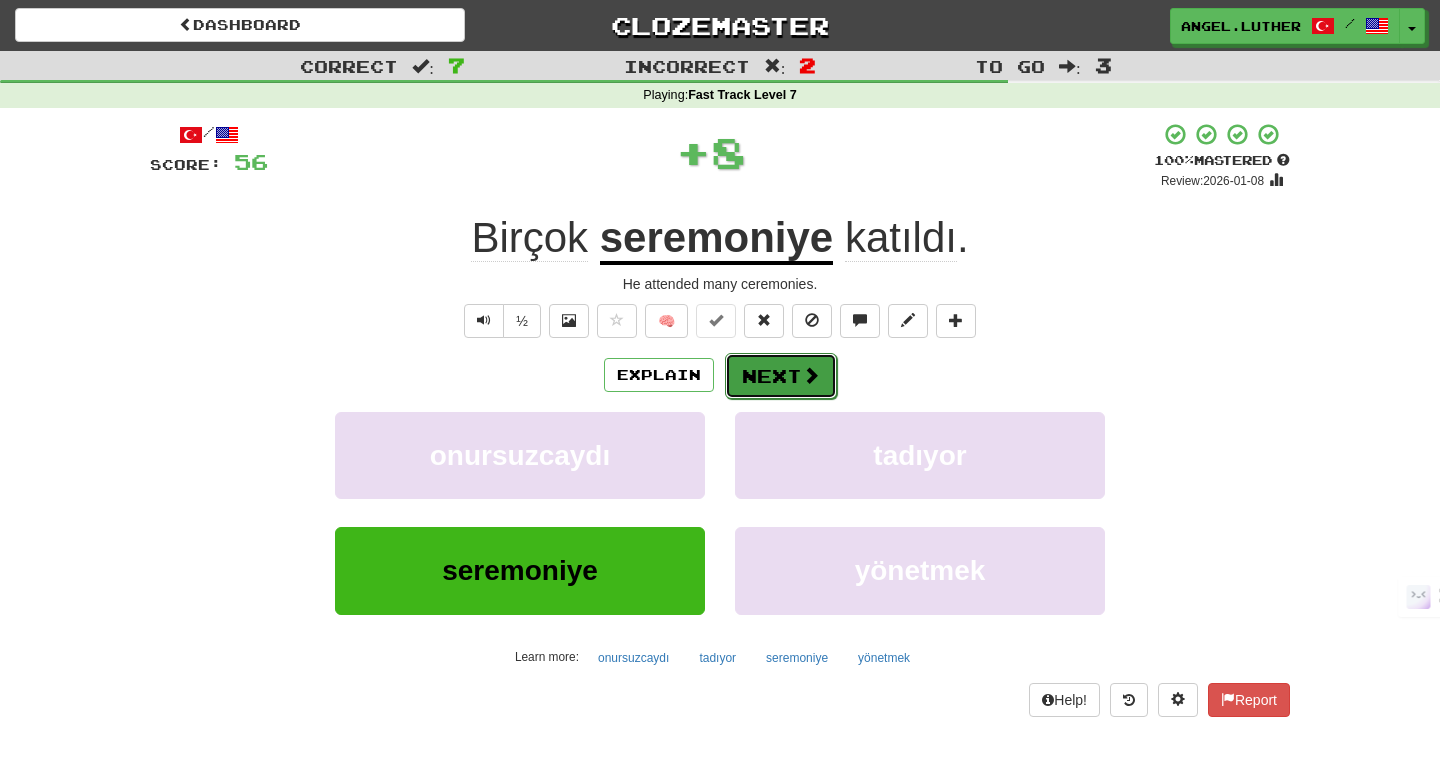 click on "Next" at bounding box center [781, 376] 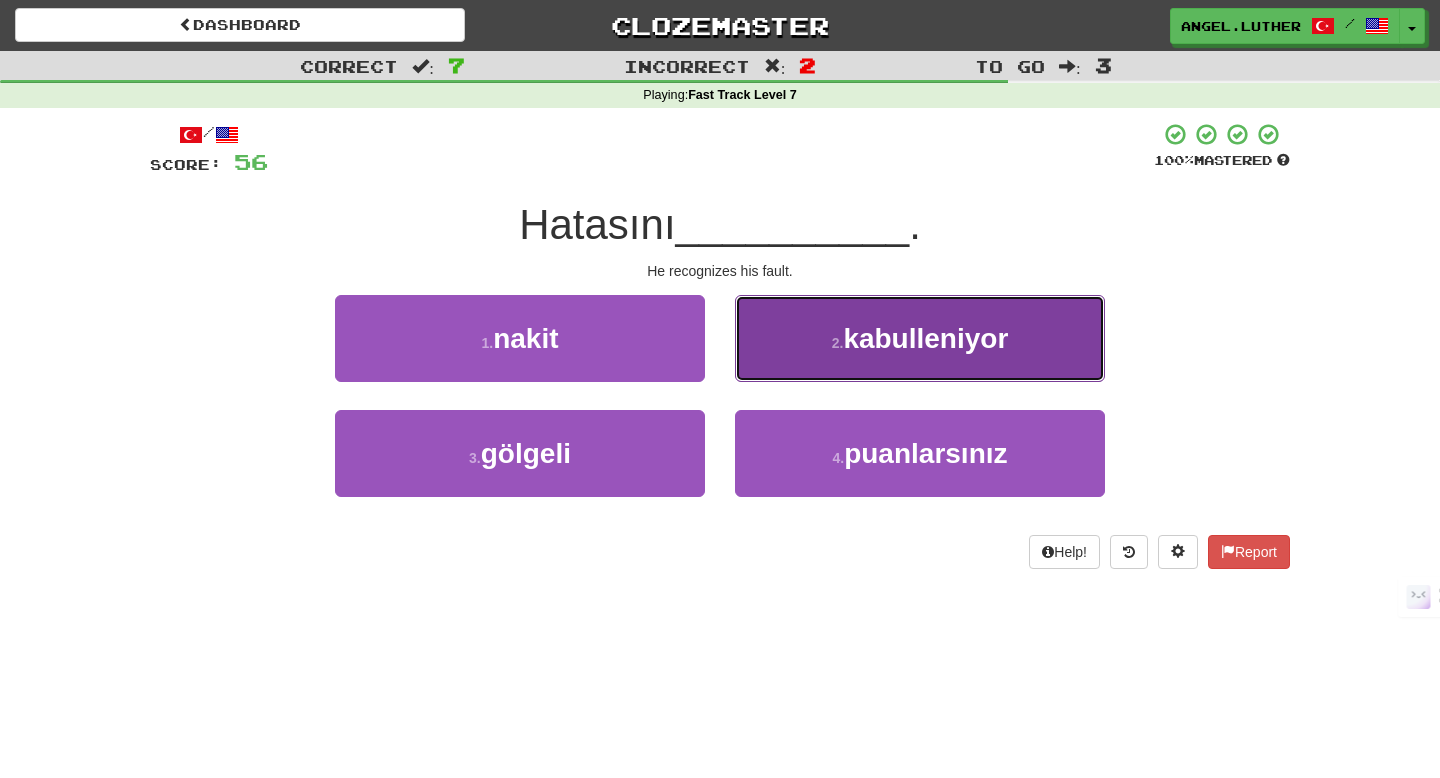 click on "2 .  kabulleniyor" at bounding box center (920, 338) 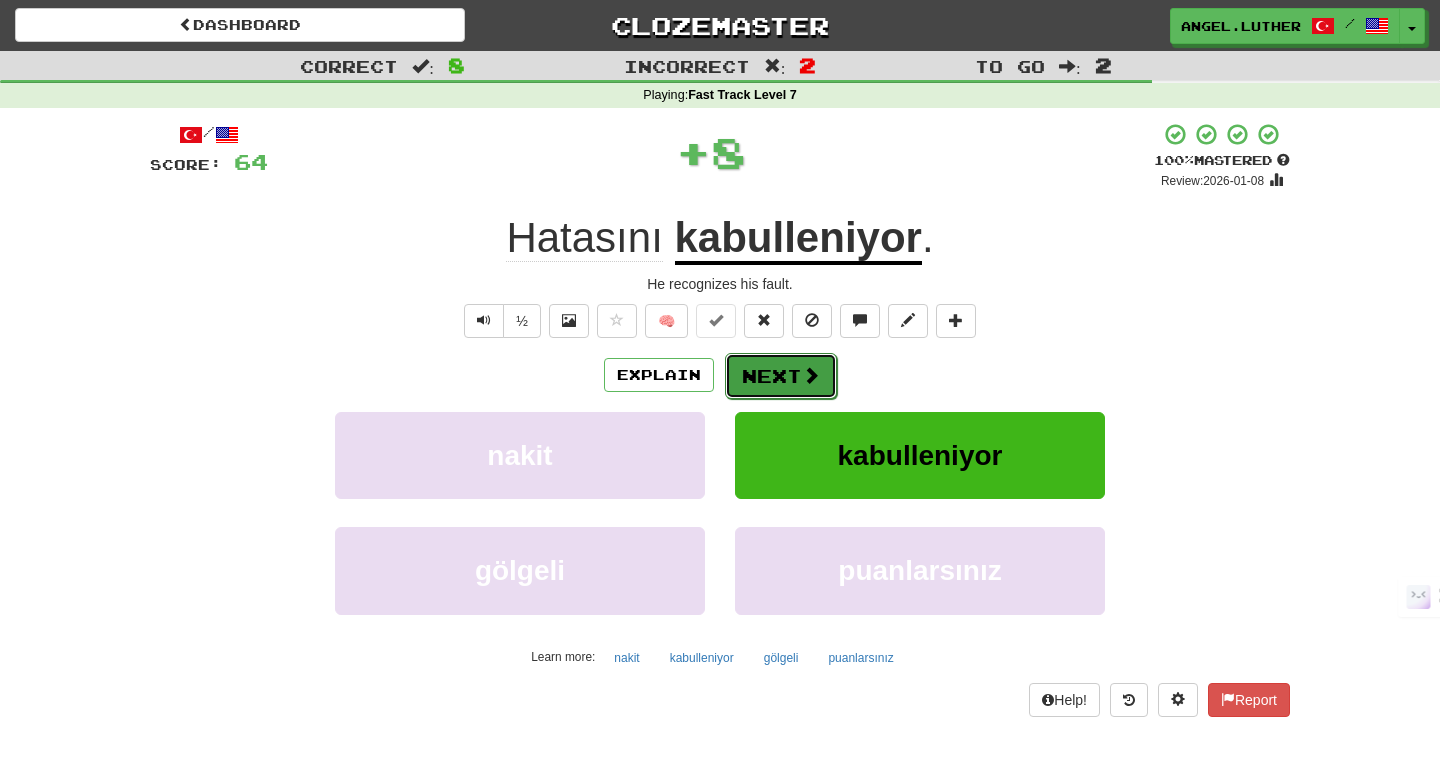 click on "Next" at bounding box center [781, 376] 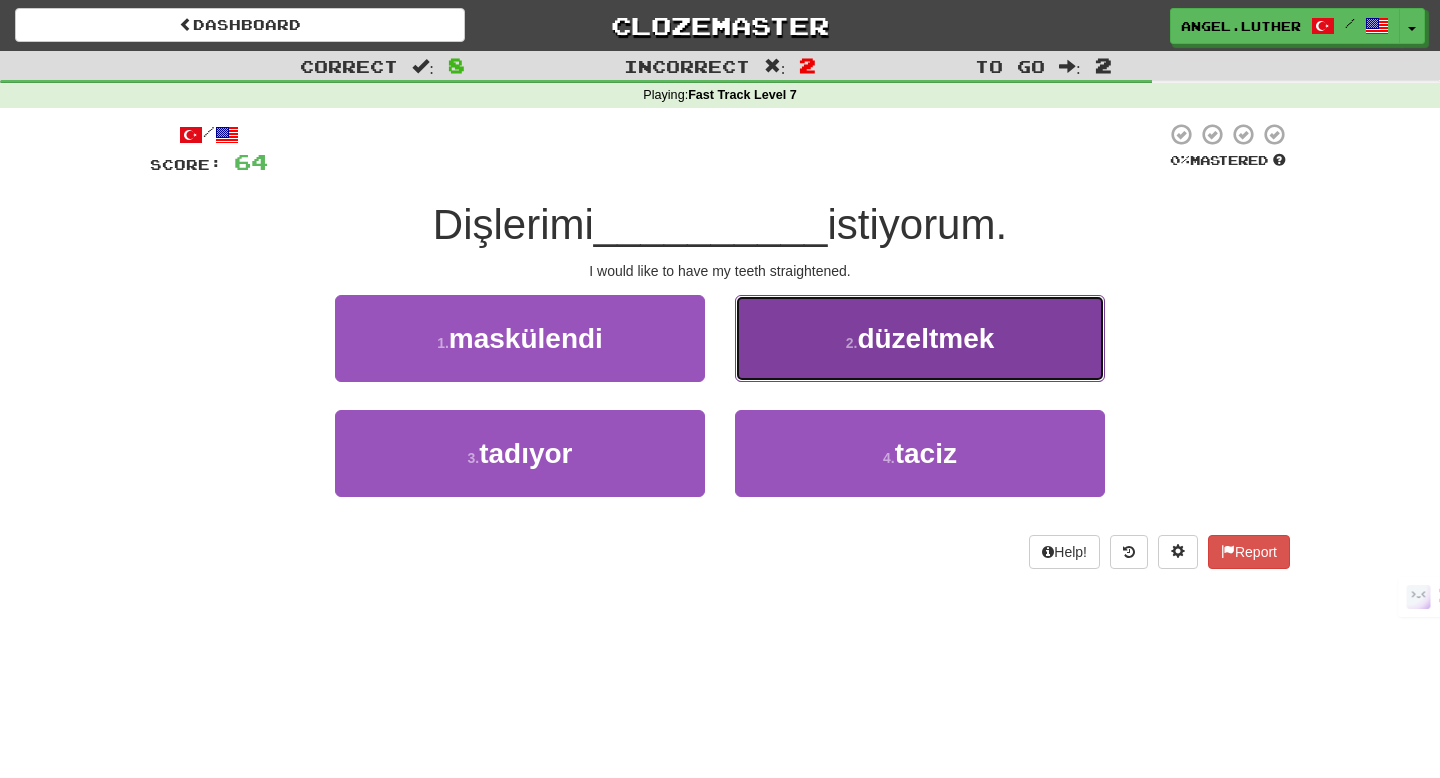 click on "düzeltmek" at bounding box center (925, 338) 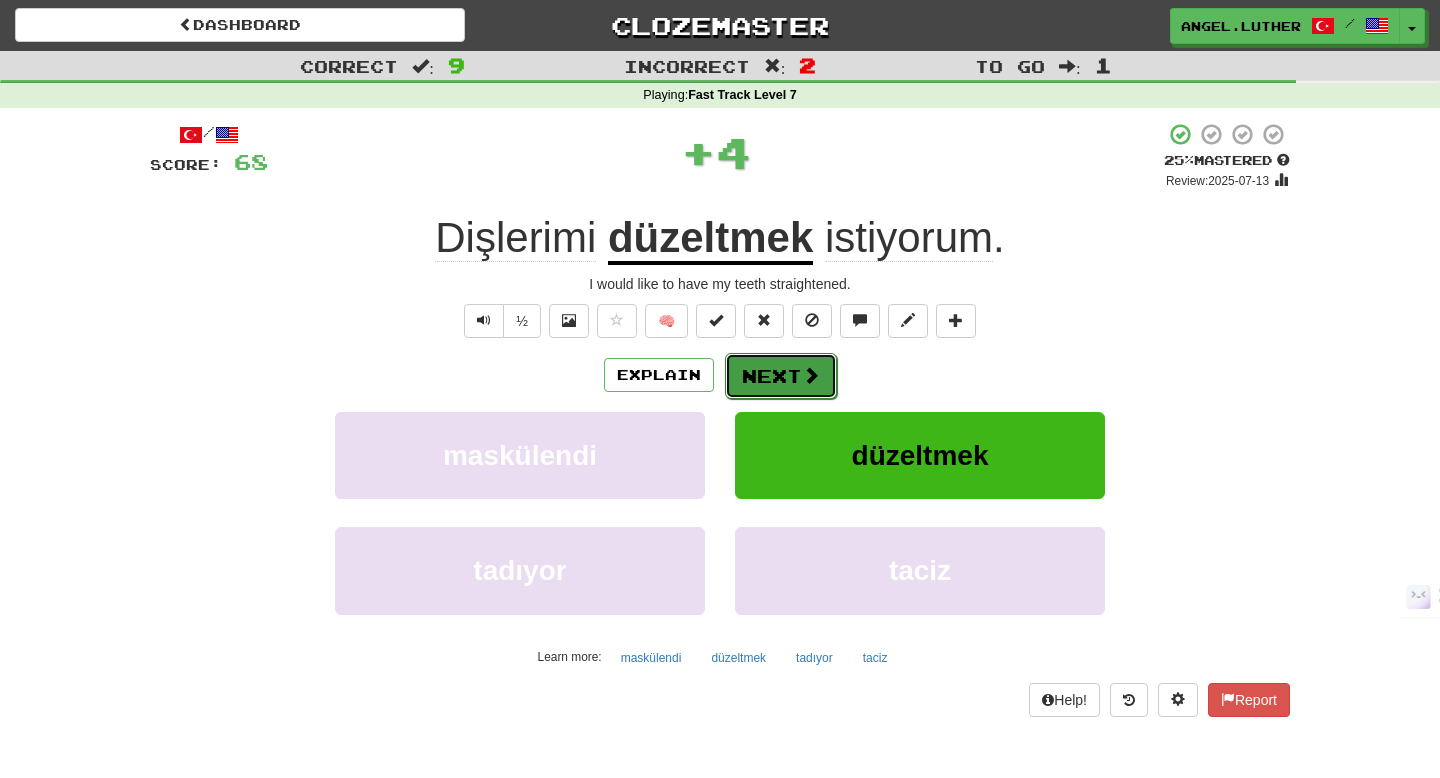click on "Next" at bounding box center (781, 376) 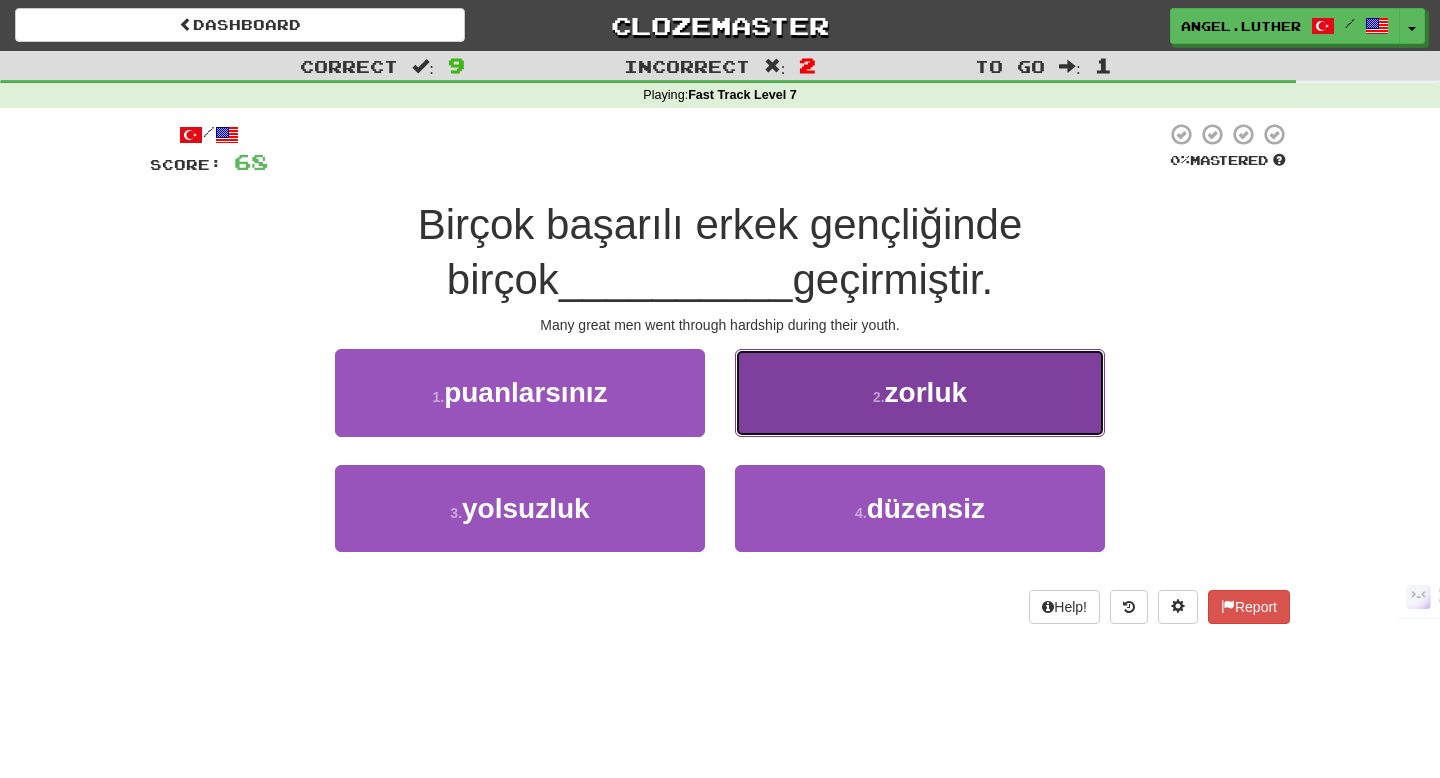 click on "zorluk" at bounding box center (926, 392) 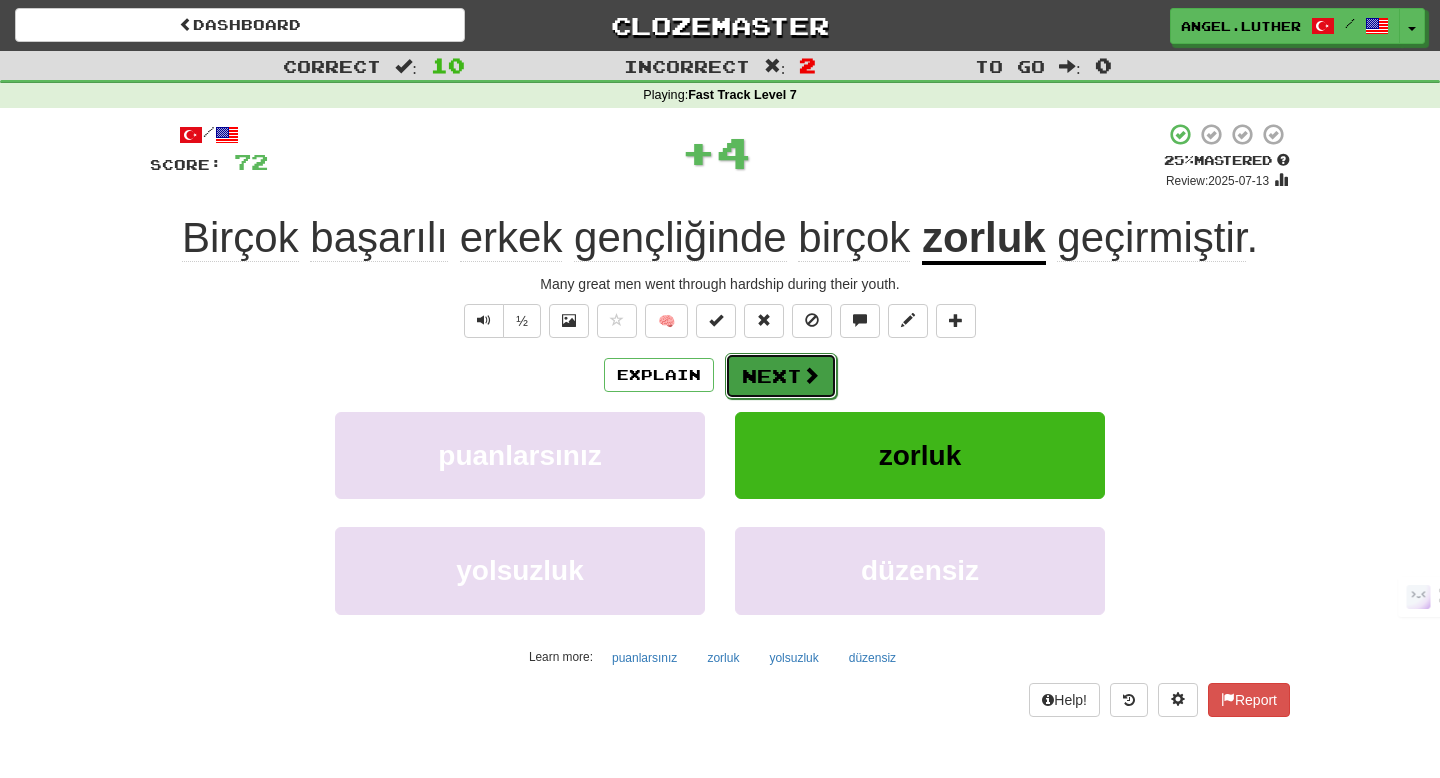 click on "Next" at bounding box center (781, 376) 